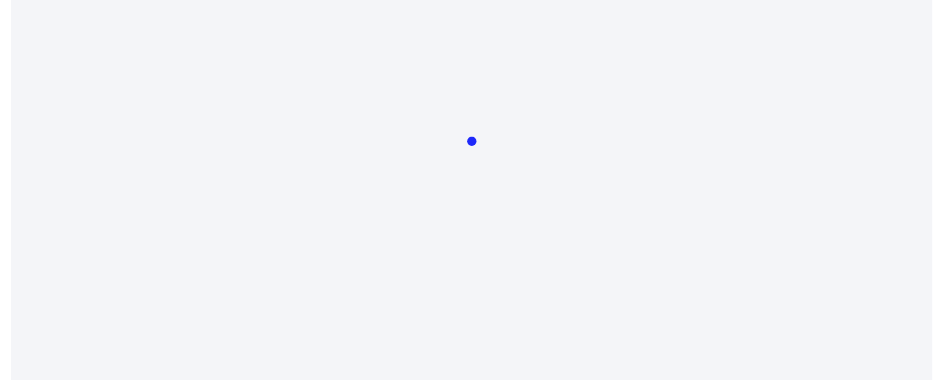 scroll, scrollTop: 0, scrollLeft: 0, axis: both 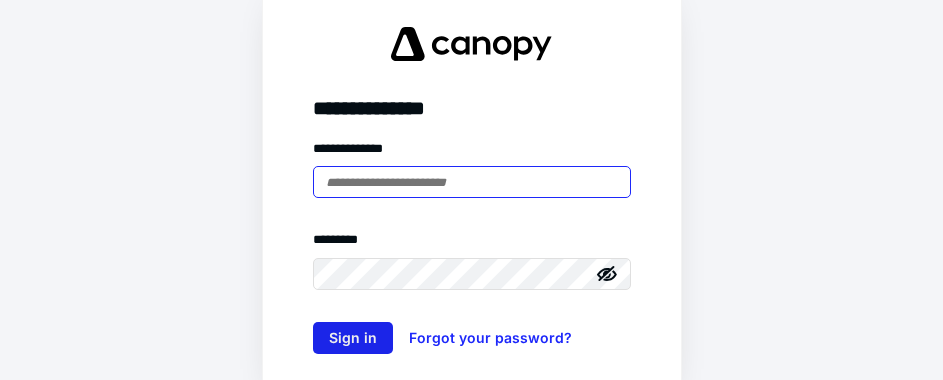type on "**********" 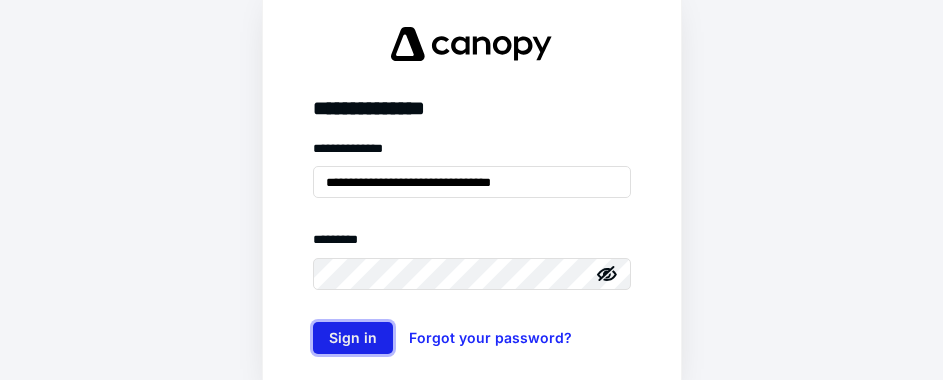 click on "Sign in" at bounding box center (353, 338) 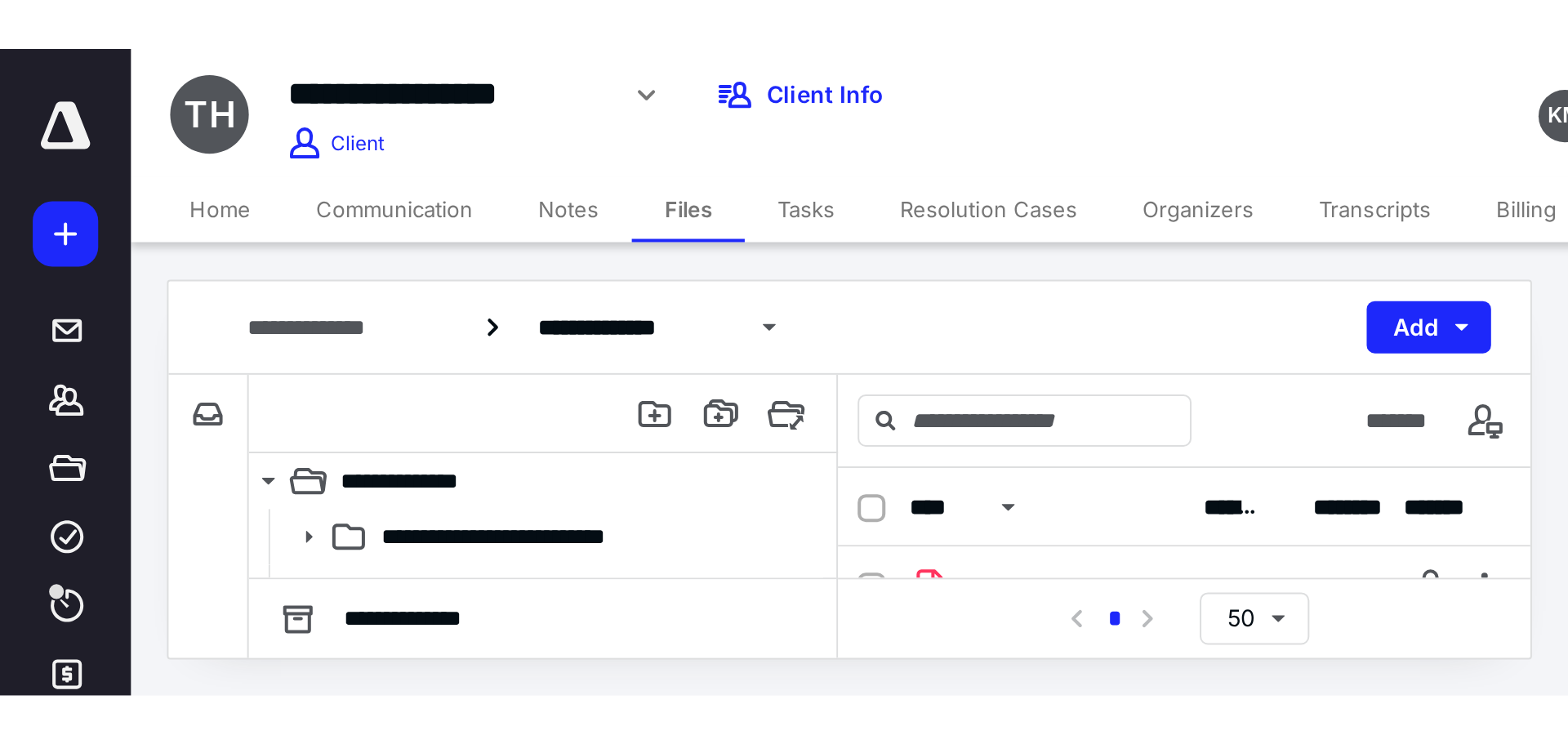 scroll, scrollTop: 0, scrollLeft: 0, axis: both 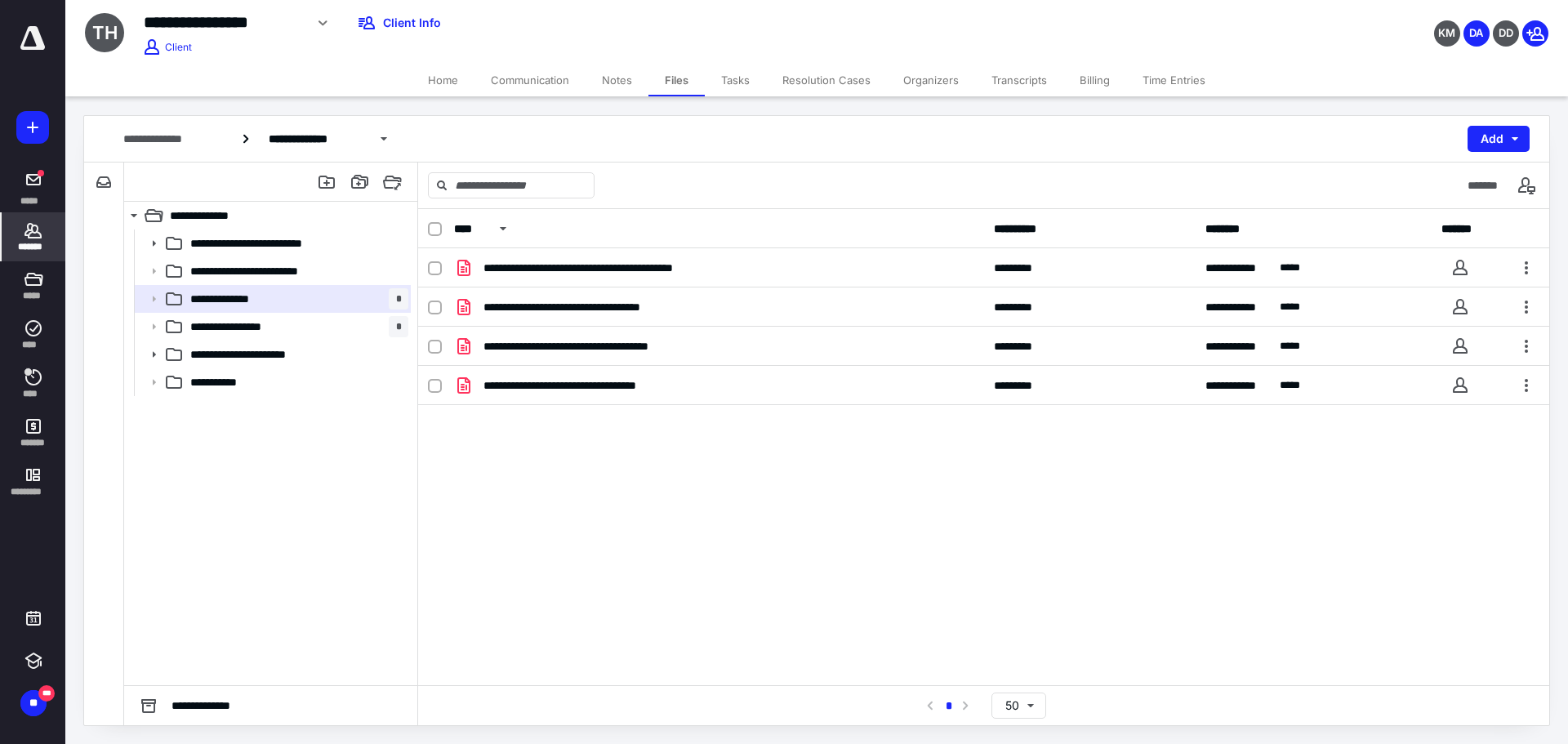 click on "*******" at bounding box center (33, 247) 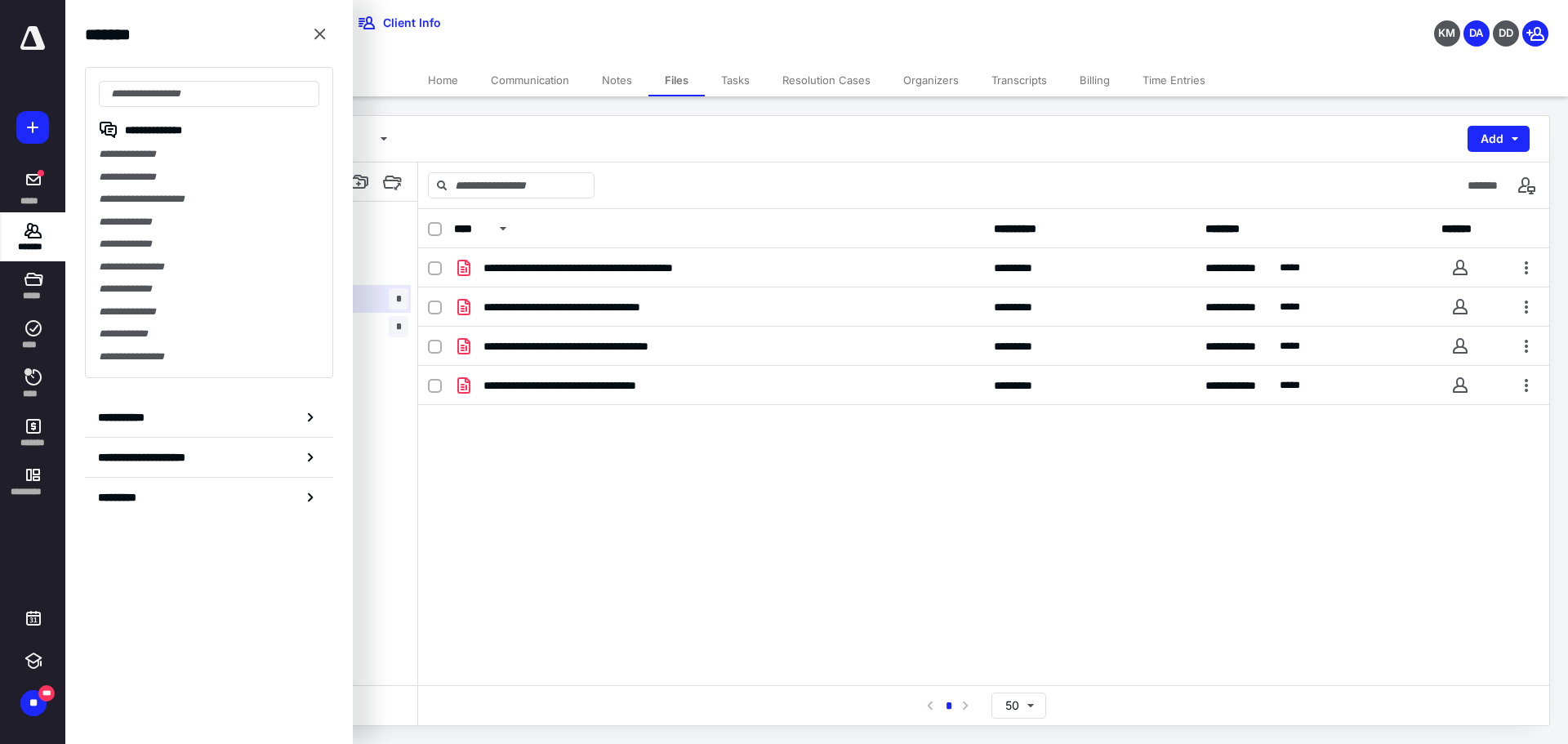 click on "*******" at bounding box center (33, 247) 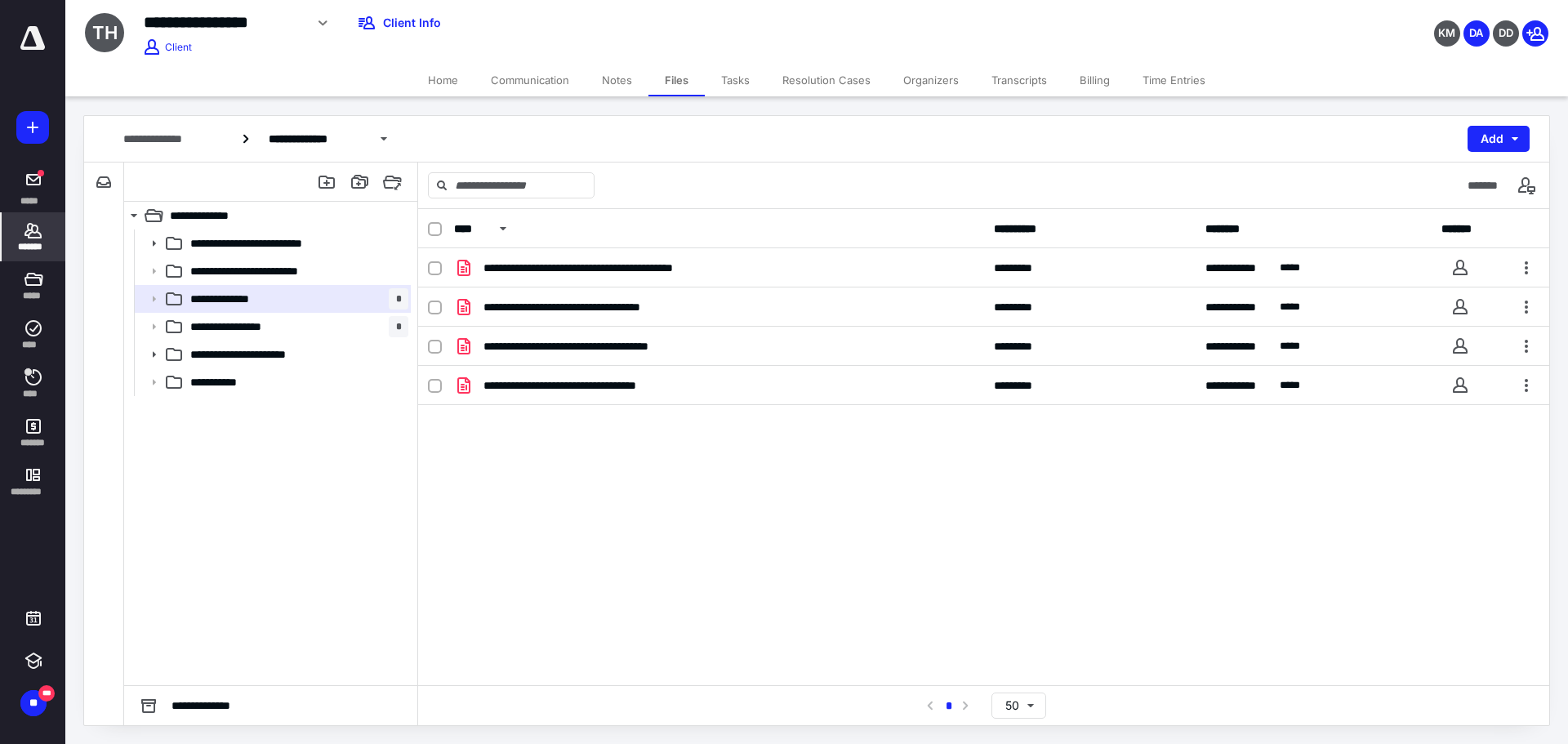 click on "*******" at bounding box center [33, 247] 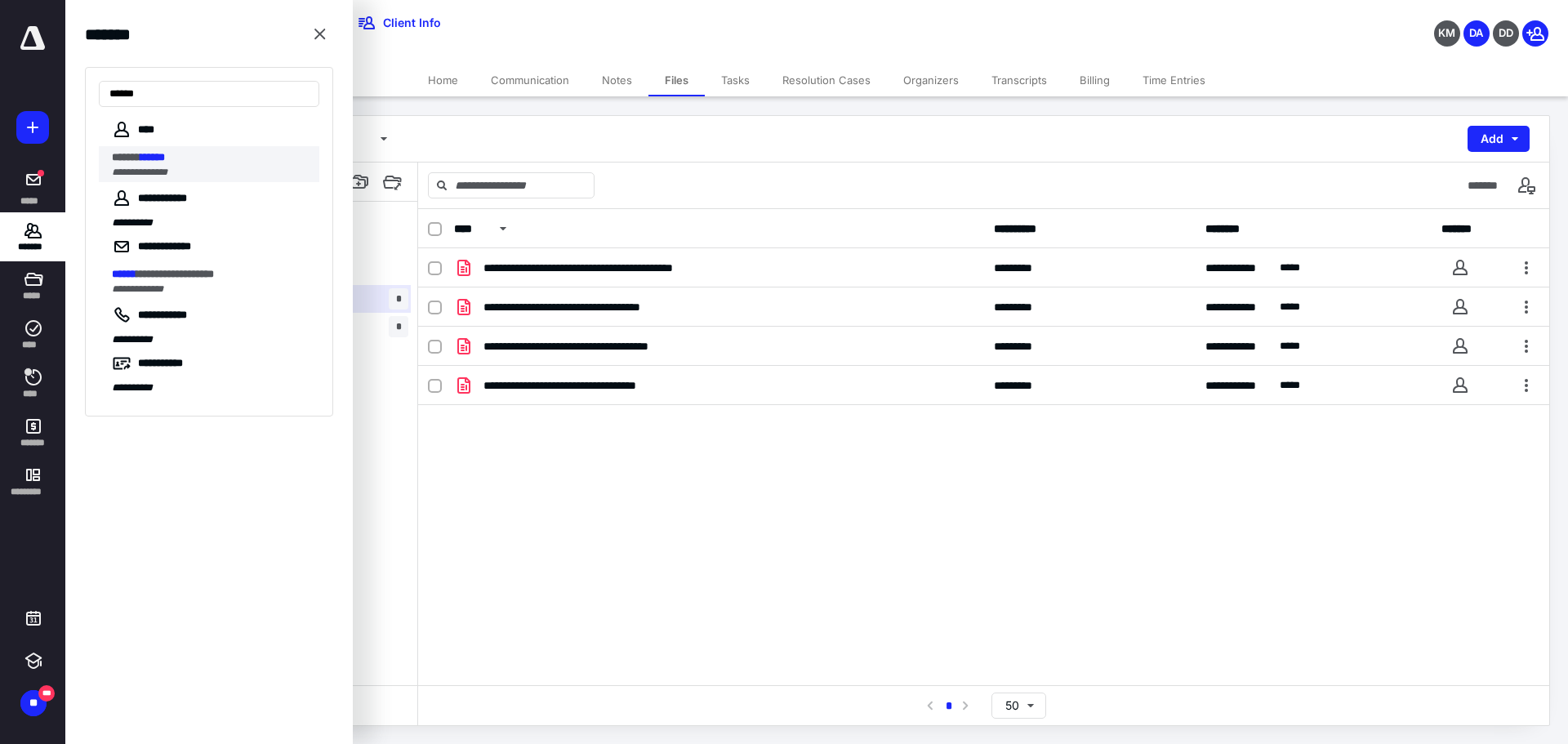 type on "******" 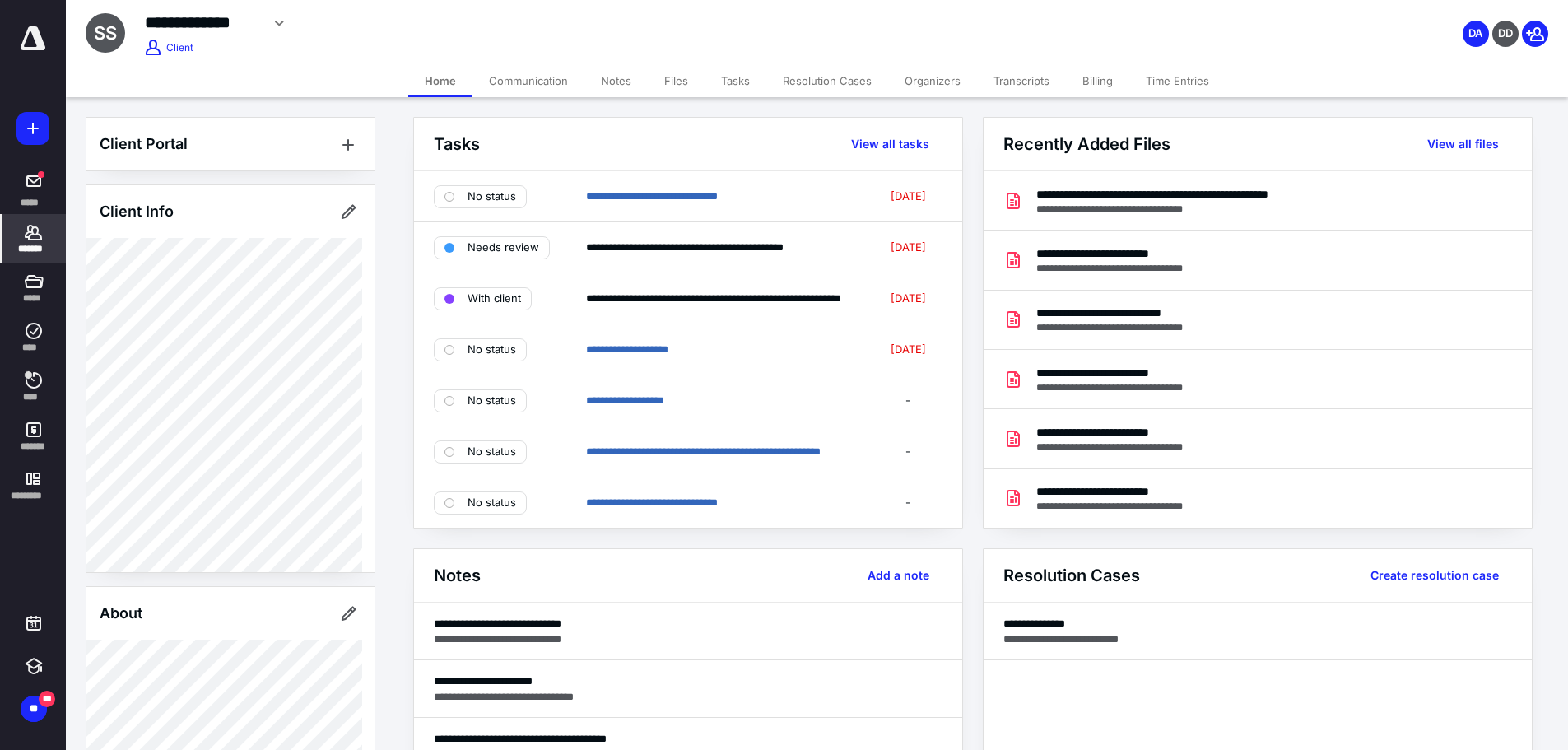 click on "Tasks View all tasks" at bounding box center (688, 144) 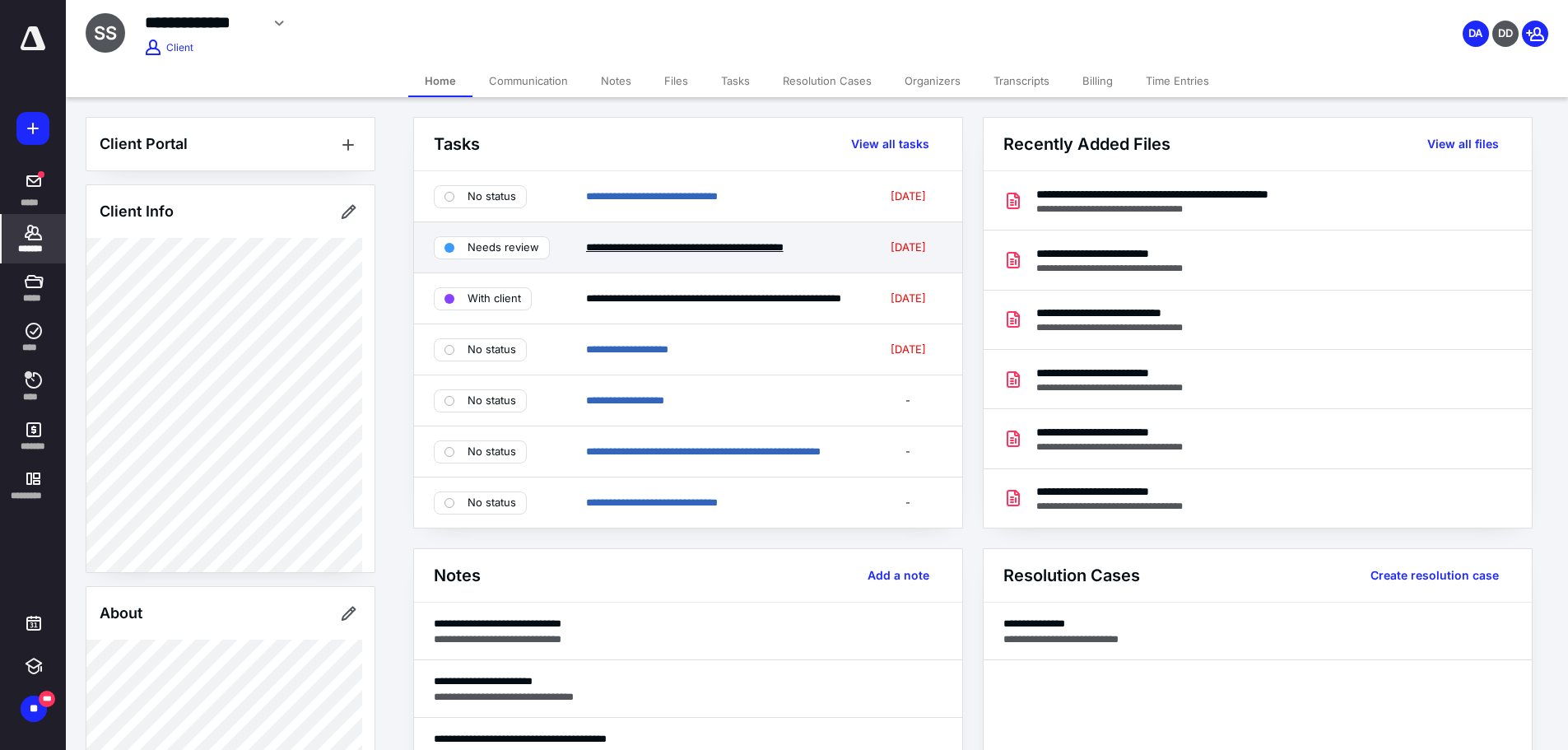 click on "**********" at bounding box center [685, 247] 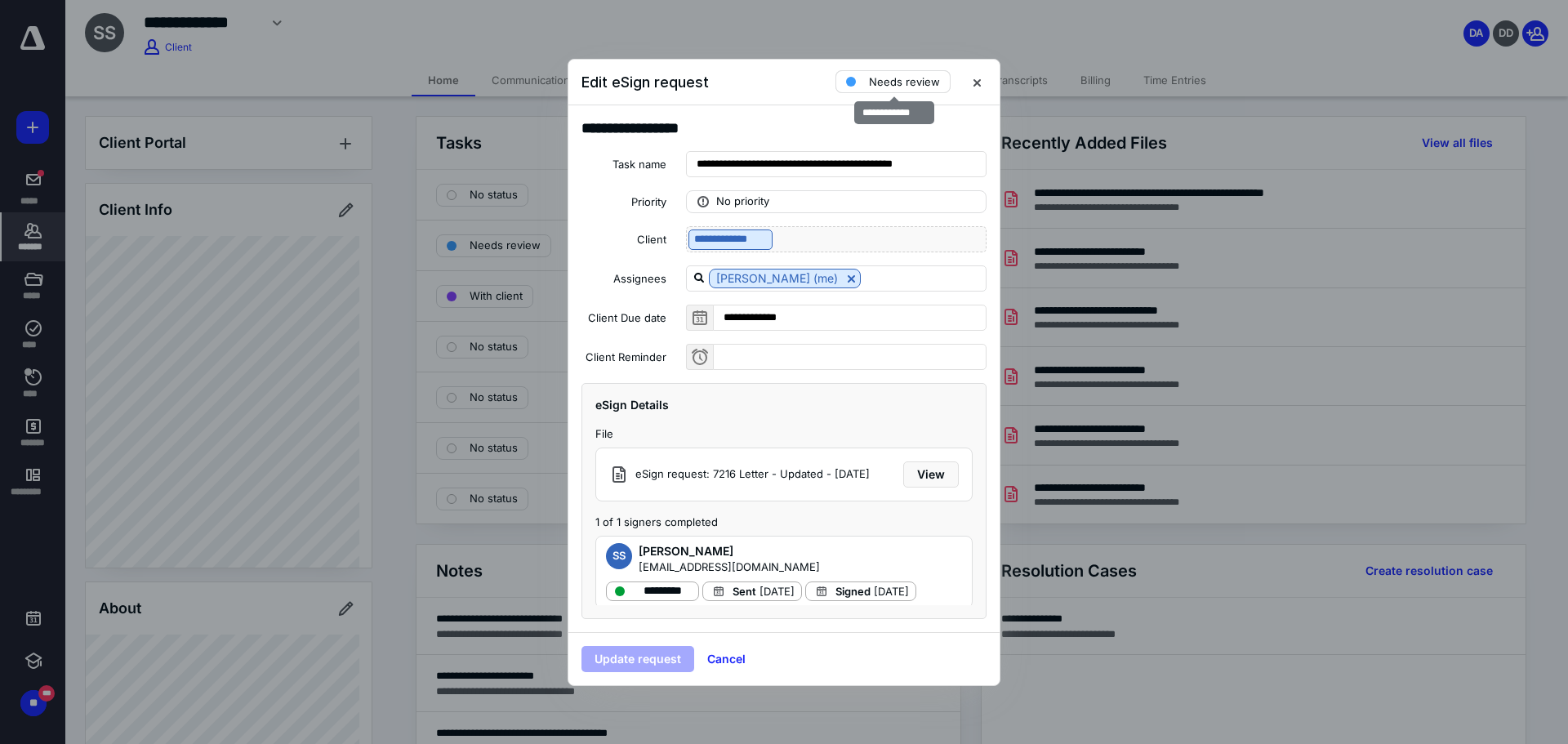 click on "Needs review" at bounding box center (904, 82) 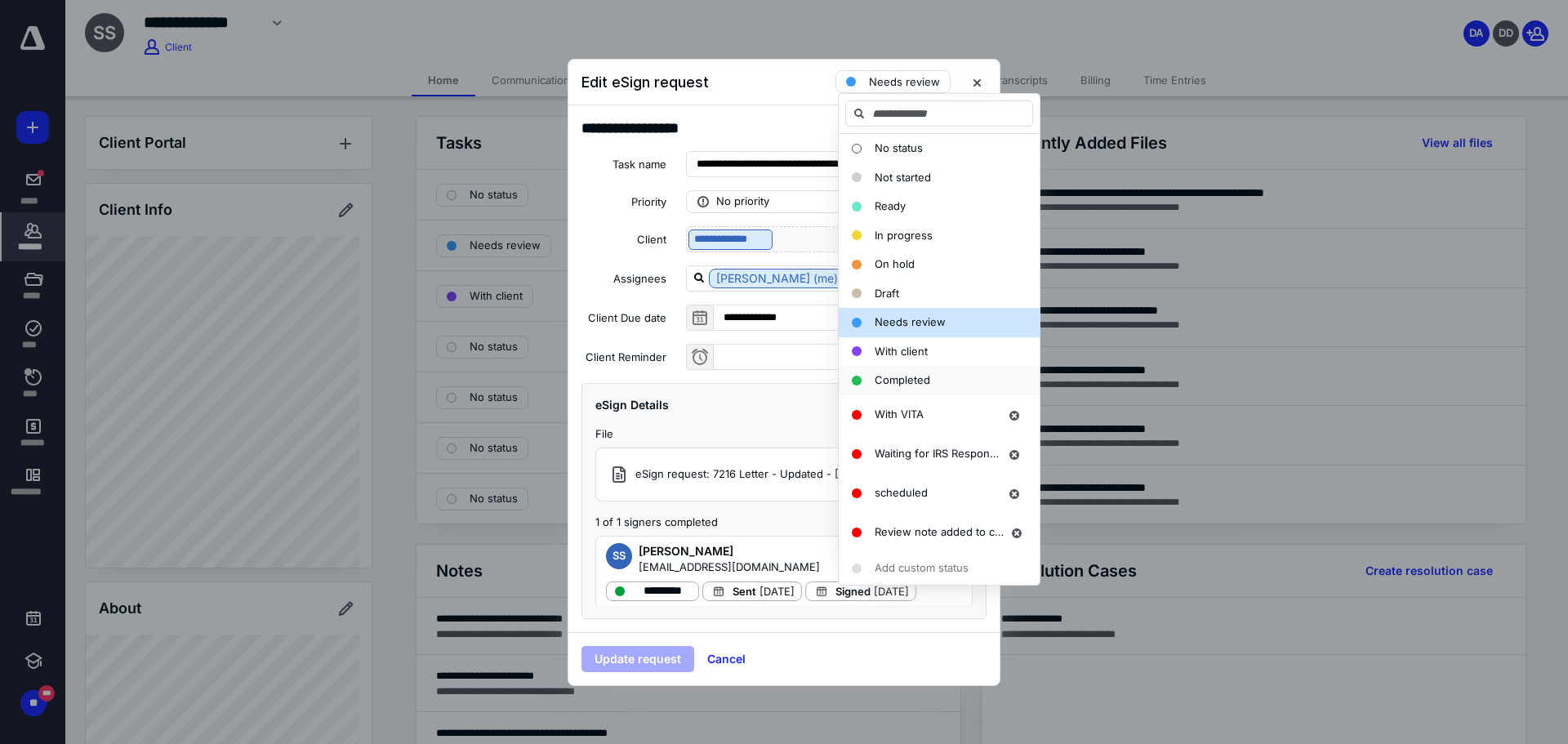 click on "Completed" at bounding box center [902, 381] 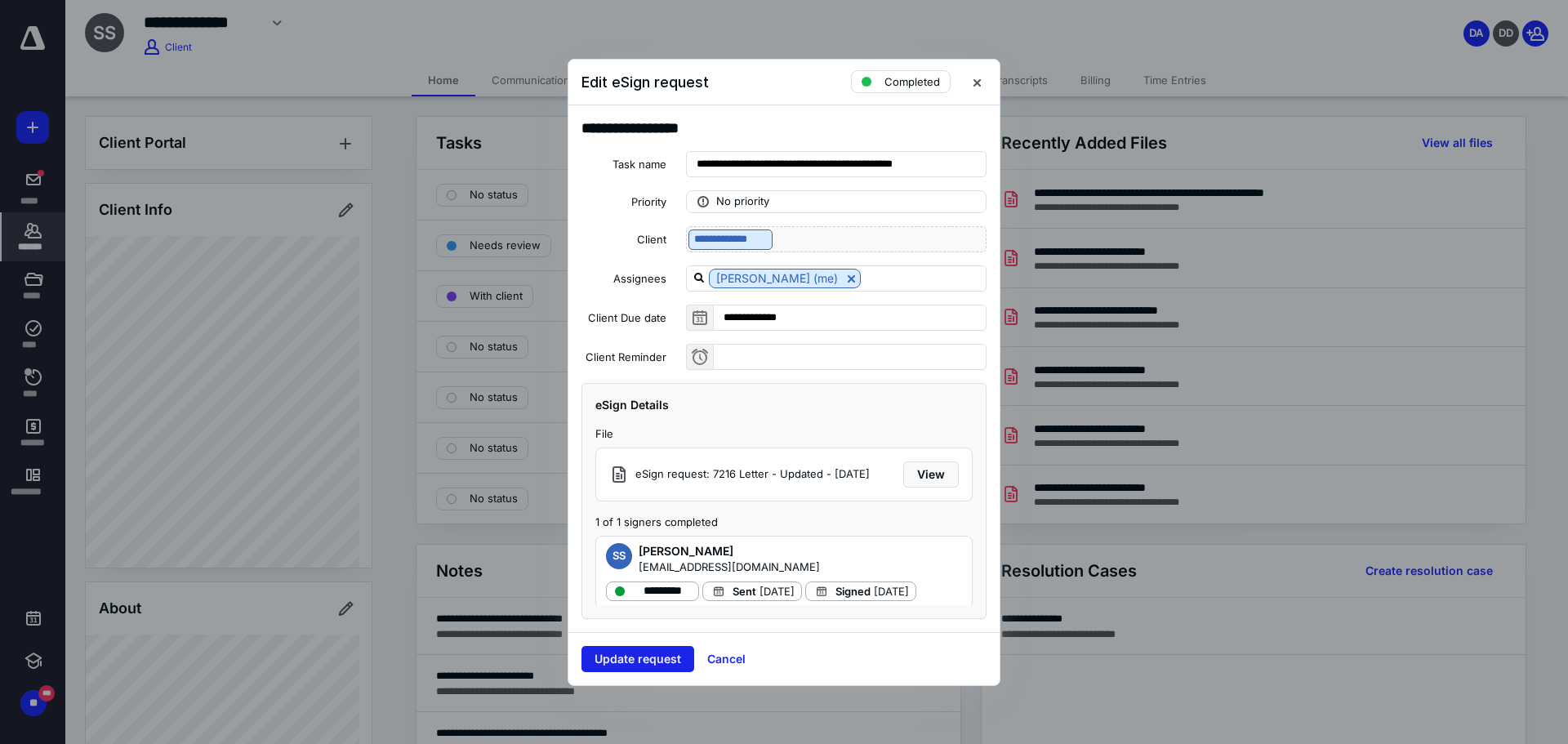 click on "Update request" at bounding box center (638, 659) 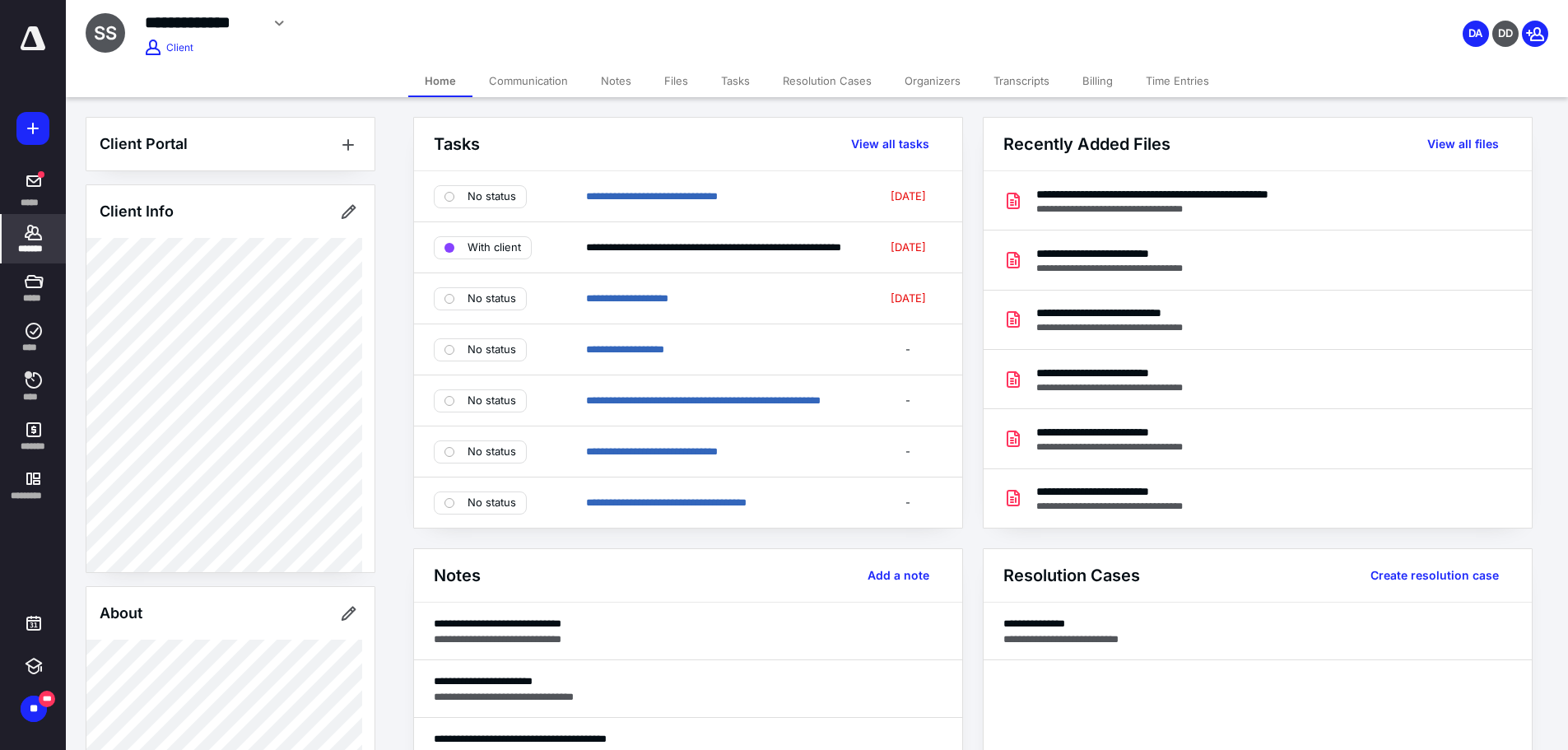 click 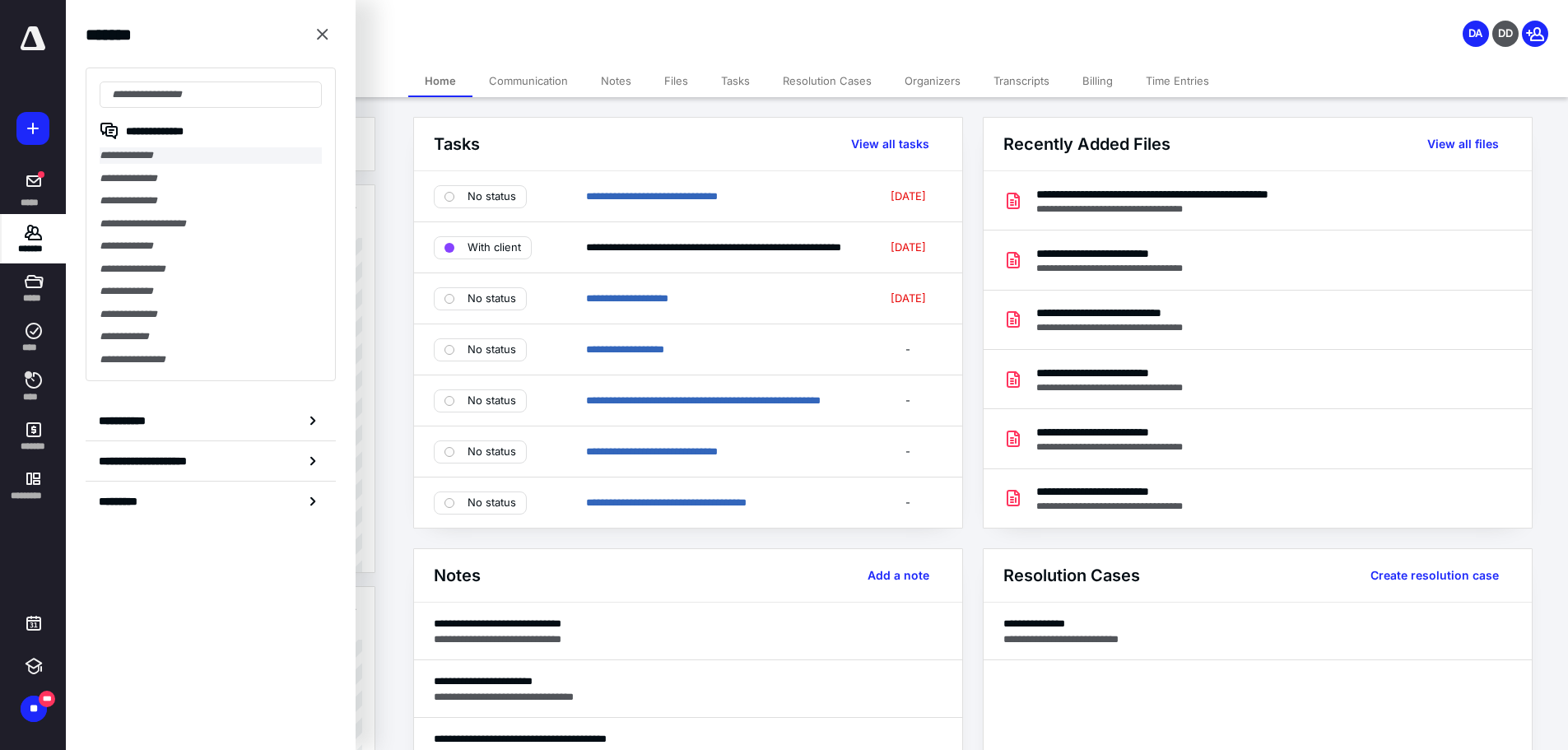 click on "**********" at bounding box center [211, 156] 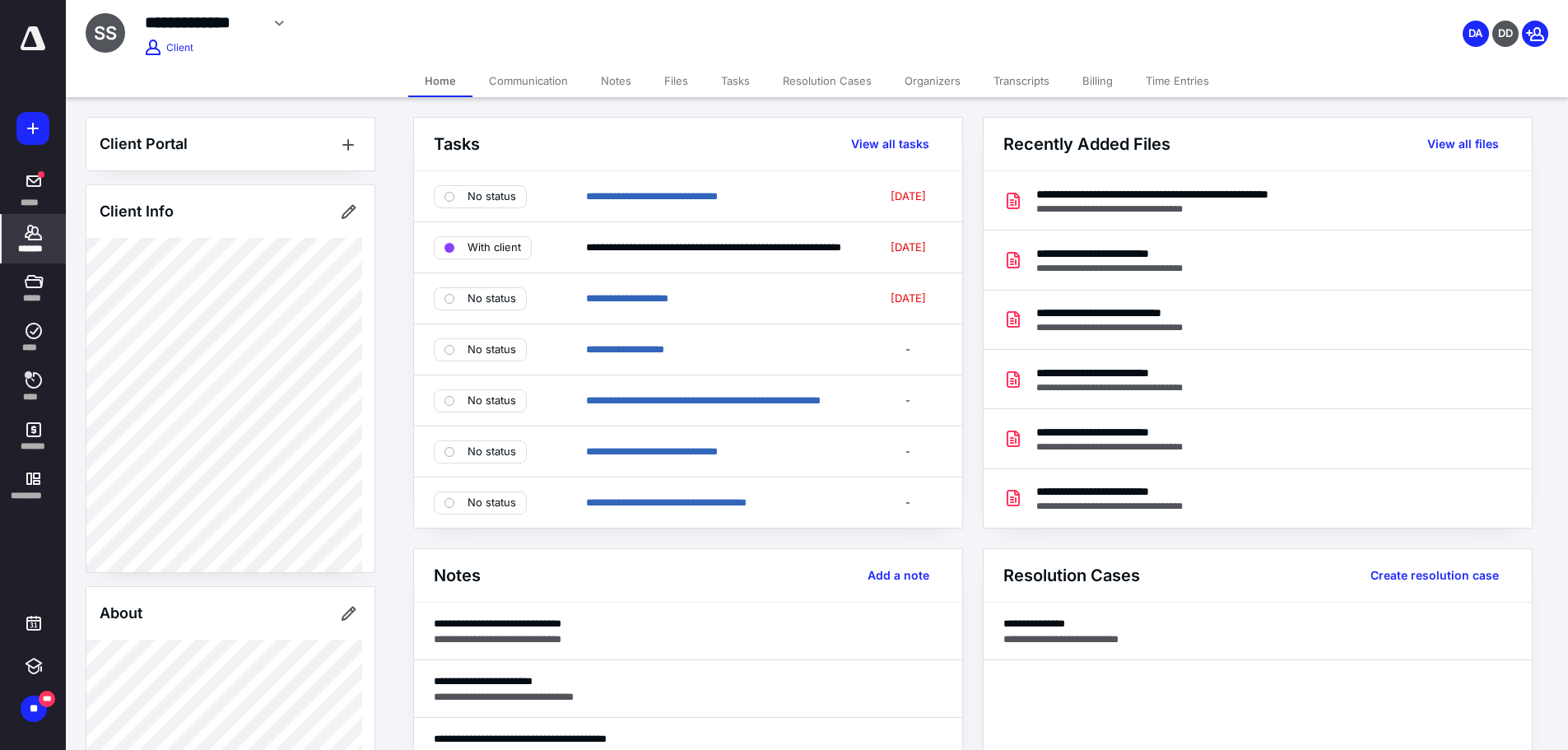 click on "Files" at bounding box center [676, 81] 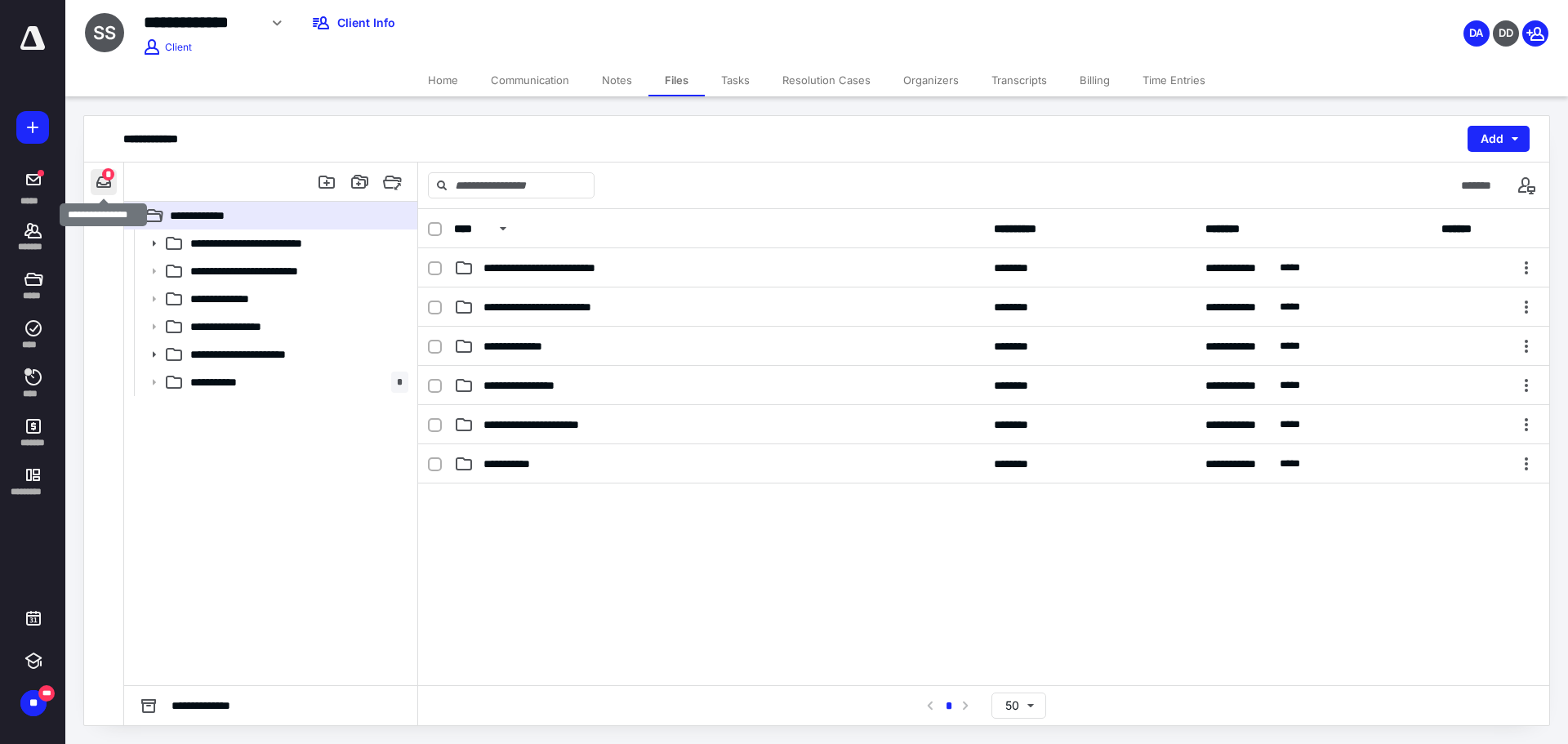 click at bounding box center [104, 182] 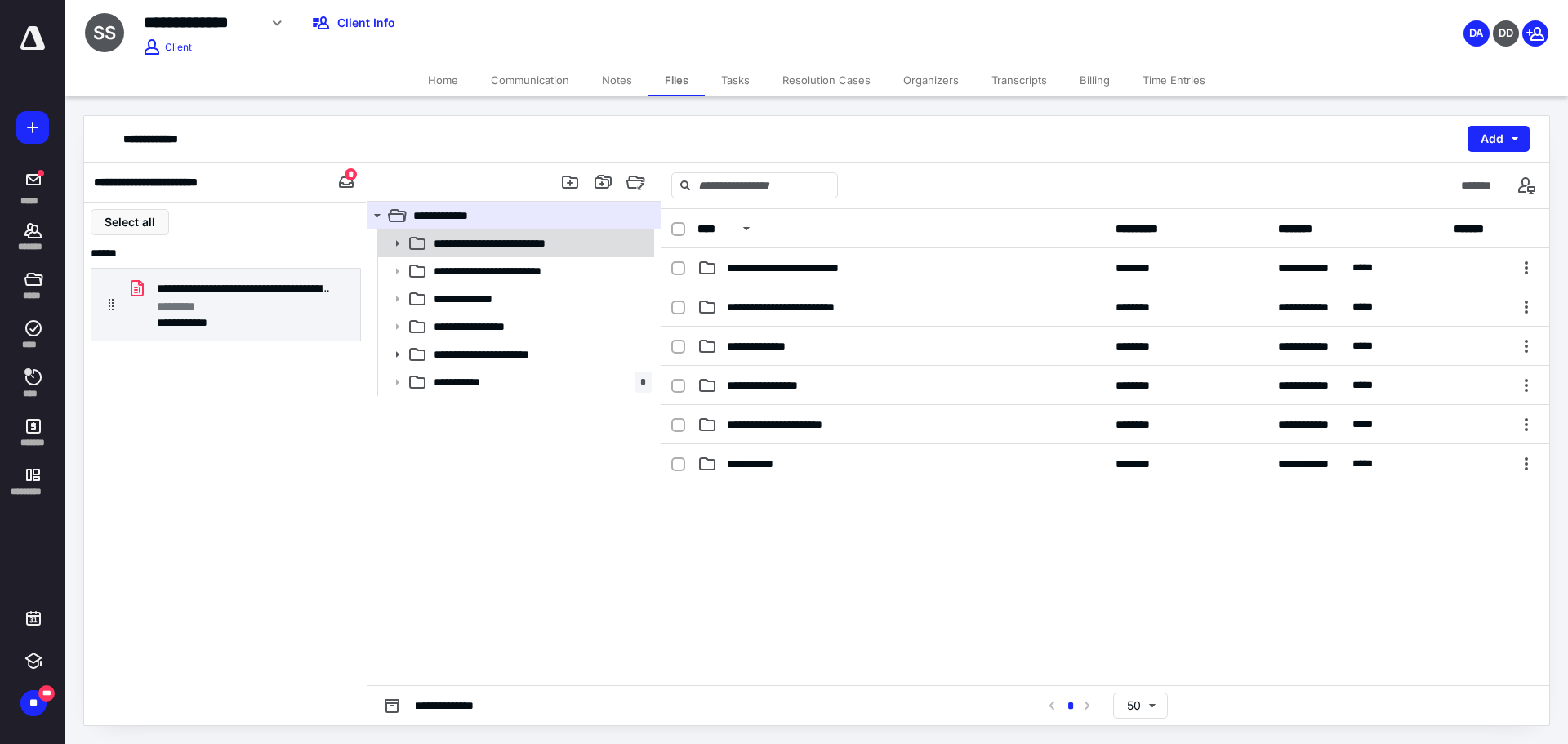 click 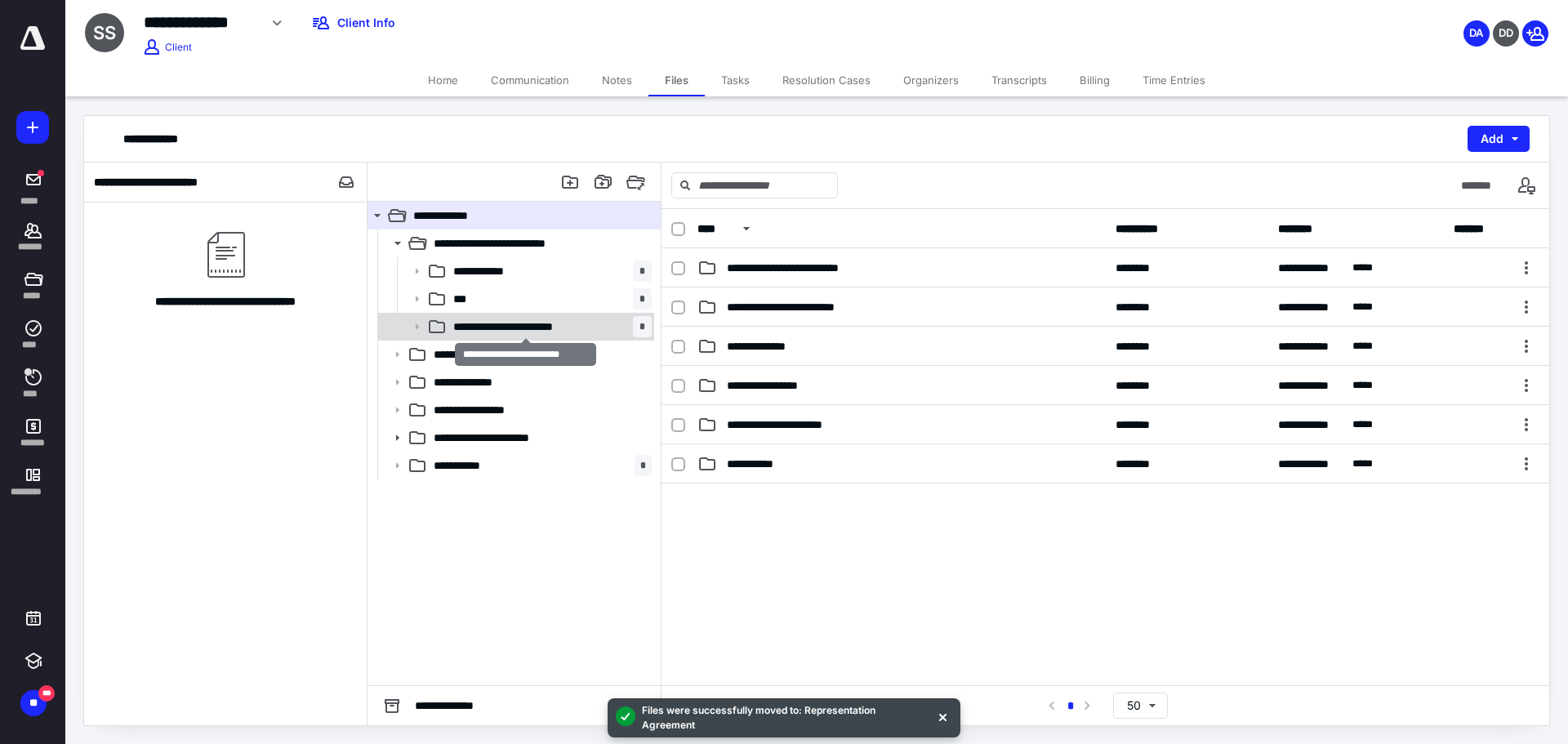 click on "**********" at bounding box center (525, 327) 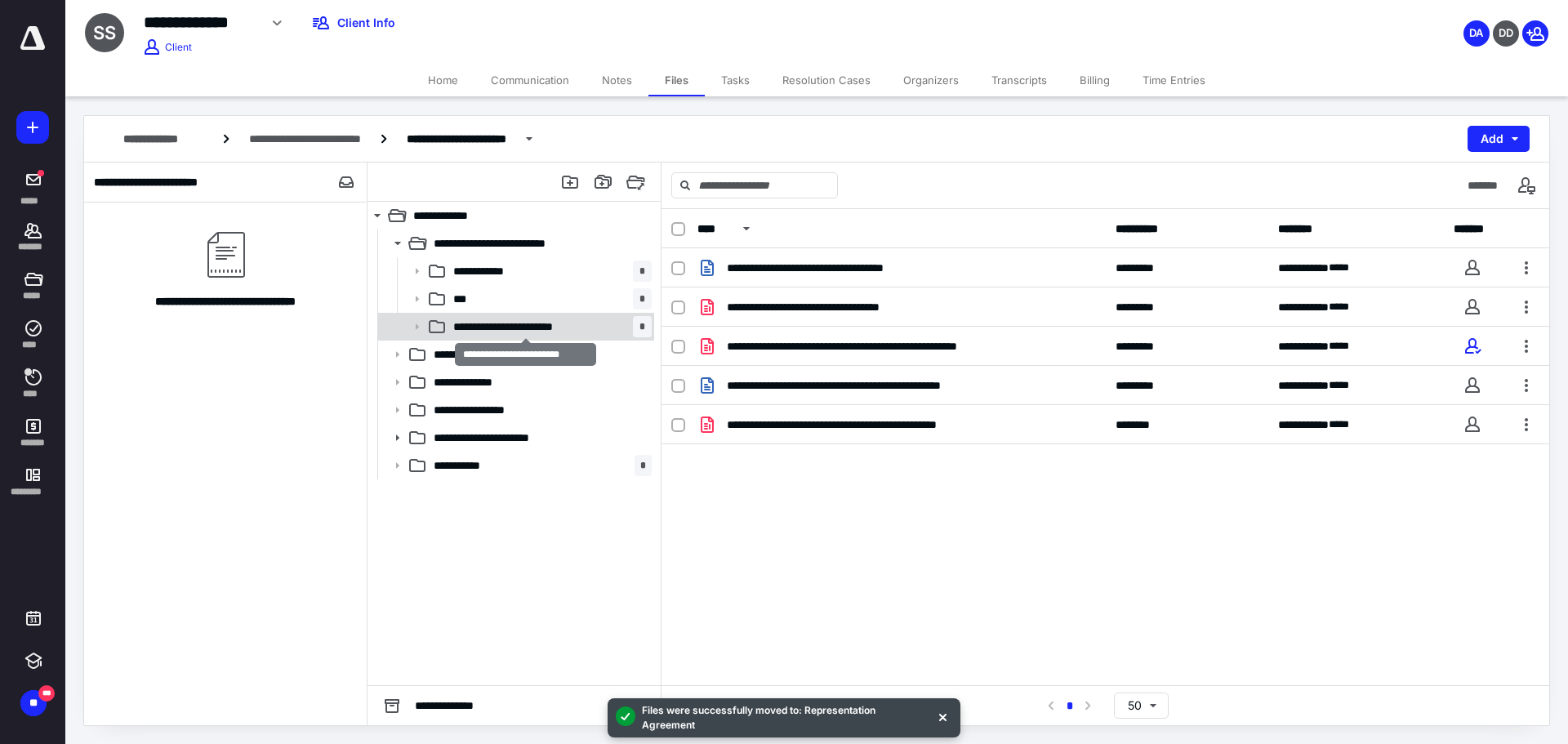click on "**********" at bounding box center [525, 327] 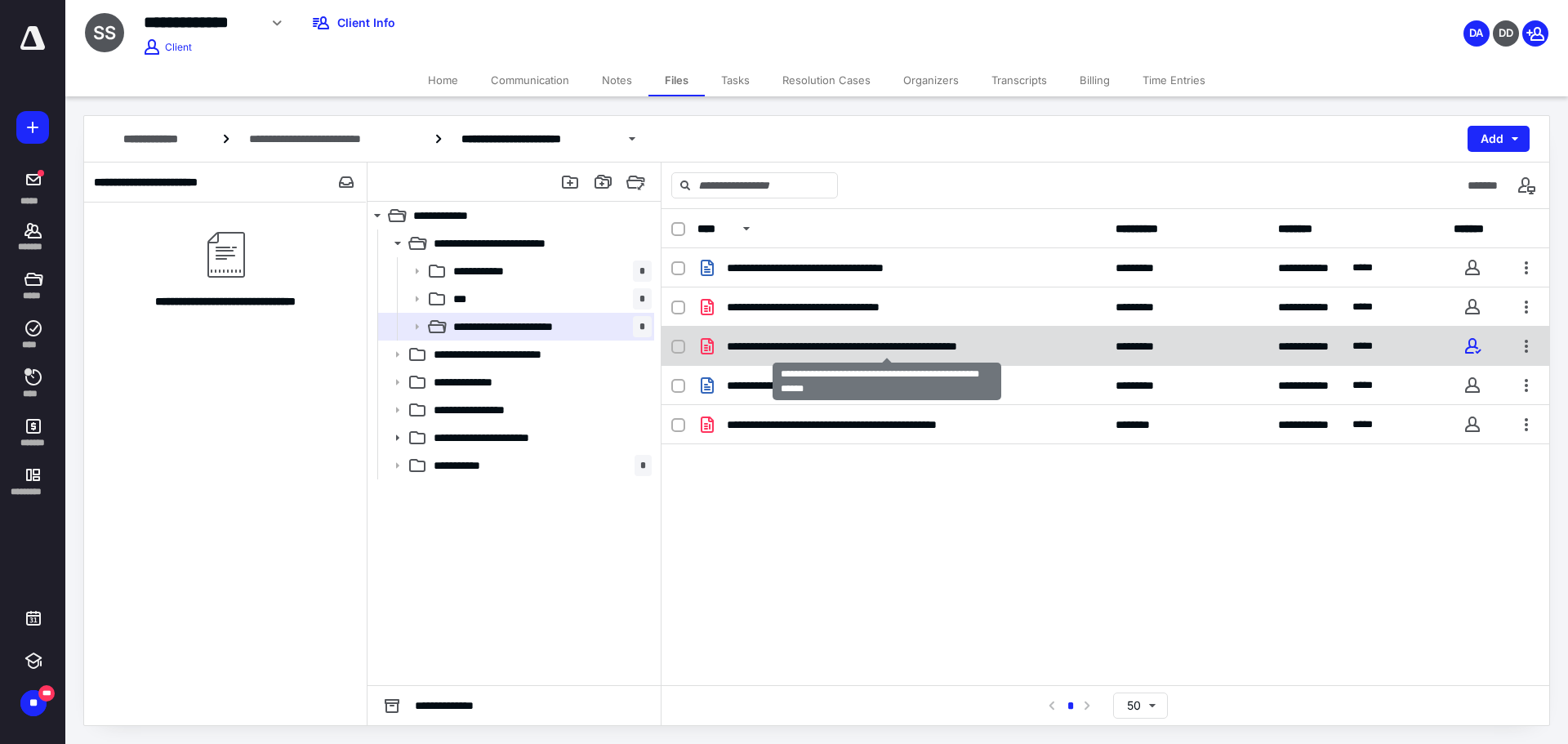 click on "**********" at bounding box center (887, 346) 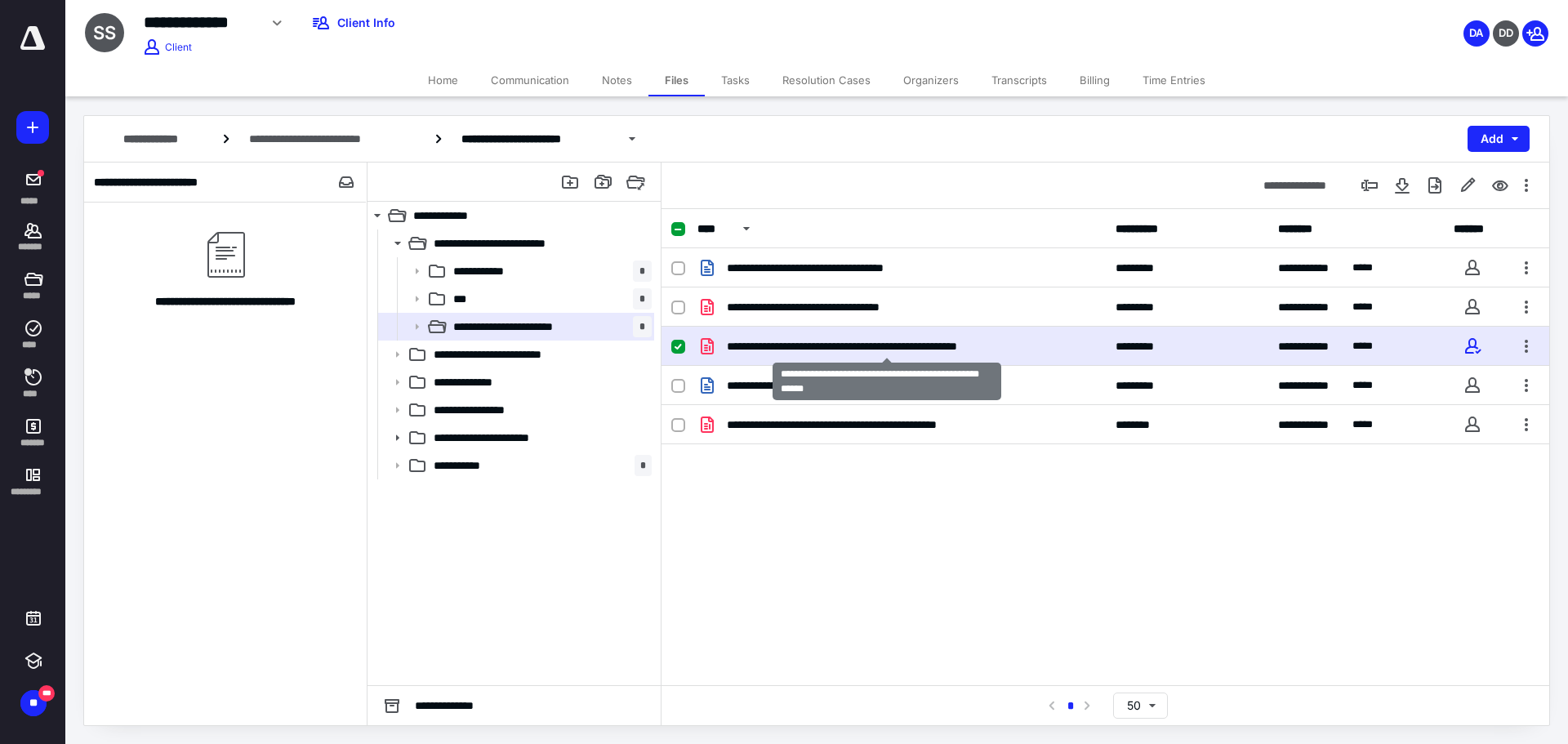 click on "**********" at bounding box center (887, 346) 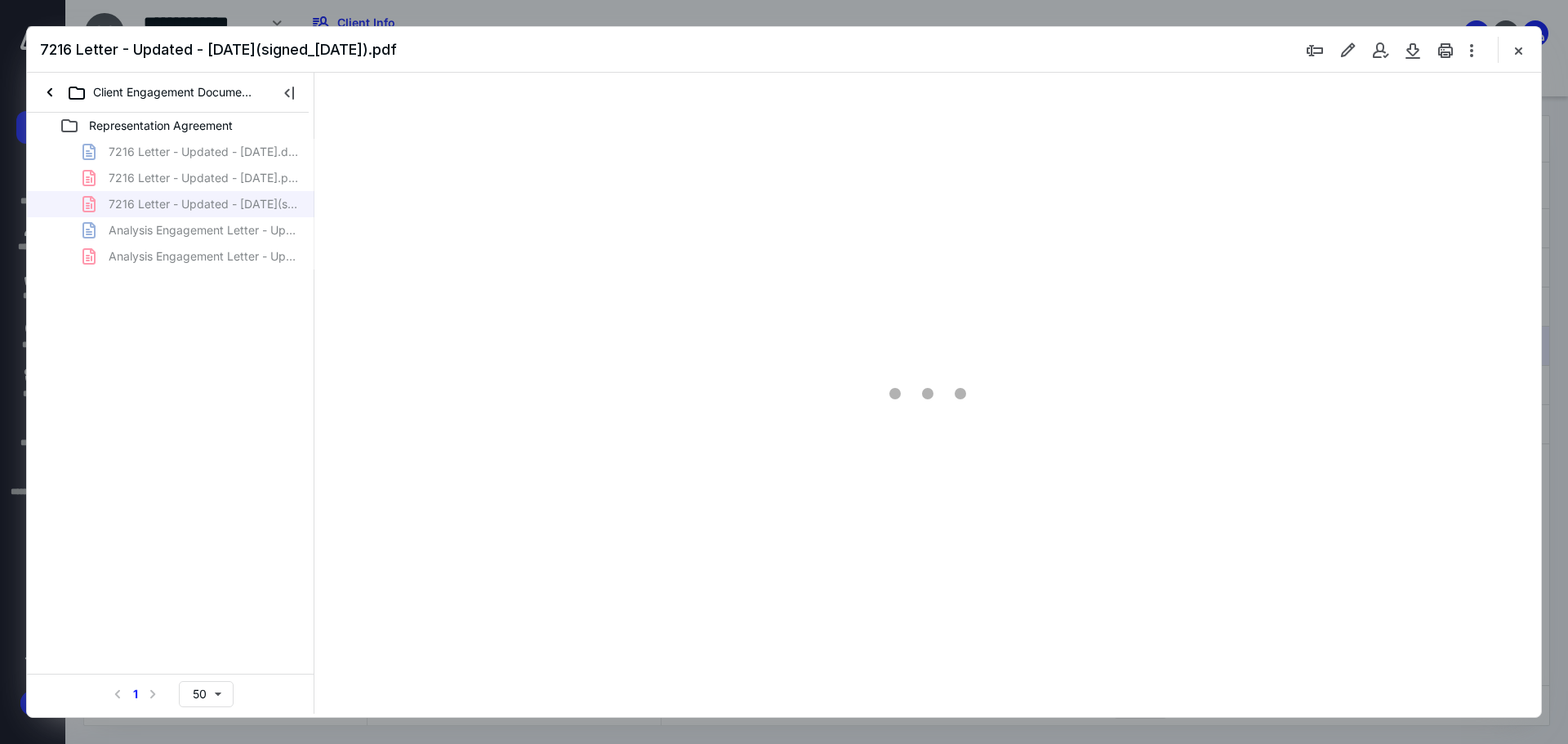 scroll, scrollTop: 0, scrollLeft: 0, axis: both 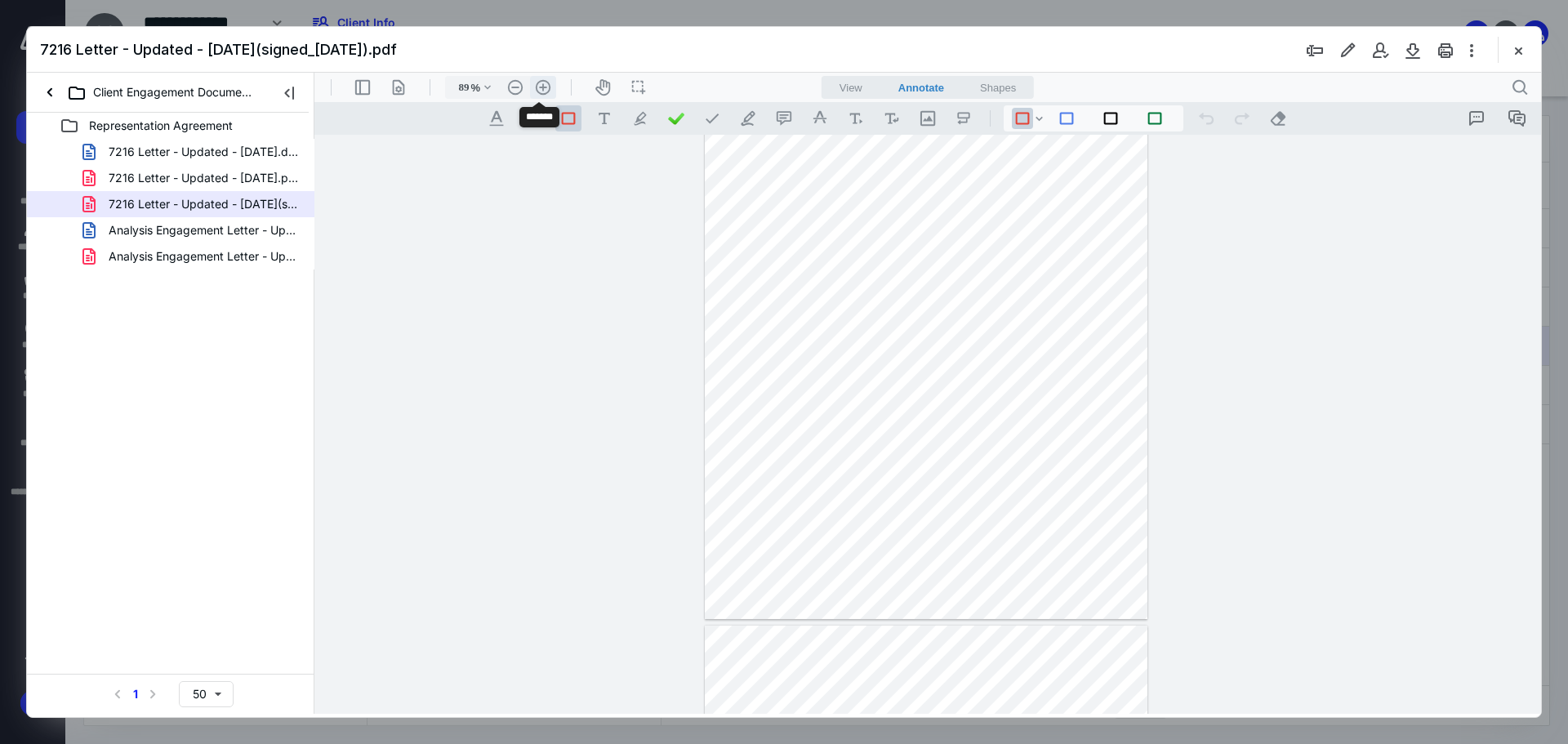 click on ".cls-1{fill:#abb0c4;} icon - header - zoom - in - line" at bounding box center [543, 87] 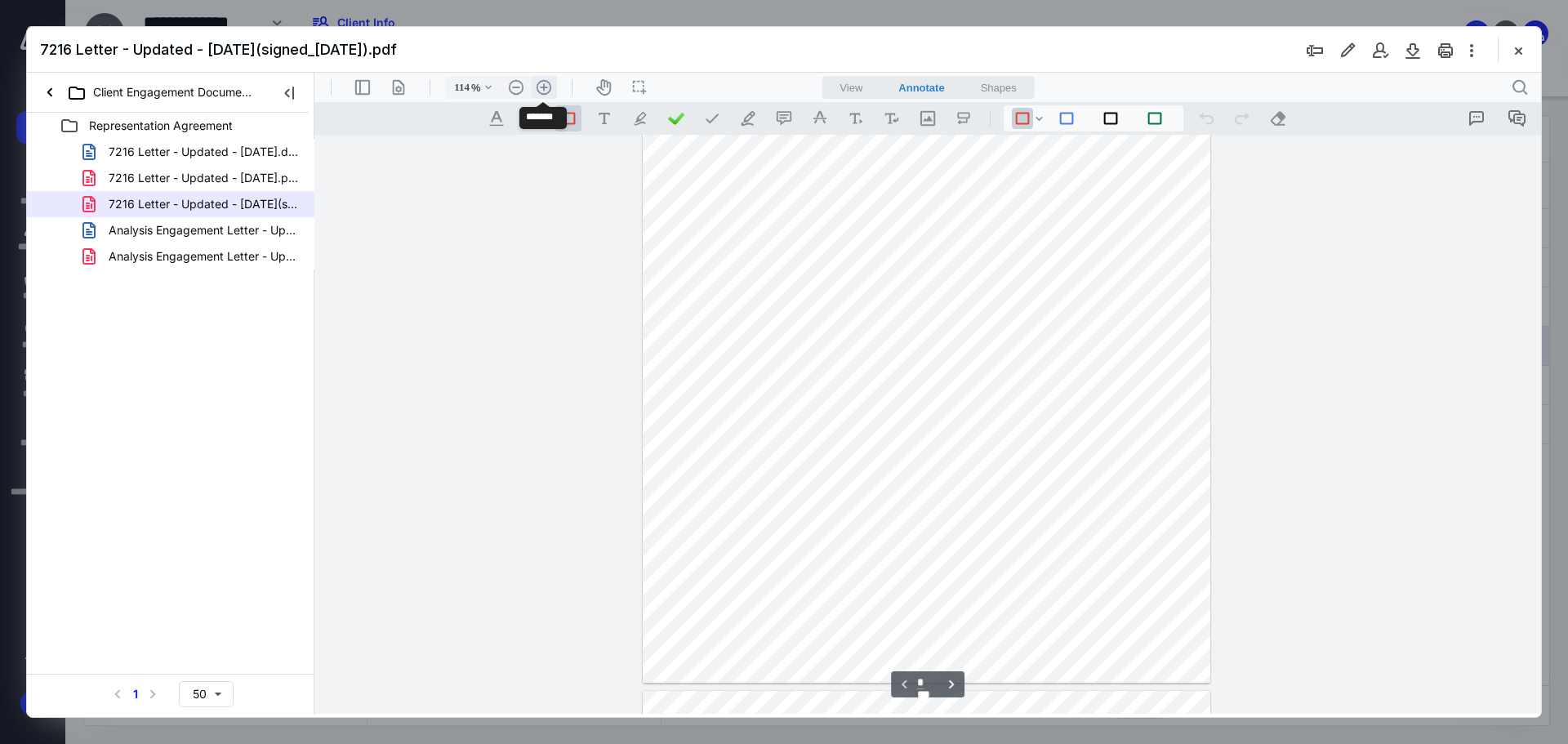 click on ".cls-1{fill:#abb0c4;} icon - header - zoom - in - line" at bounding box center (544, 87) 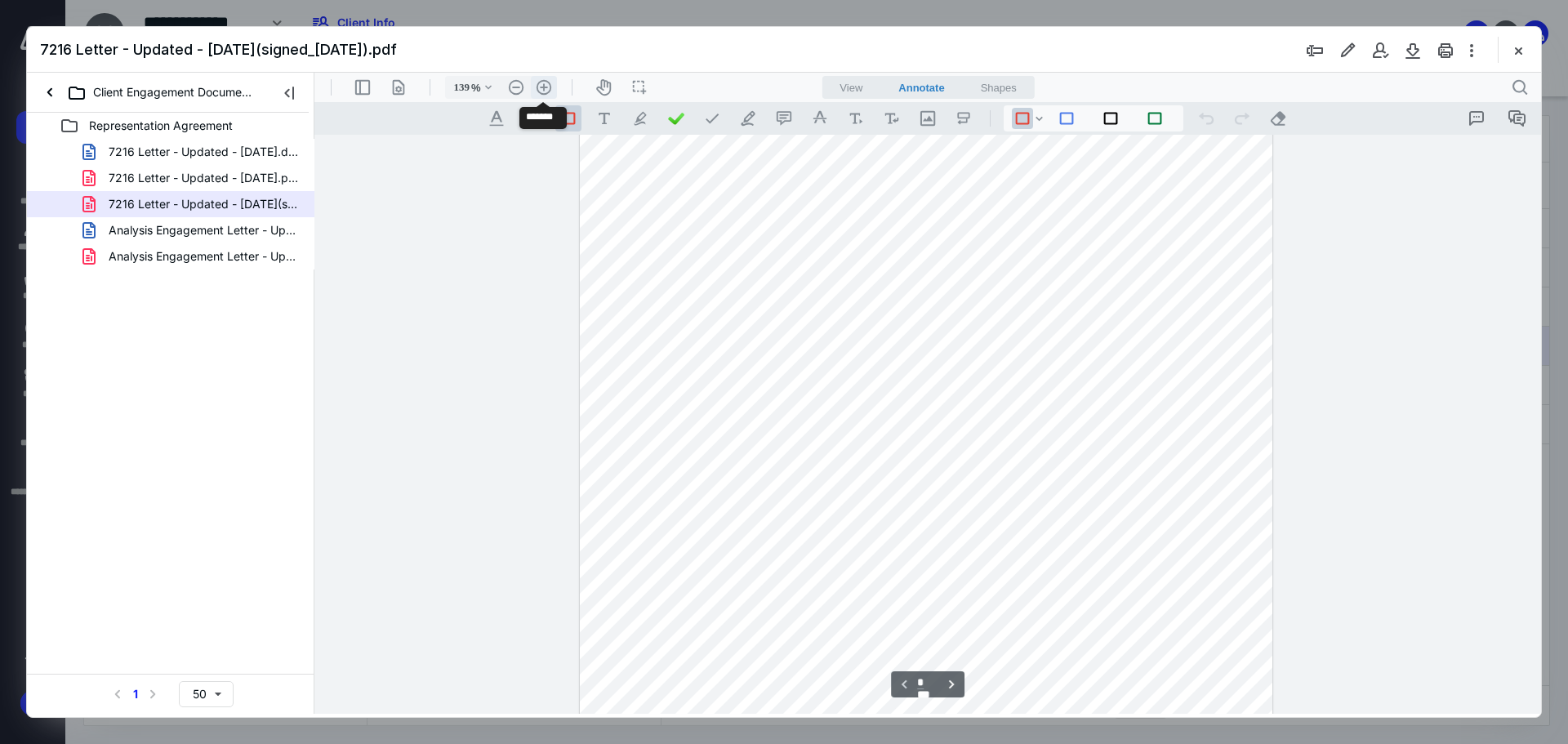 click on ".cls-1{fill:#abb0c4;} icon - header - zoom - in - line" at bounding box center (544, 87) 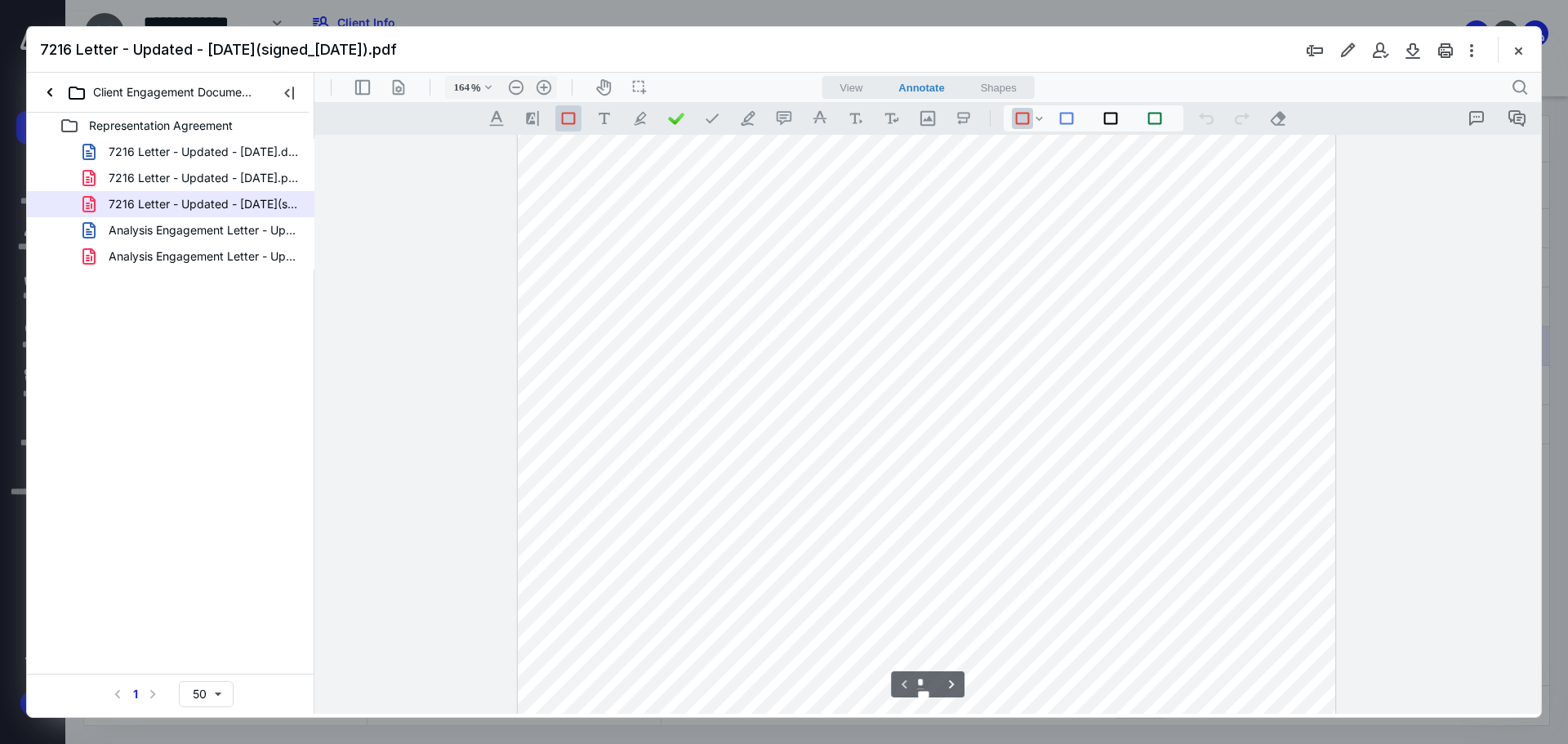 scroll, scrollTop: 362, scrollLeft: 0, axis: vertical 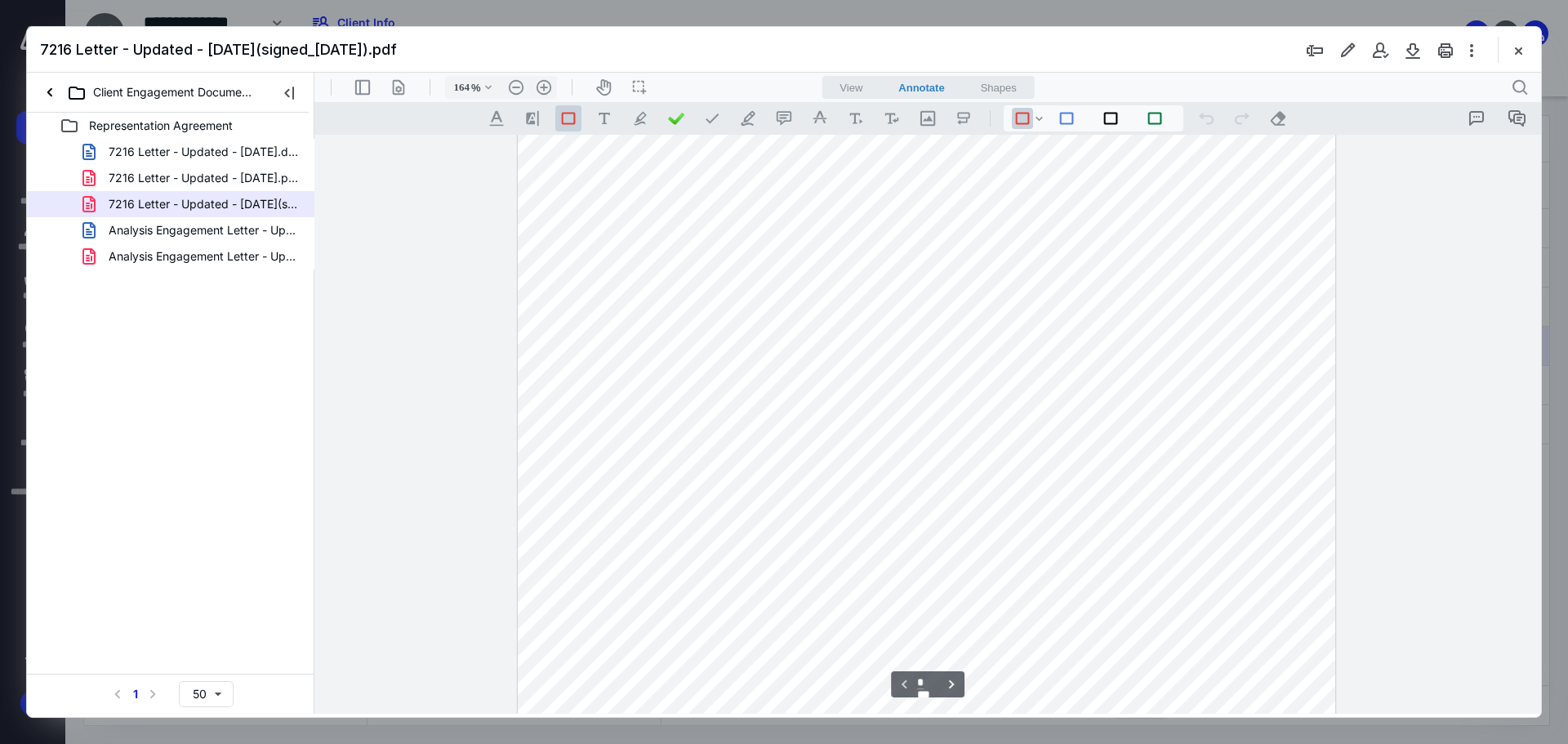 click at bounding box center (784, 372) 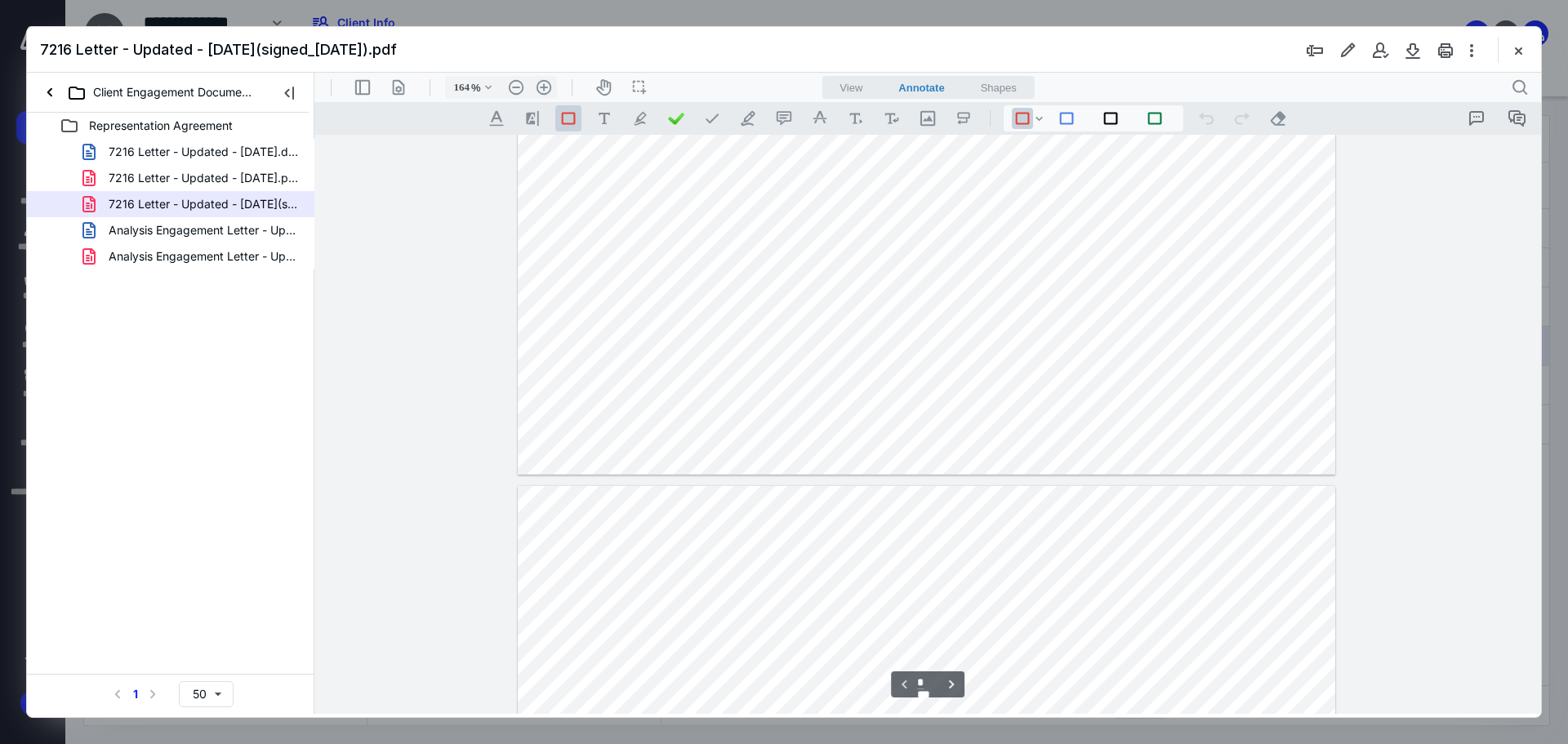 type on "*" 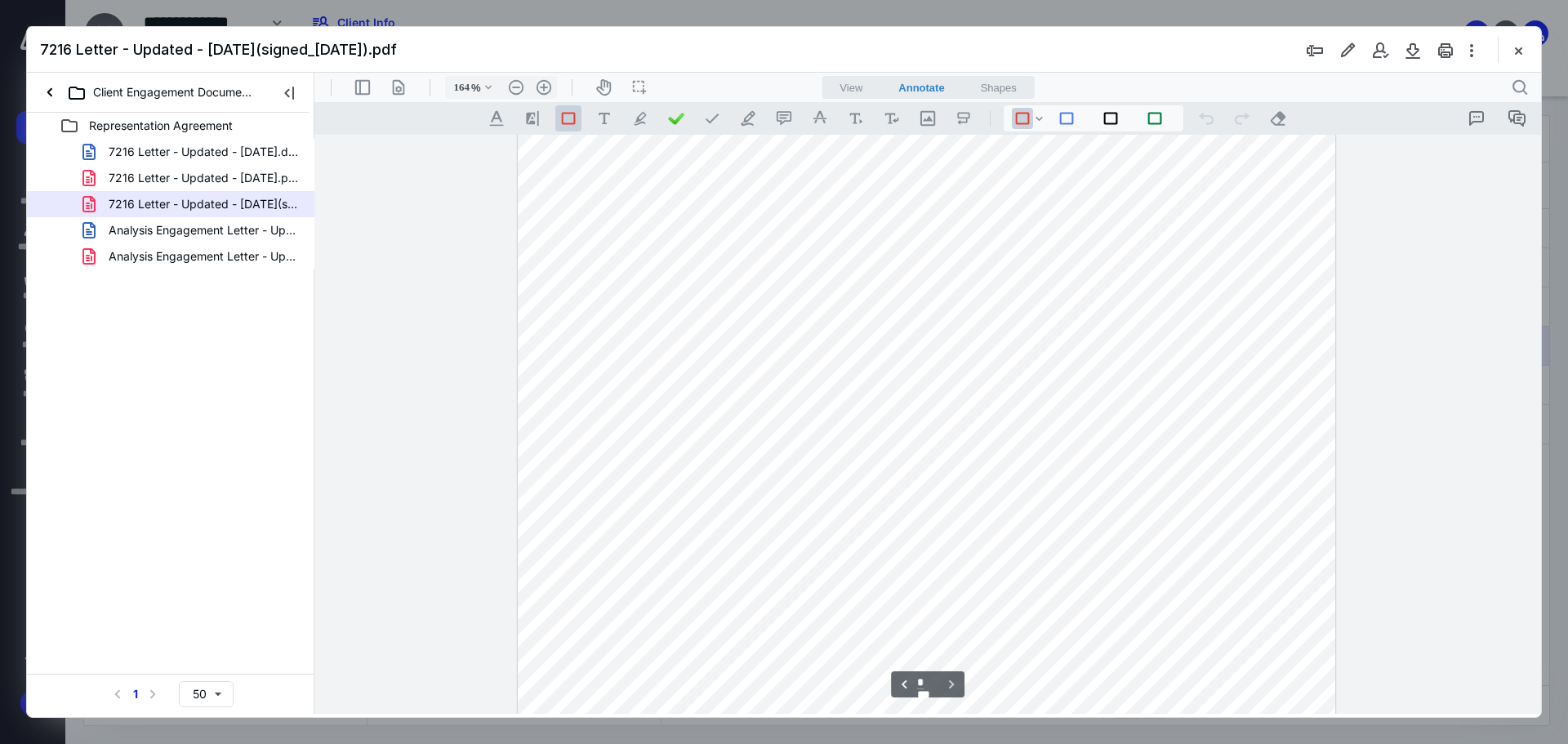 scroll, scrollTop: 1333, scrollLeft: 0, axis: vertical 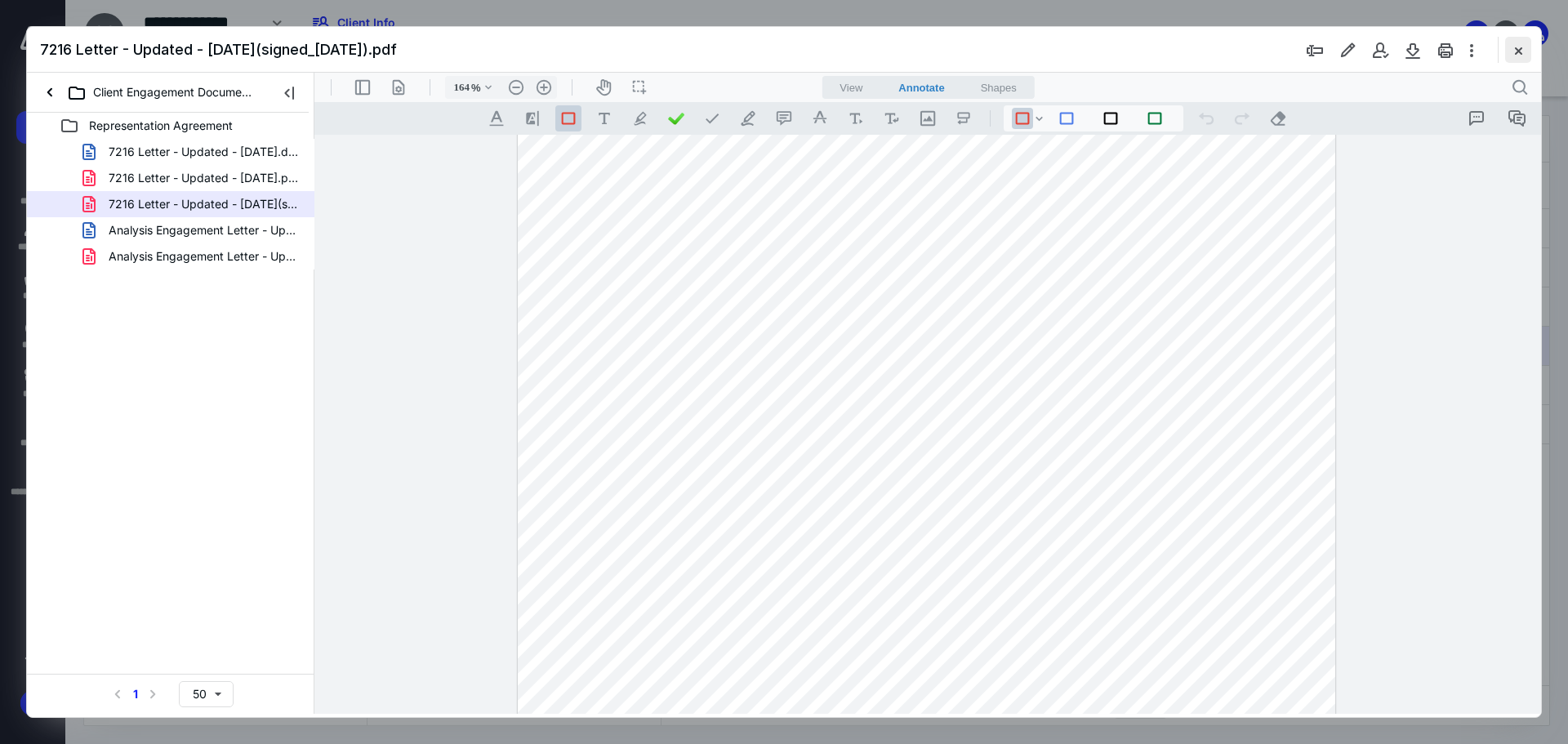click at bounding box center (1518, 50) 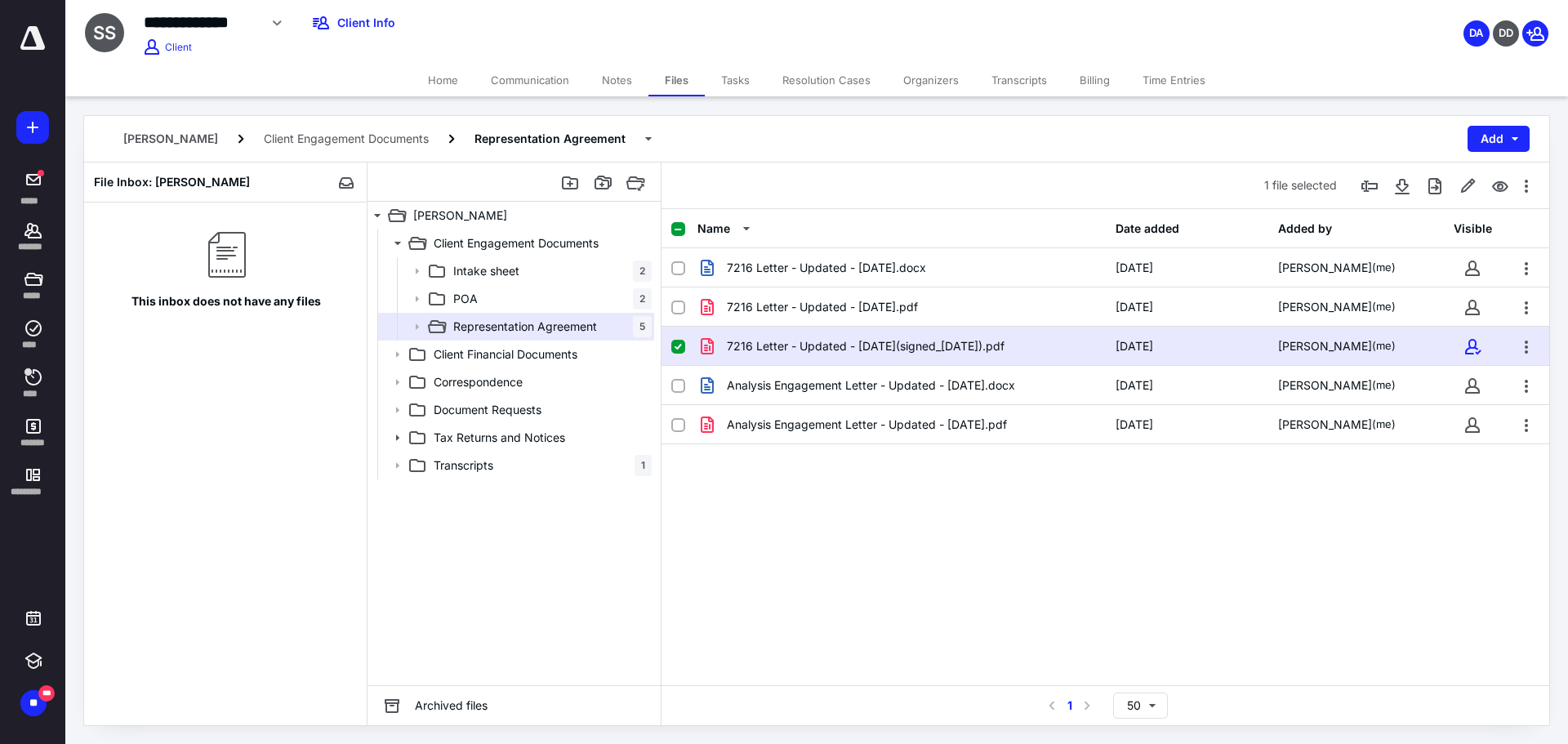 click on "Notes" at bounding box center (617, 80) 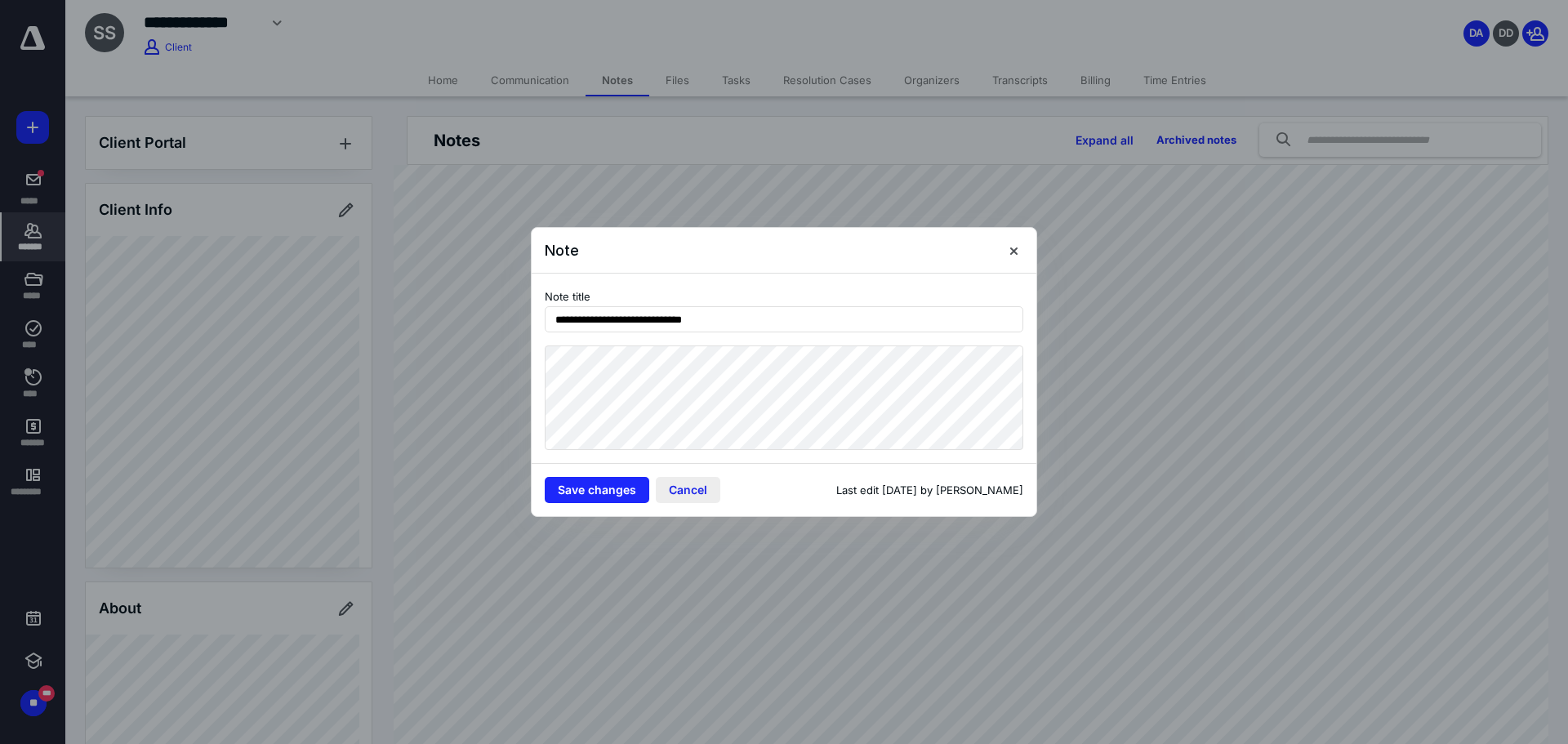 click on "Cancel" at bounding box center [688, 490] 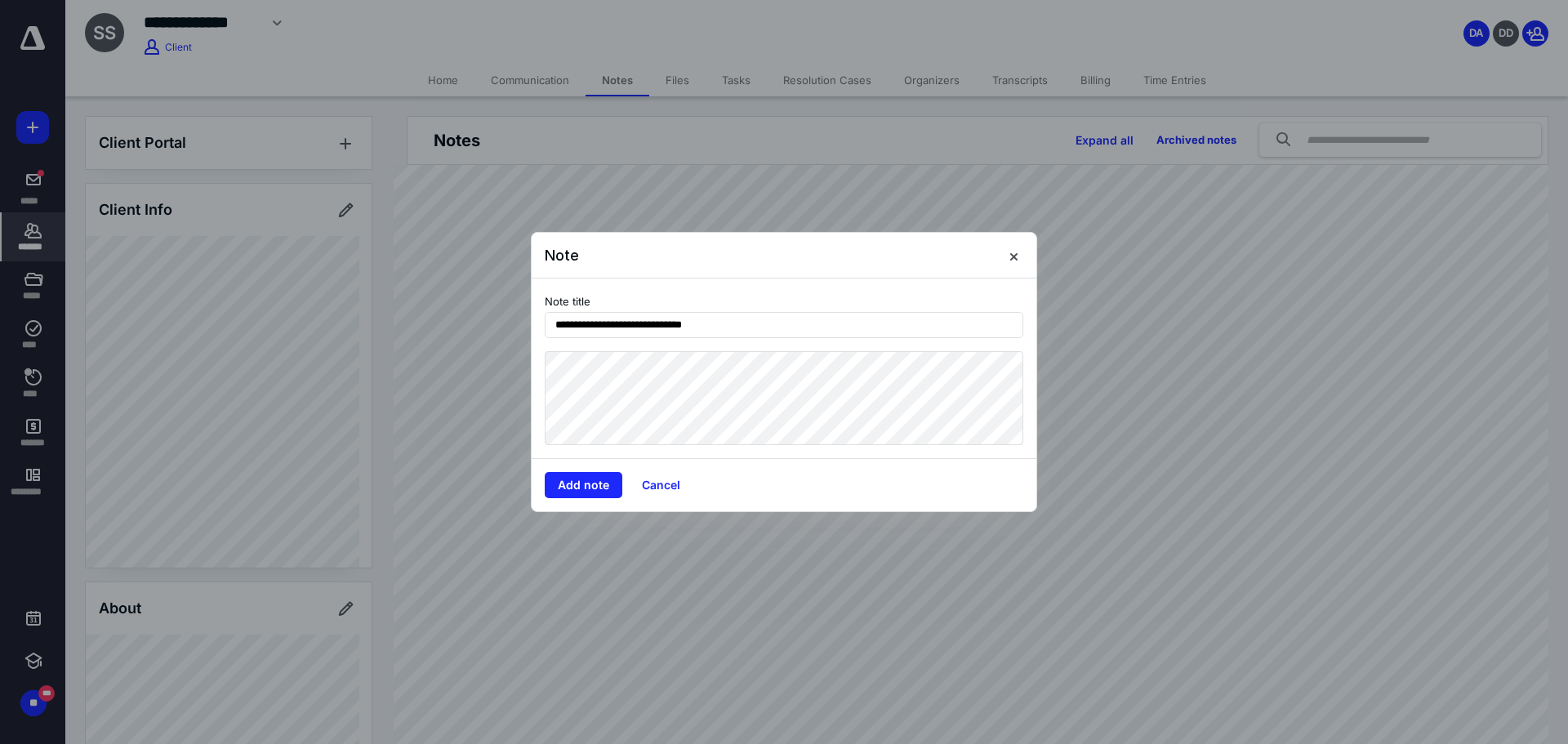 type on "**********" 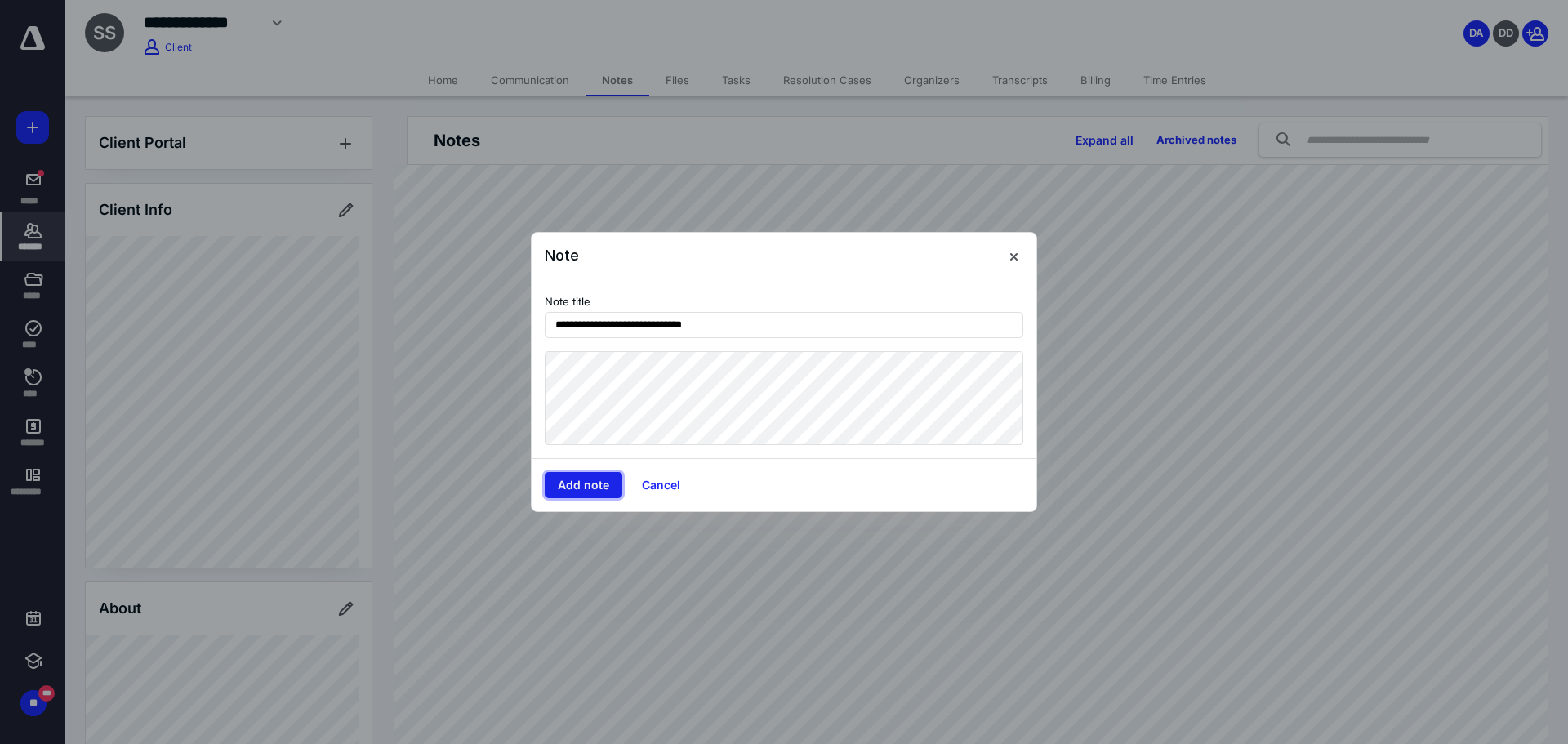 click on "Add note" at bounding box center (583, 485) 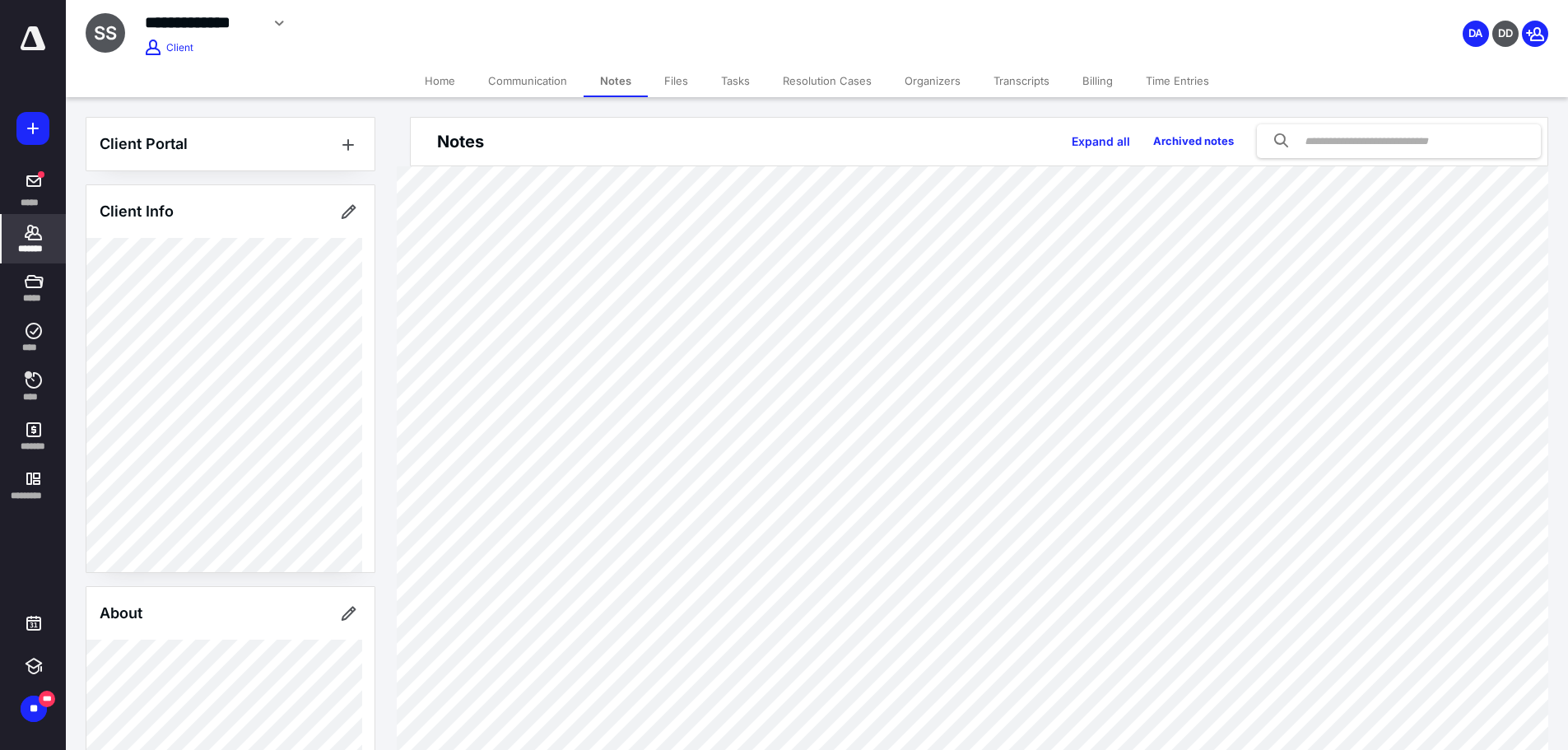 click on "Files" at bounding box center [676, 81] 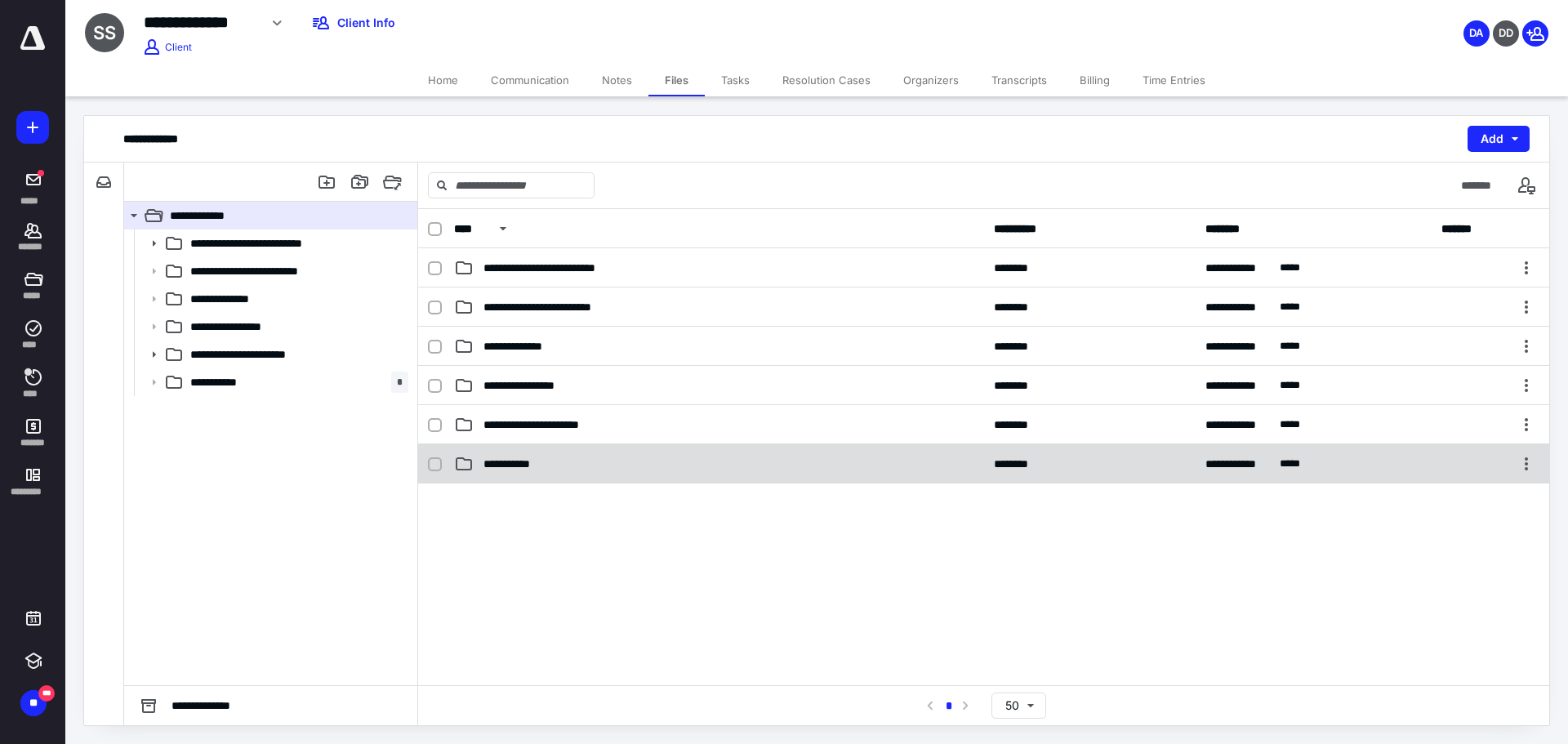 click on "**********" at bounding box center [719, 464] 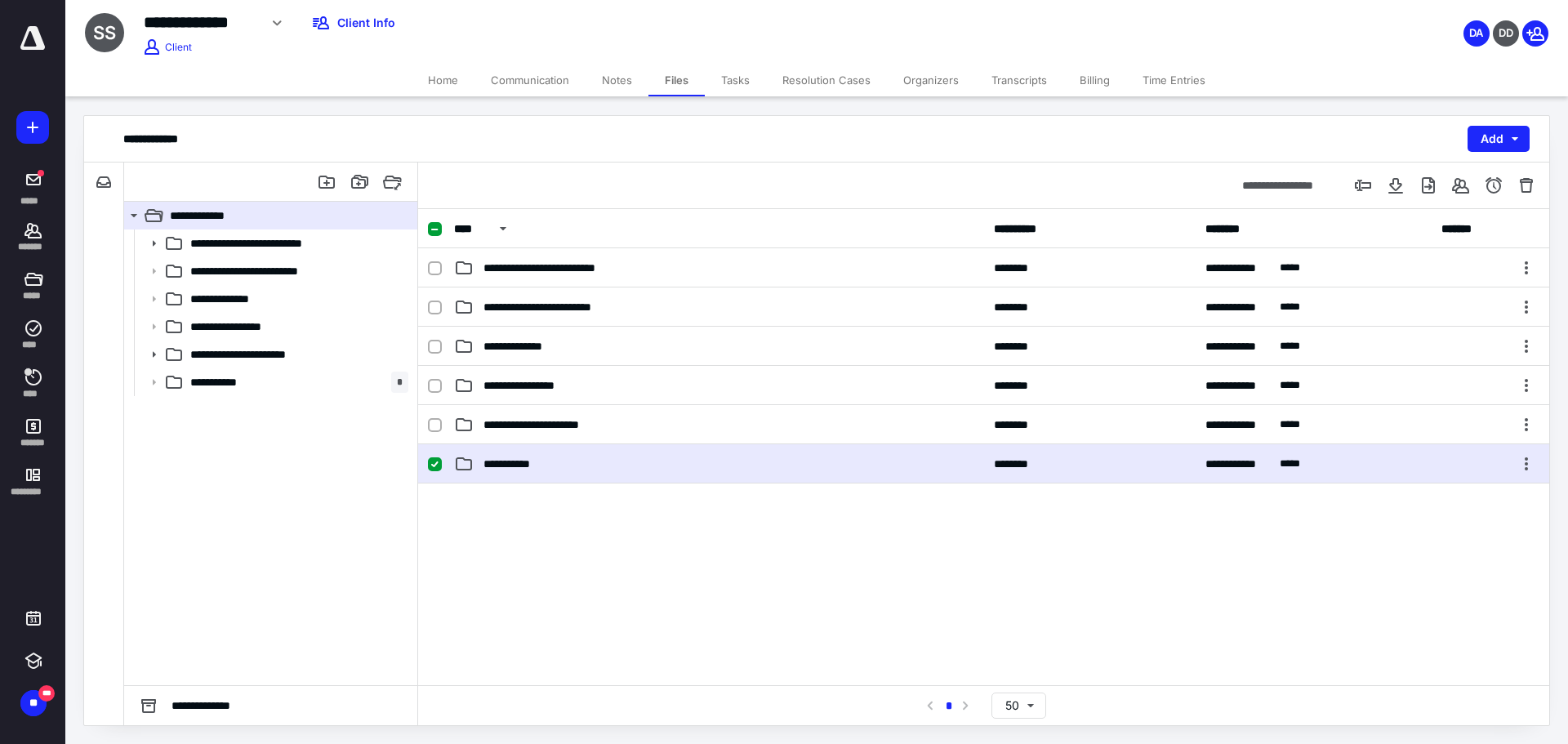 click on "**********" at bounding box center [719, 464] 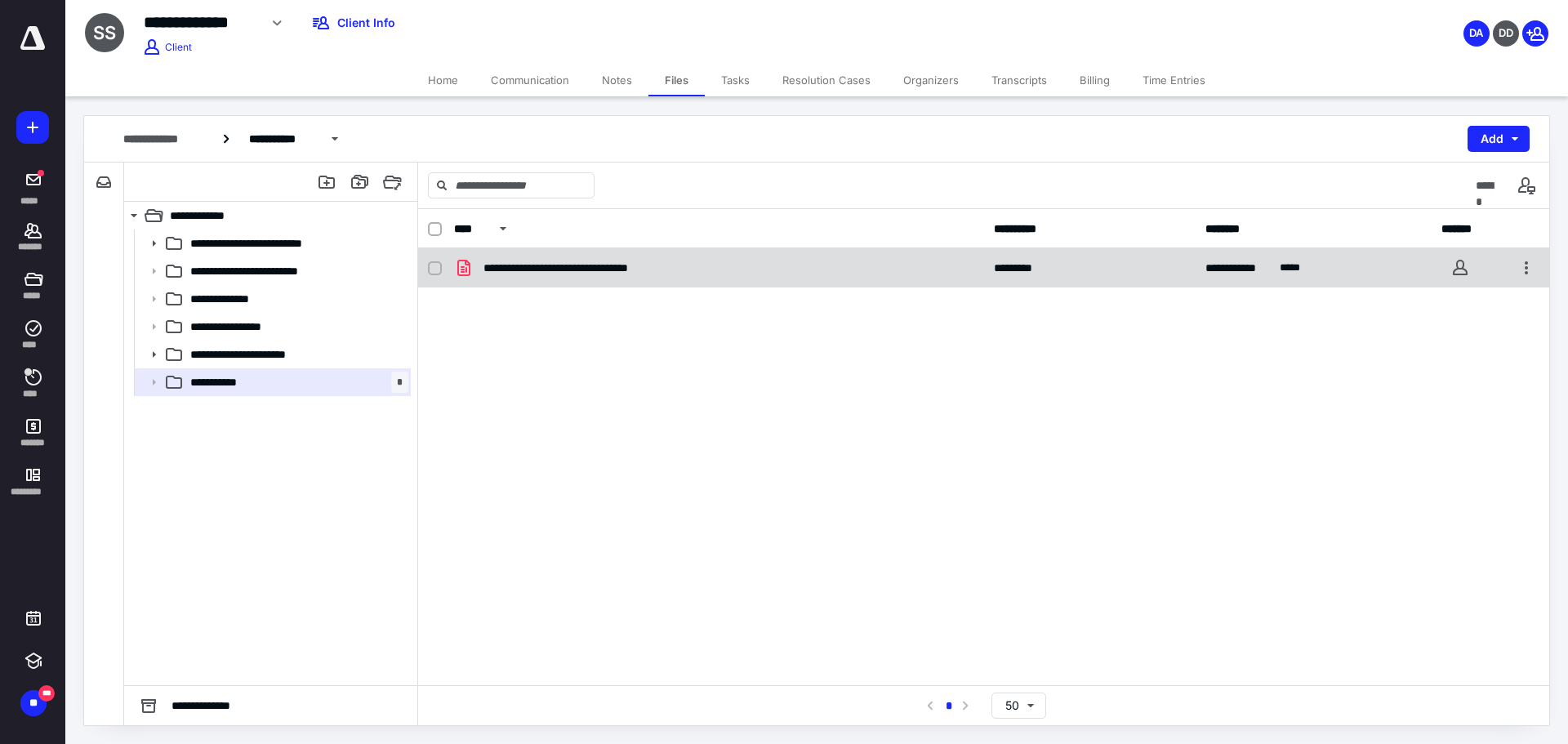 click on "**********" at bounding box center [983, 268] 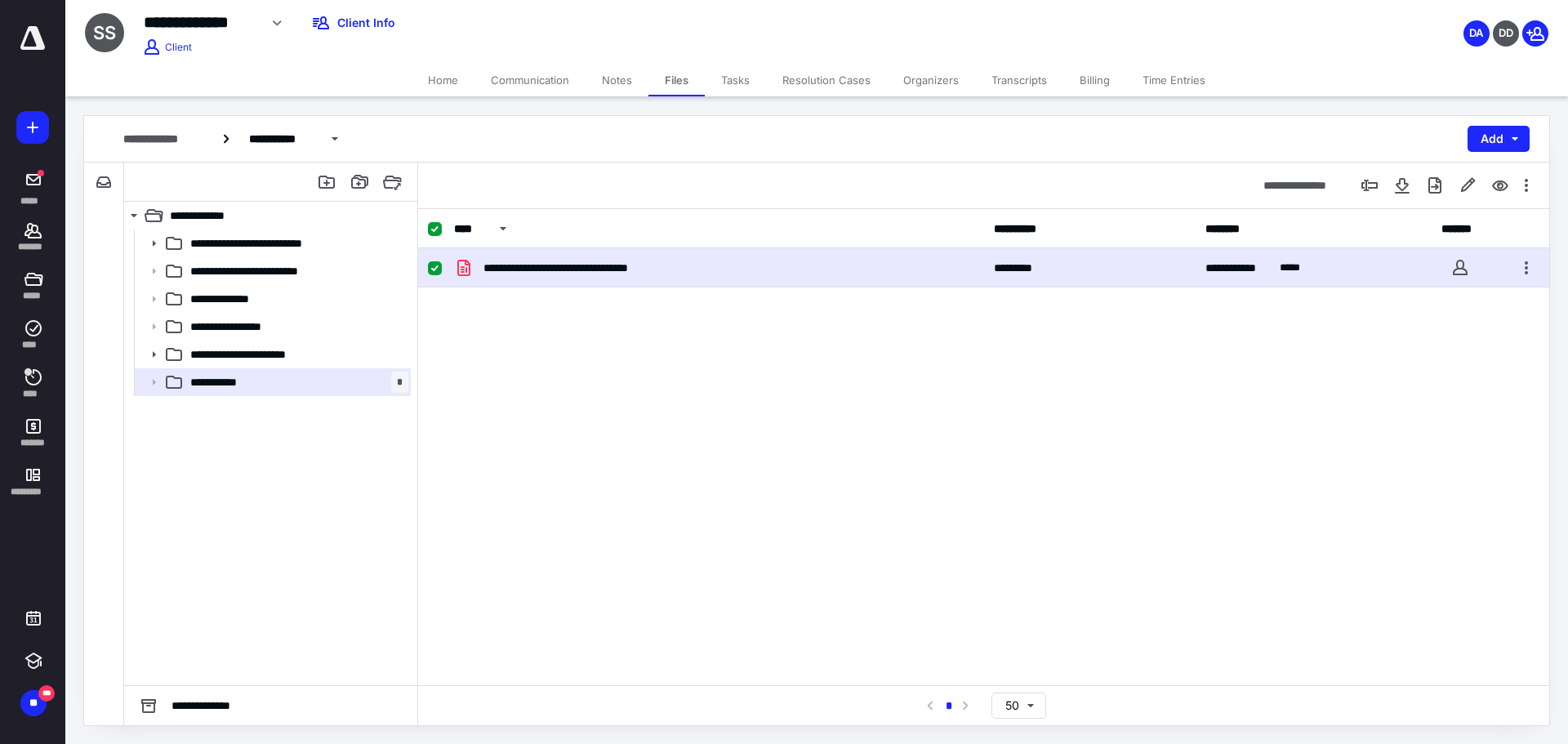 click on "**********" at bounding box center [983, 268] 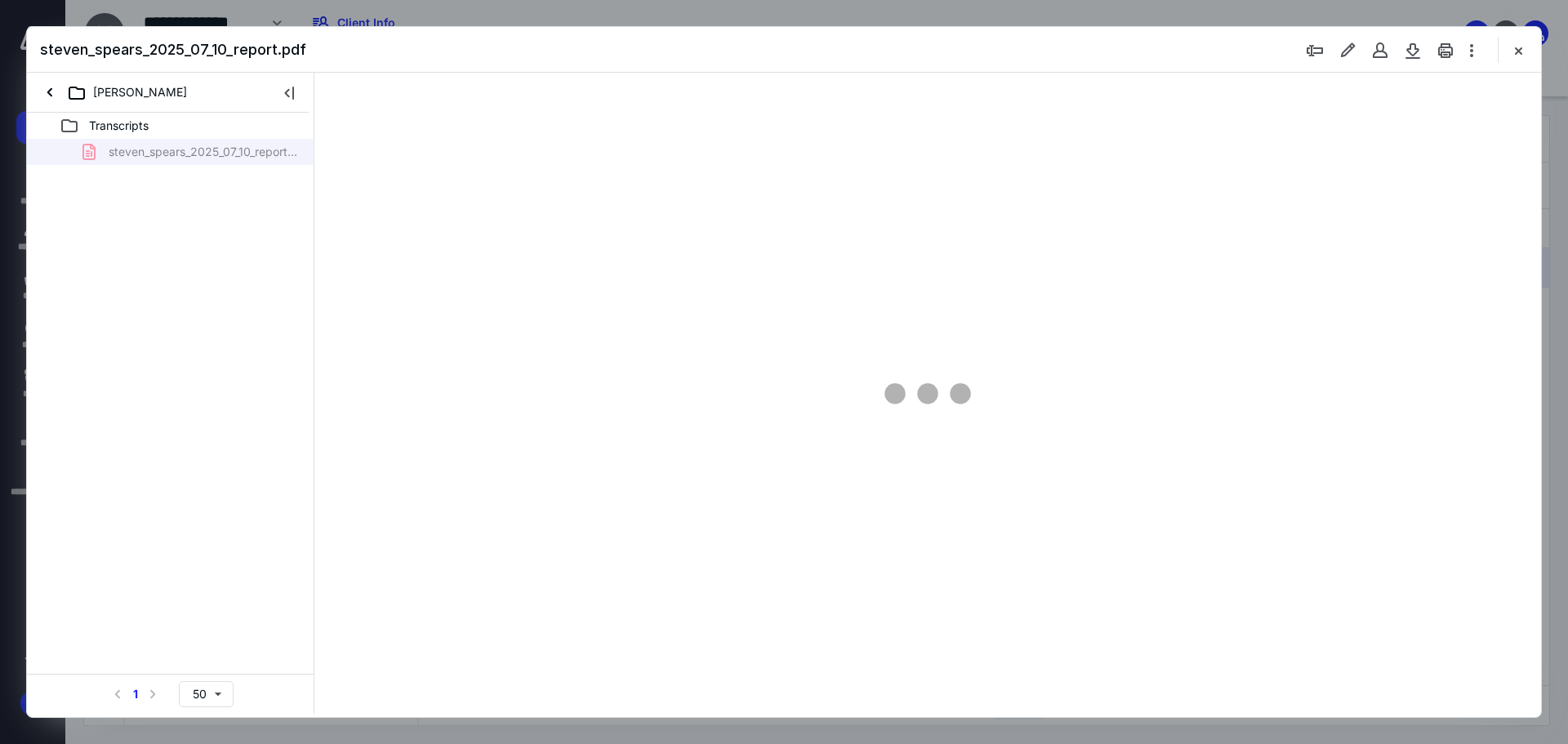 scroll, scrollTop: 0, scrollLeft: 0, axis: both 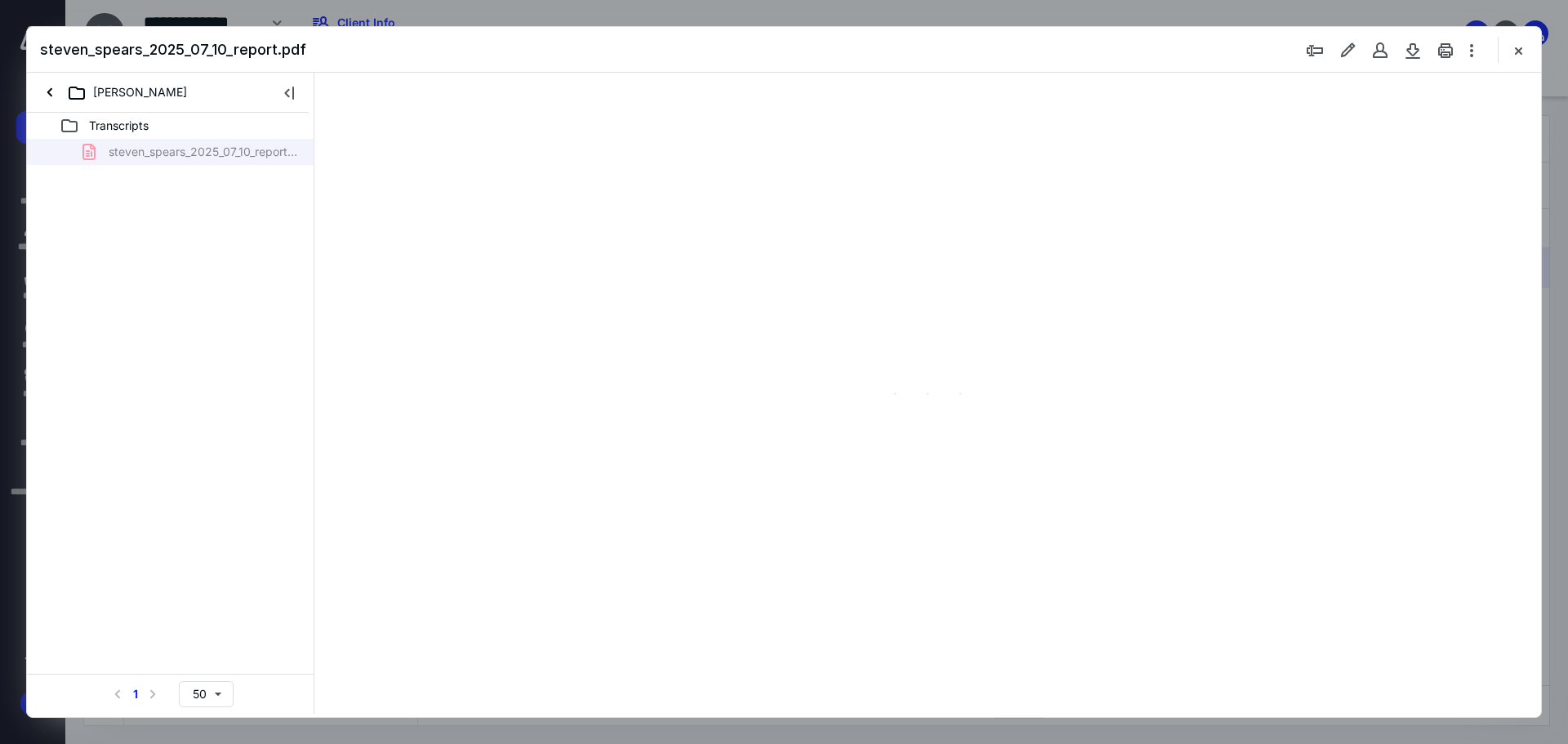 type on "118" 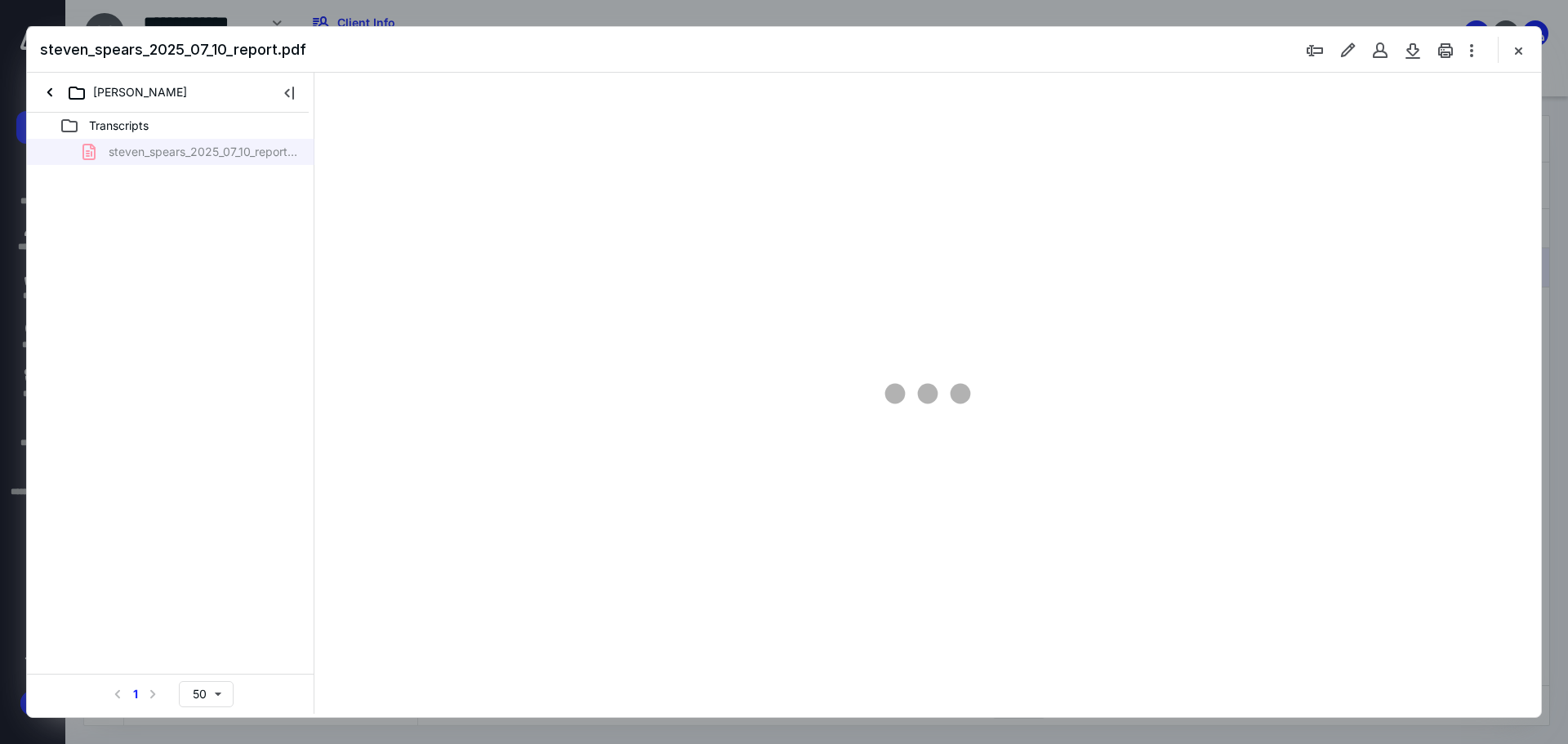 scroll, scrollTop: 66, scrollLeft: 0, axis: vertical 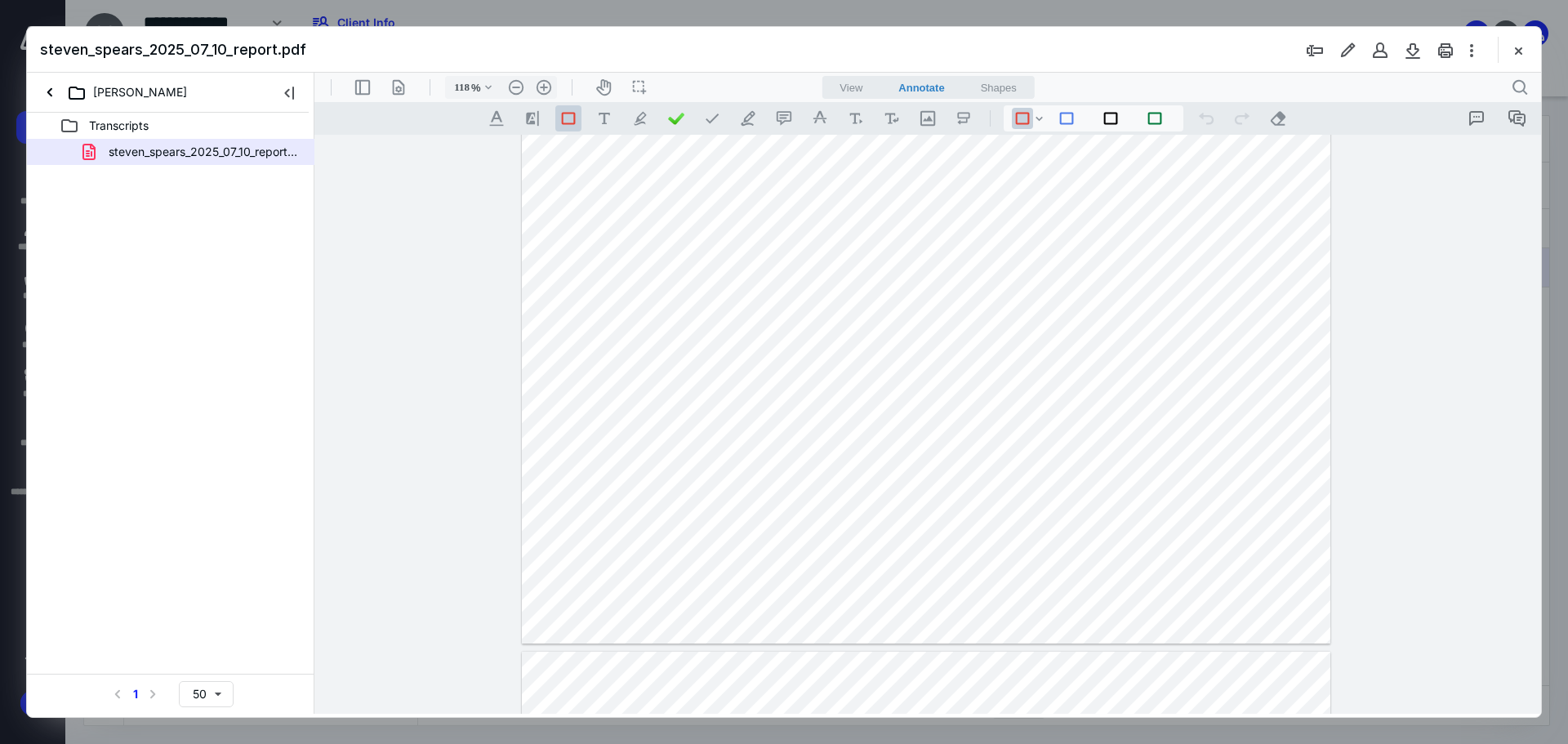 click at bounding box center [926, 359] 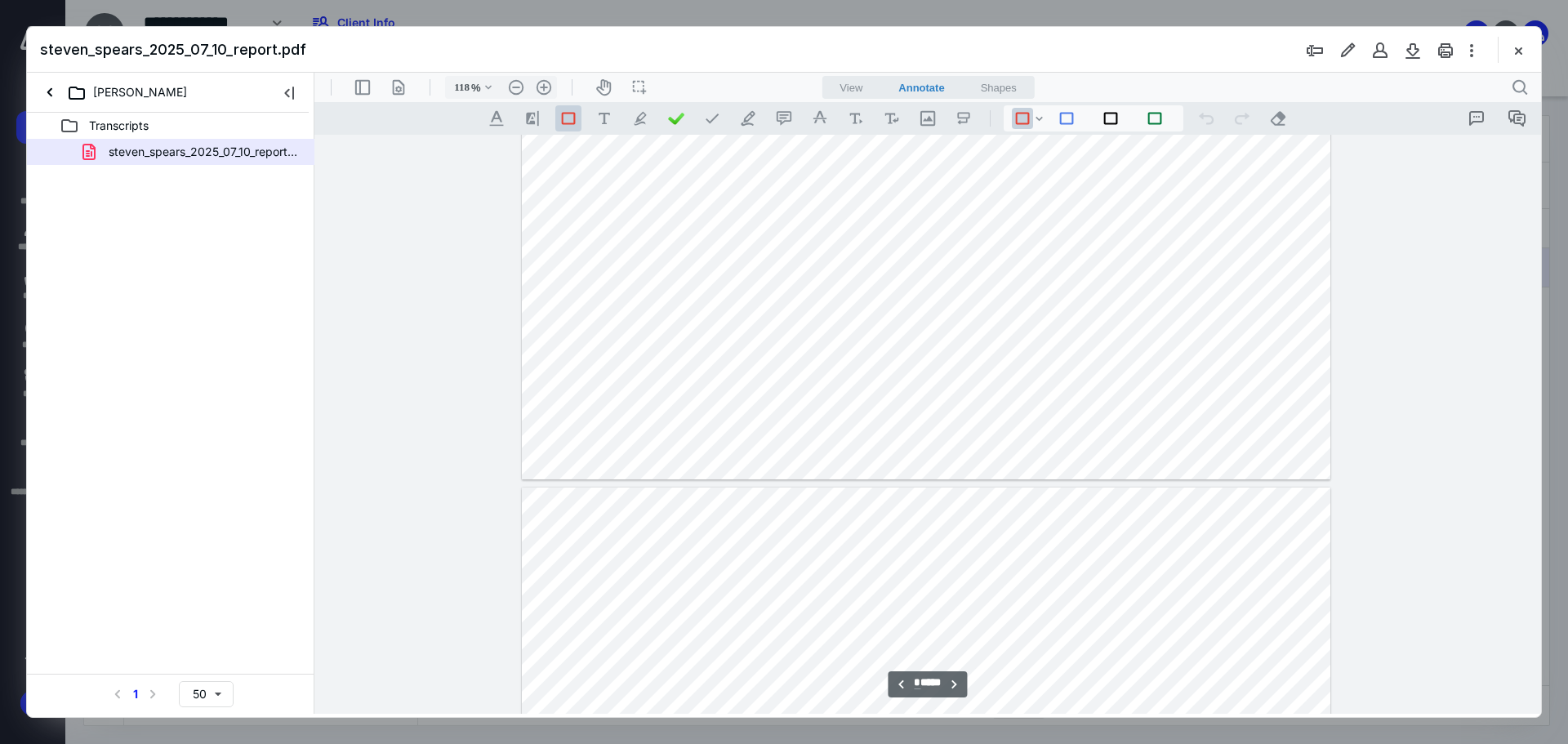 scroll, scrollTop: 850, scrollLeft: 0, axis: vertical 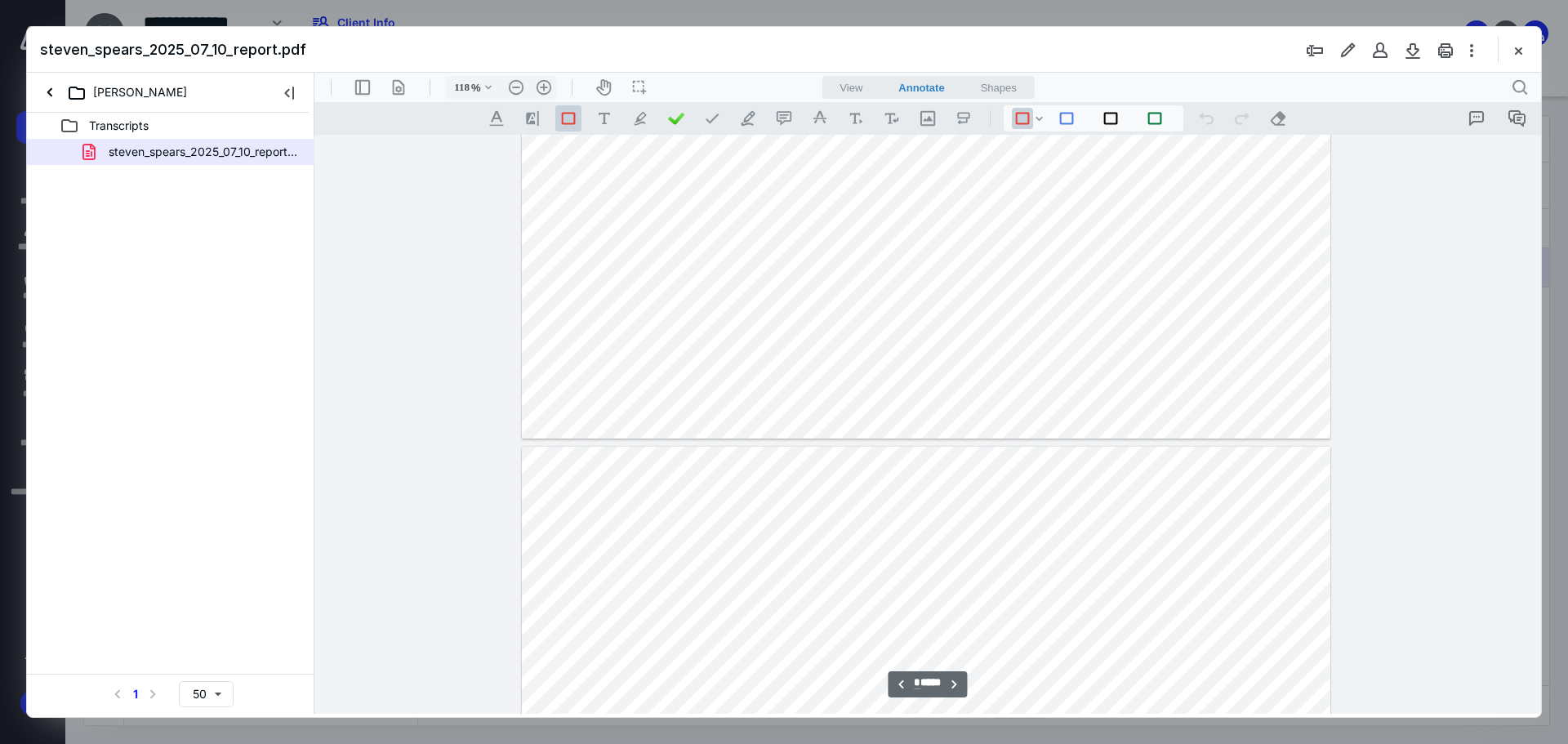 type on "*" 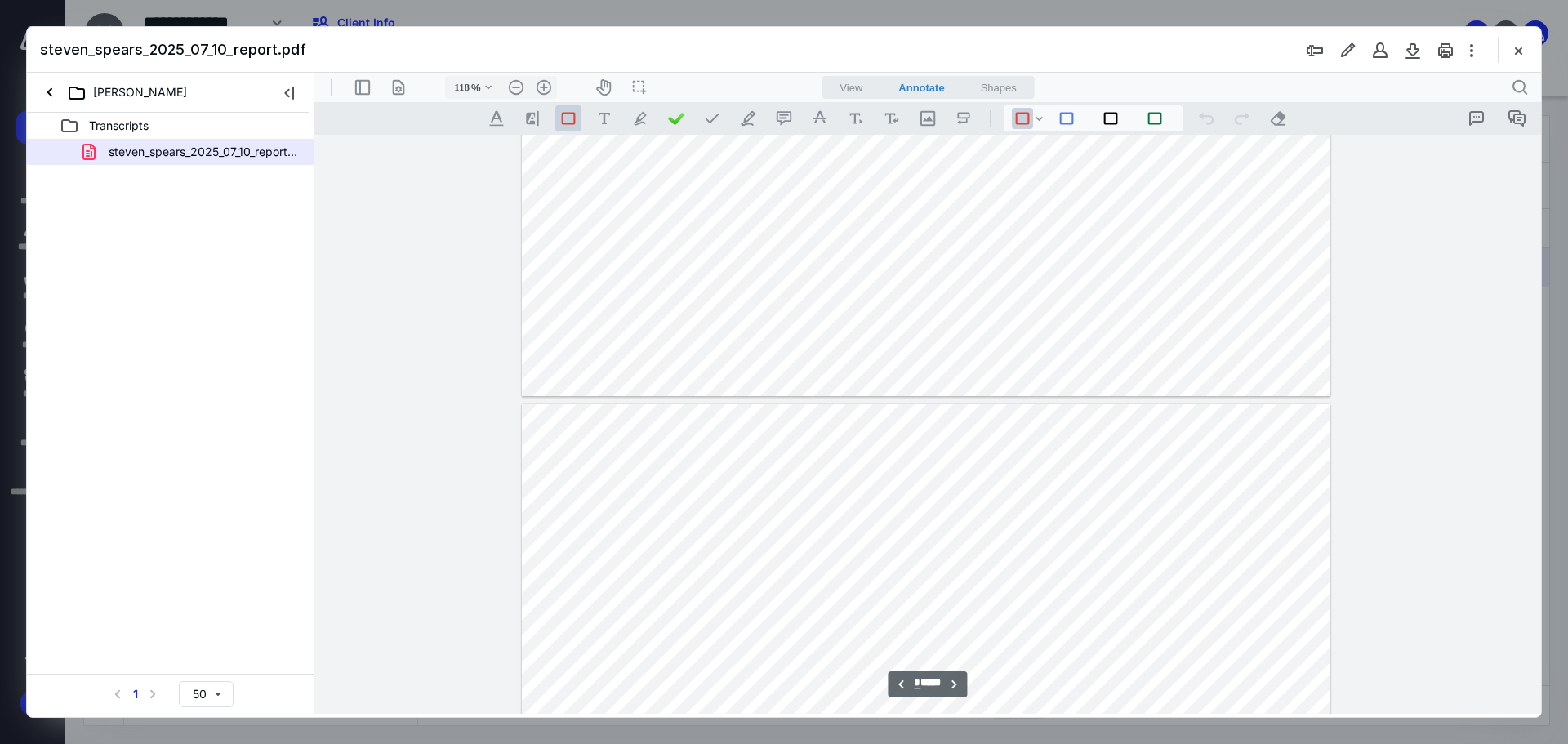 scroll, scrollTop: 916, scrollLeft: 0, axis: vertical 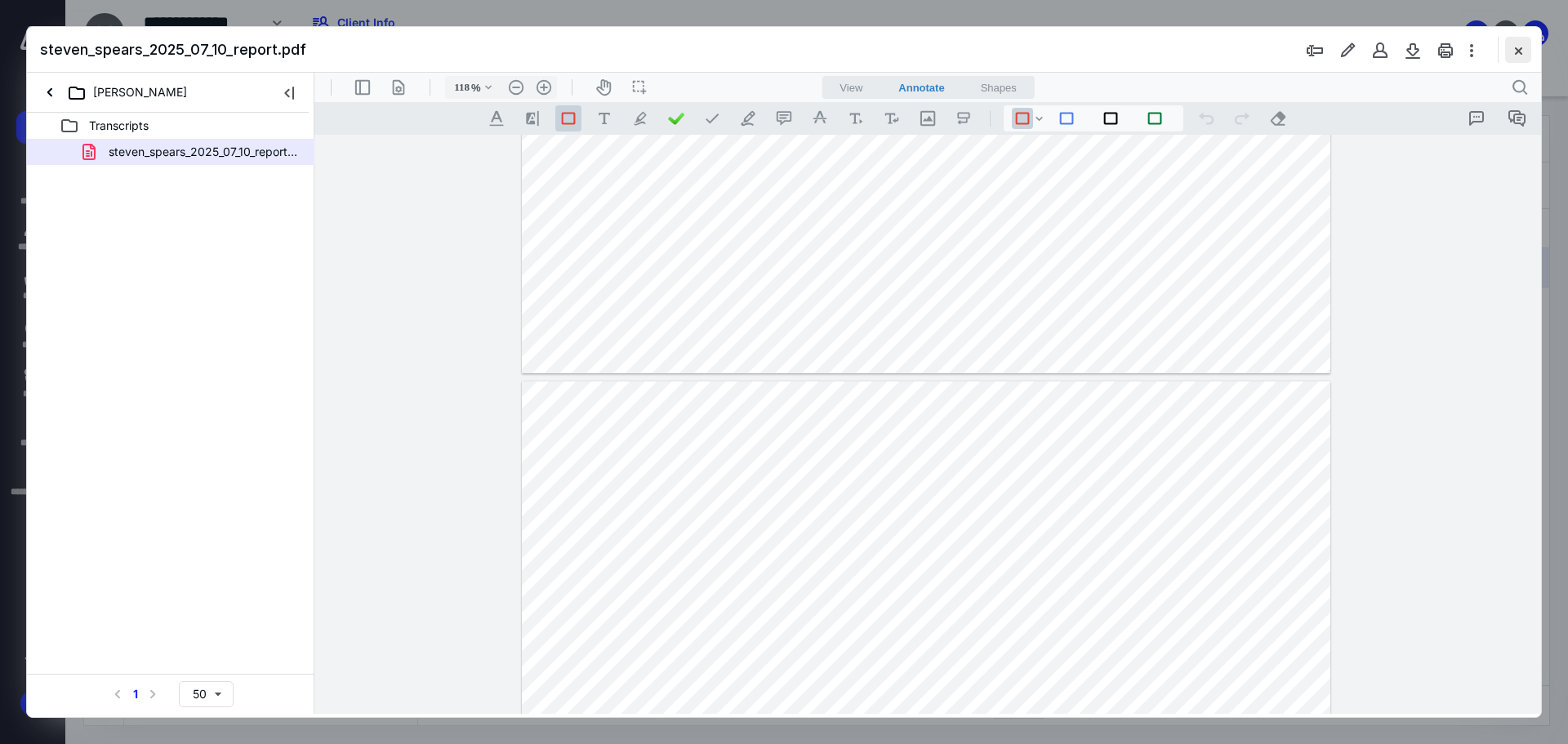 click at bounding box center [1518, 50] 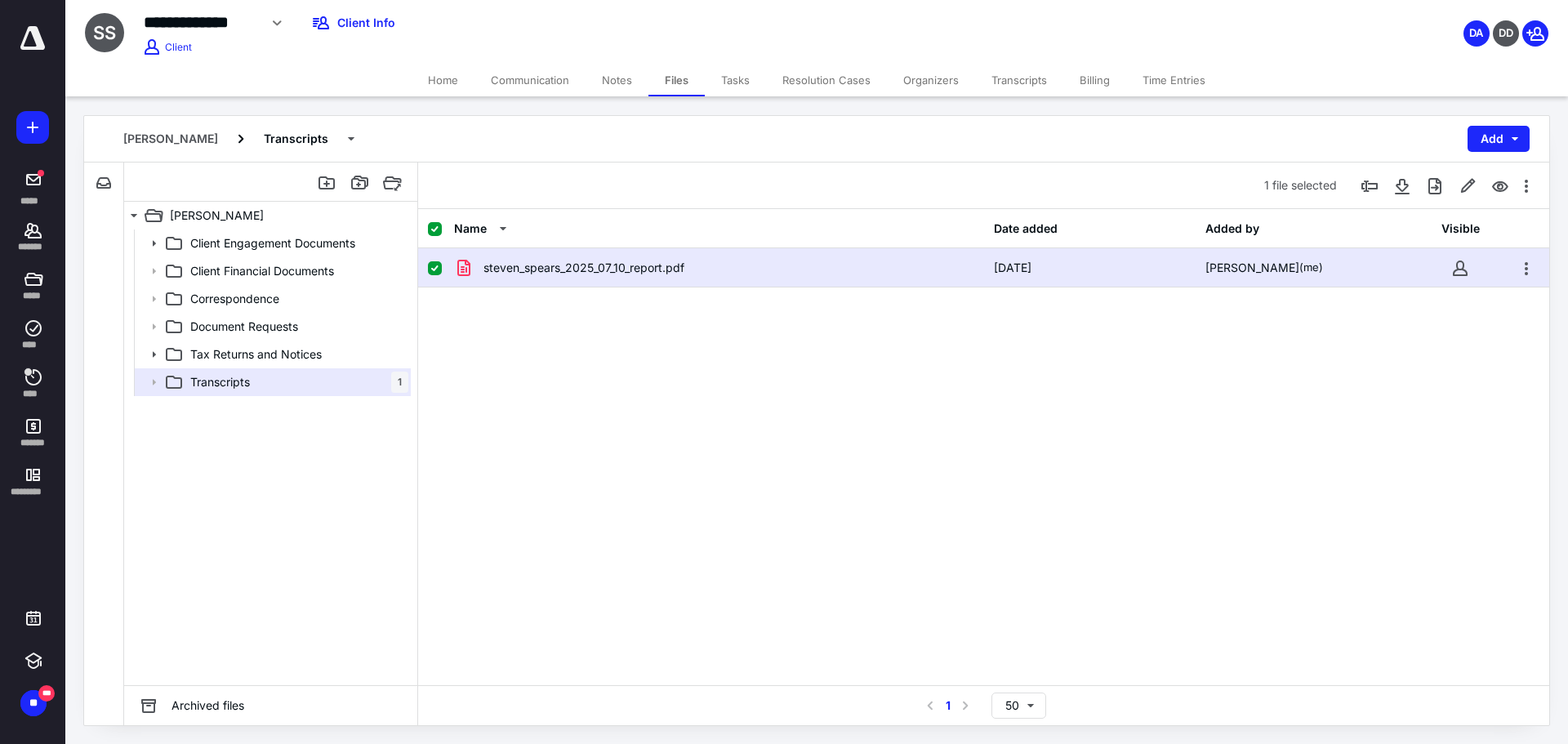 click on "Transcripts" at bounding box center (1019, 80) 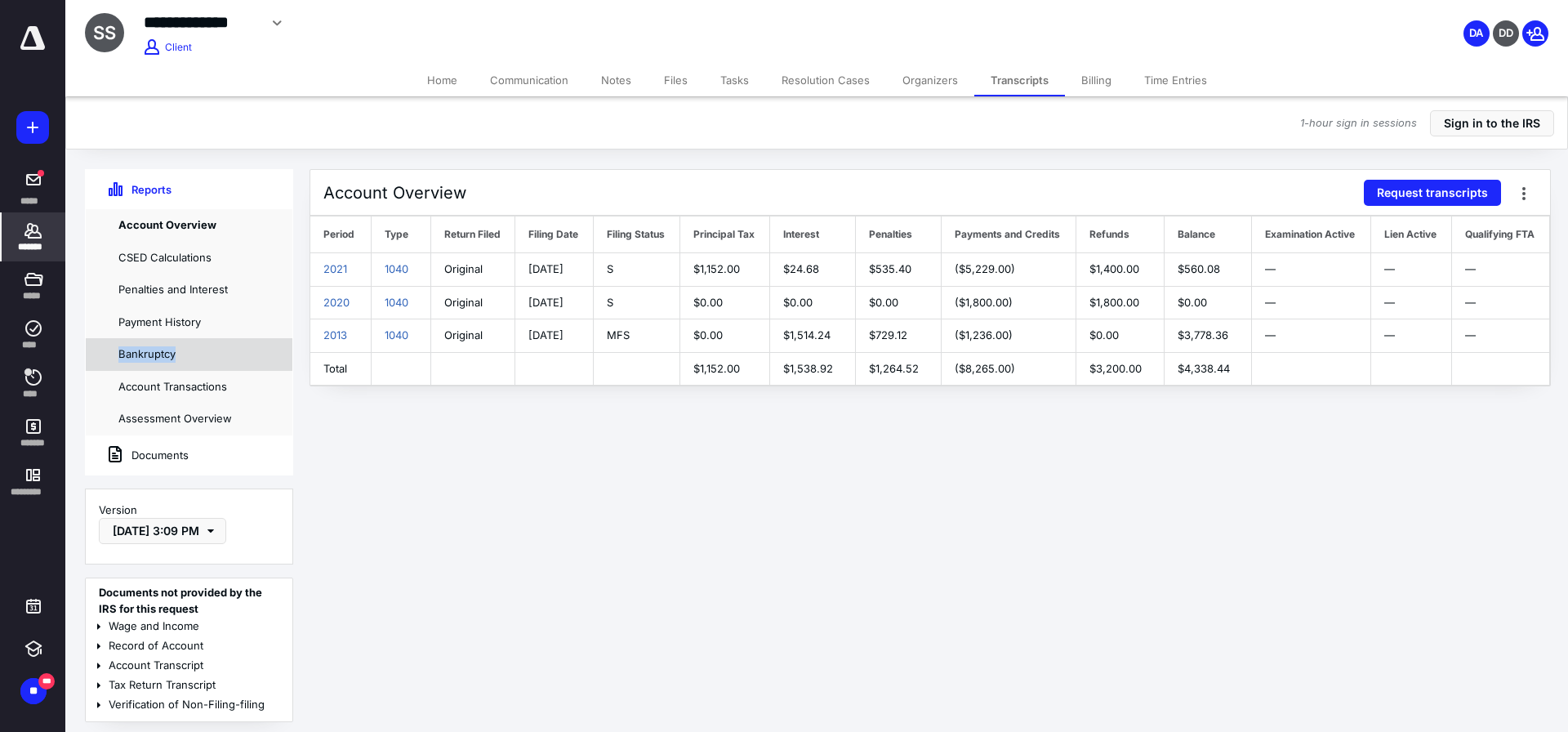 drag, startPoint x: 256, startPoint y: 318, endPoint x: 187, endPoint y: 361, distance: 81.30191 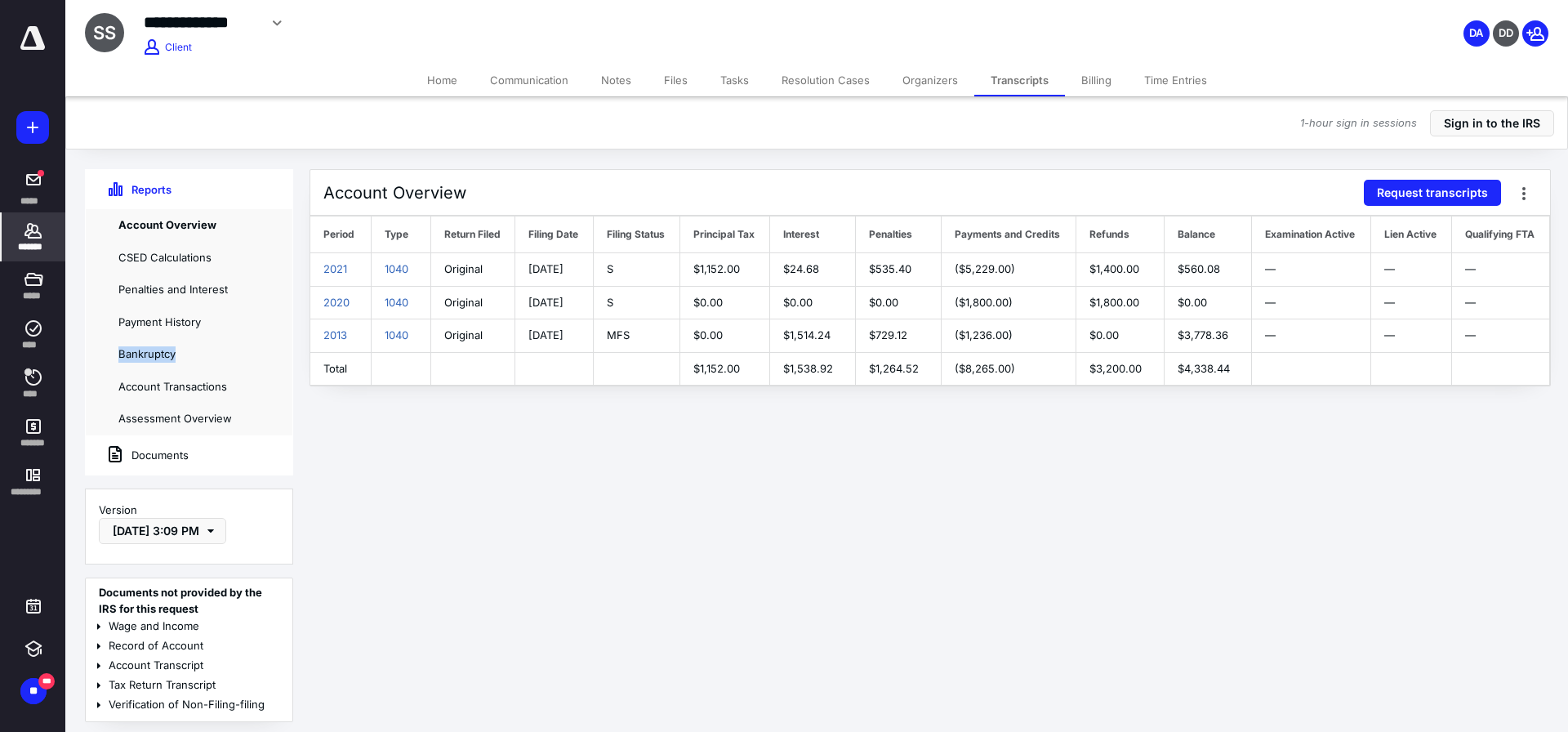 click on "Notes" at bounding box center (616, 80) 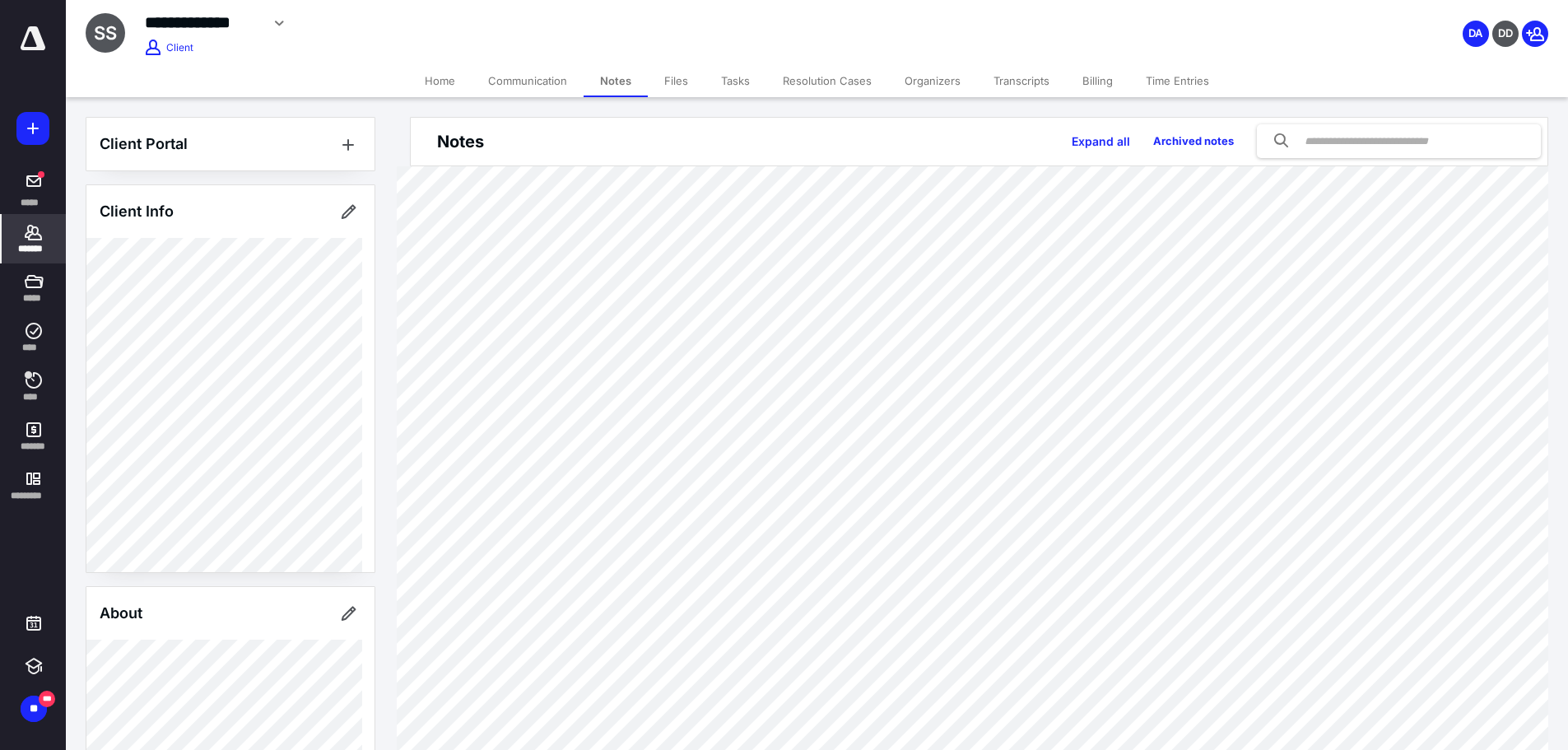 click on "Transcripts" at bounding box center [1021, 81] 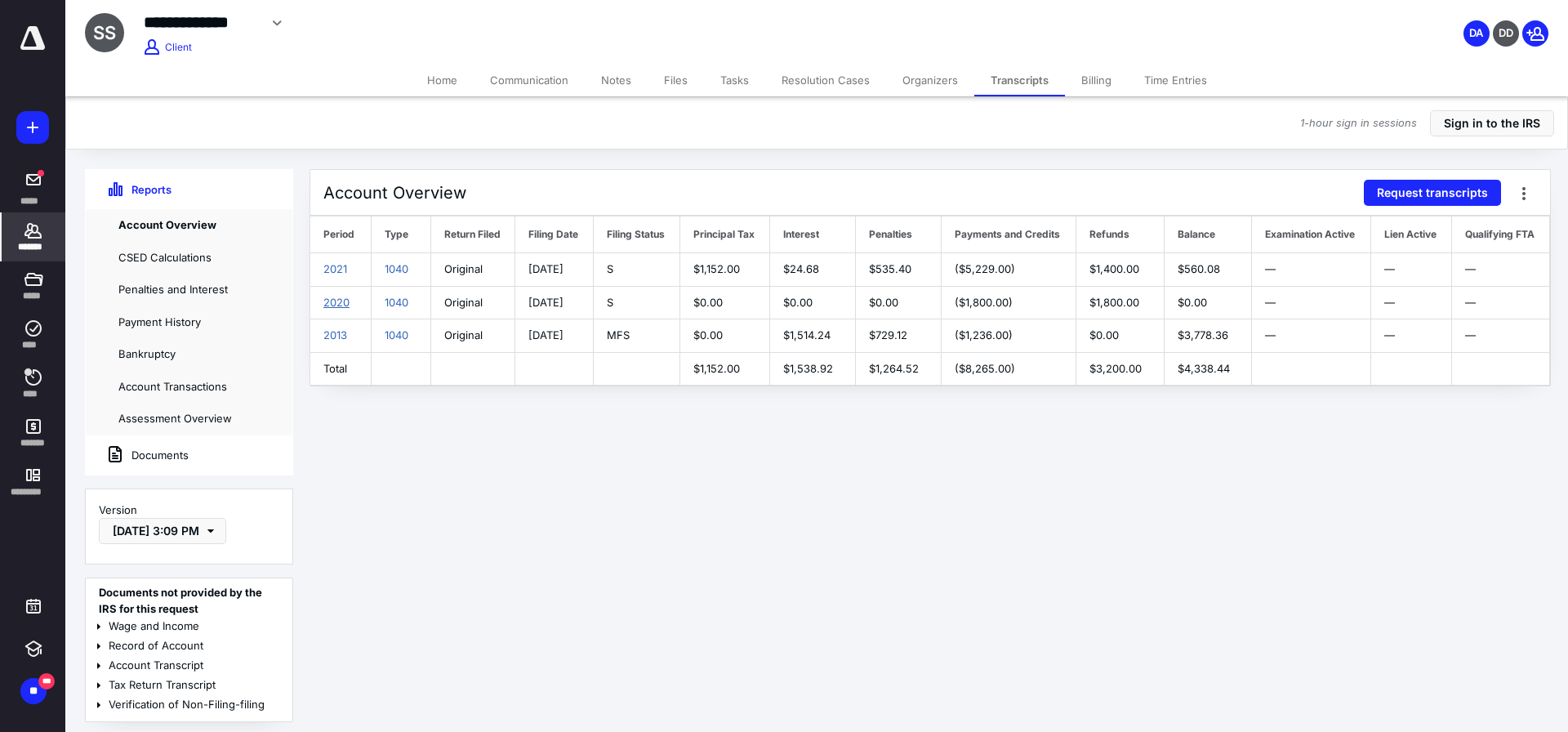 click on "2020" at bounding box center [336, 302] 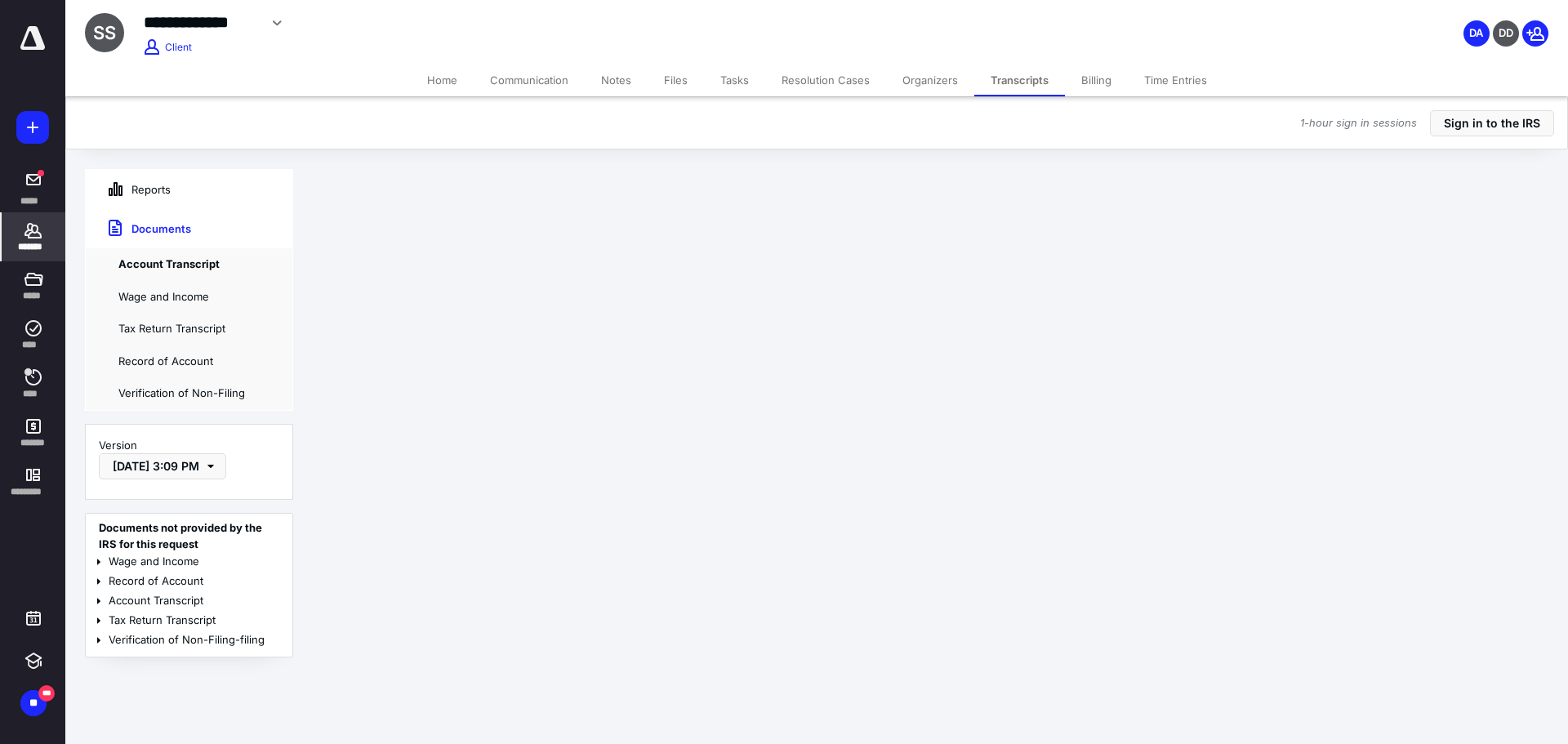 click on "**********" at bounding box center [784, 372] 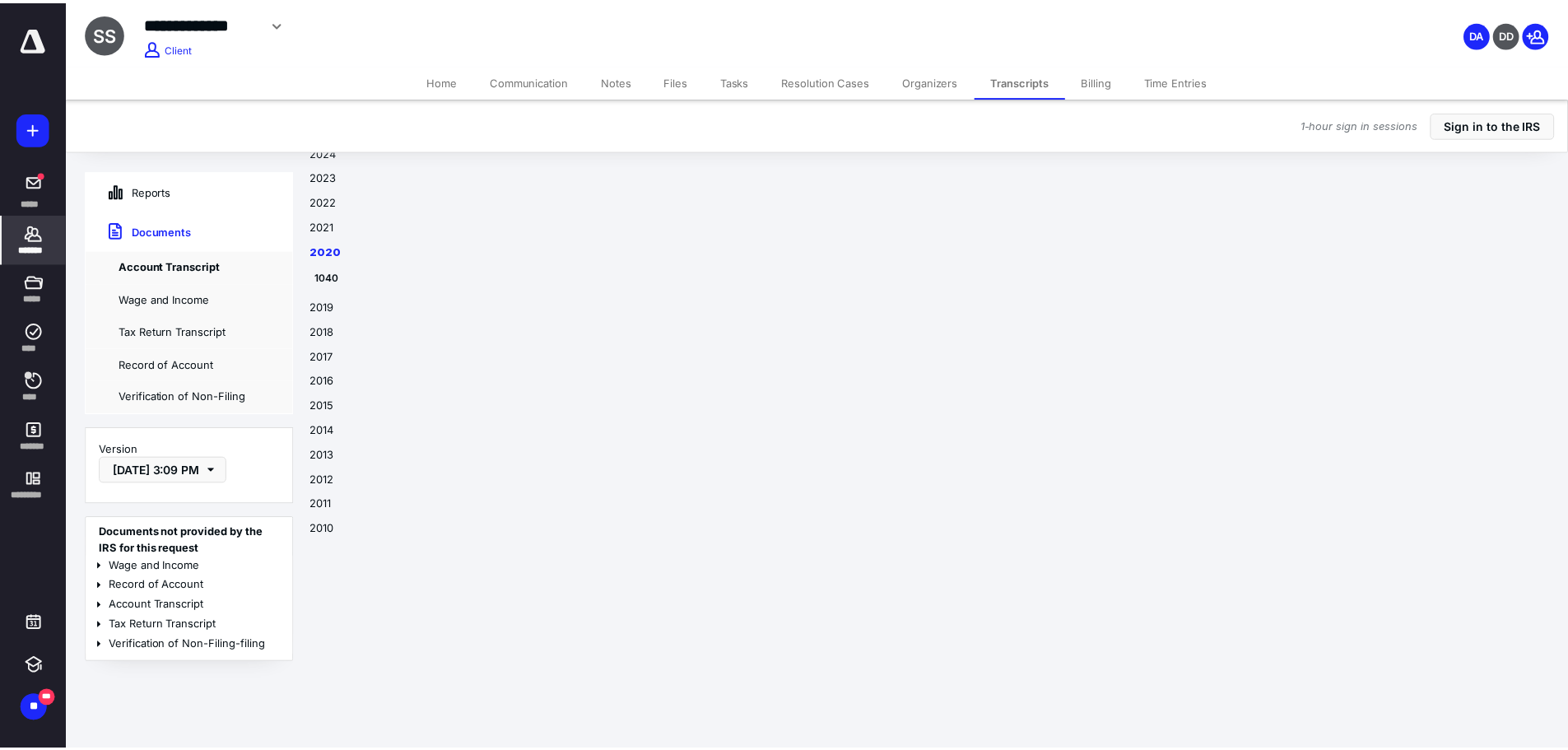scroll, scrollTop: 6390, scrollLeft: 0, axis: vertical 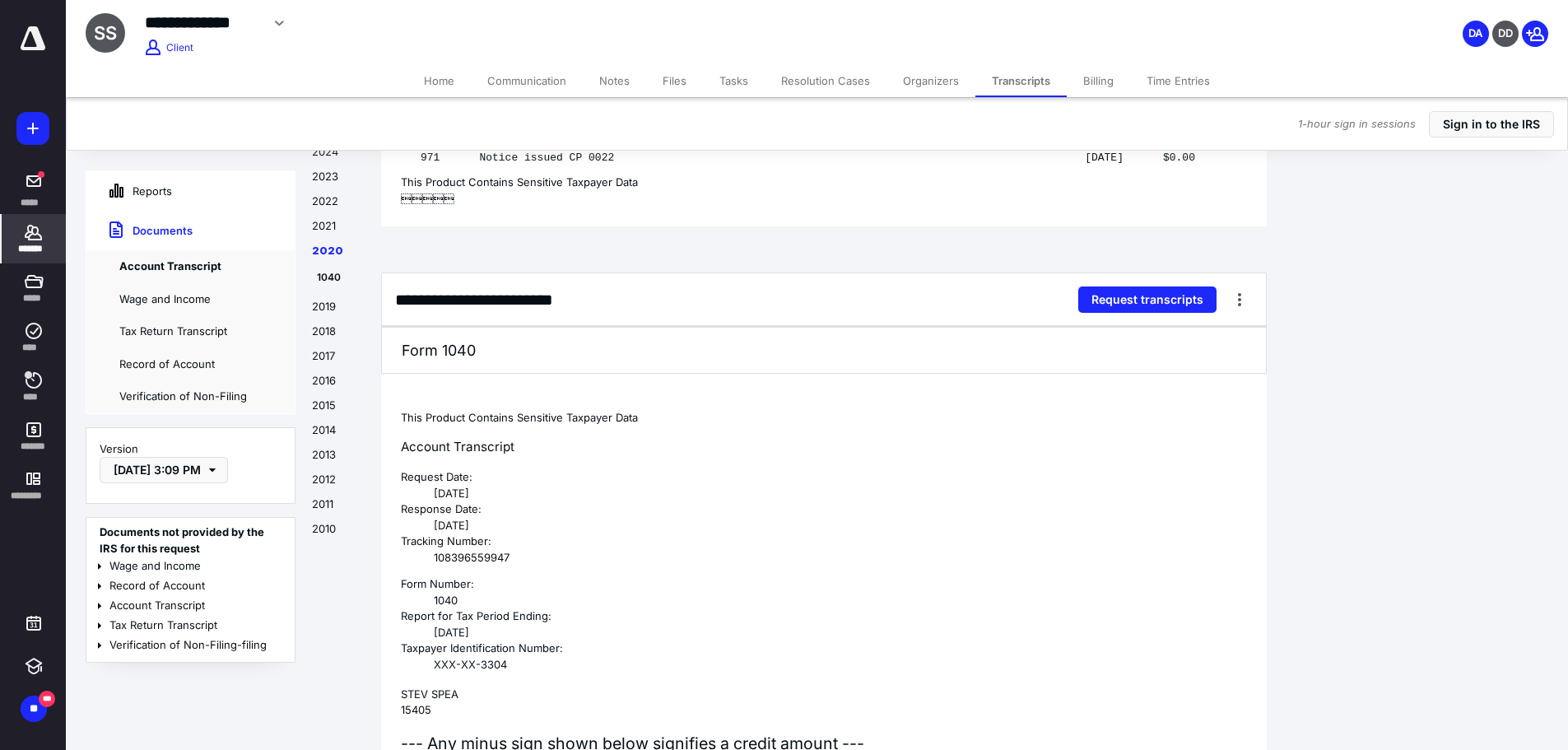 click on "2019" at bounding box center [338, 311] 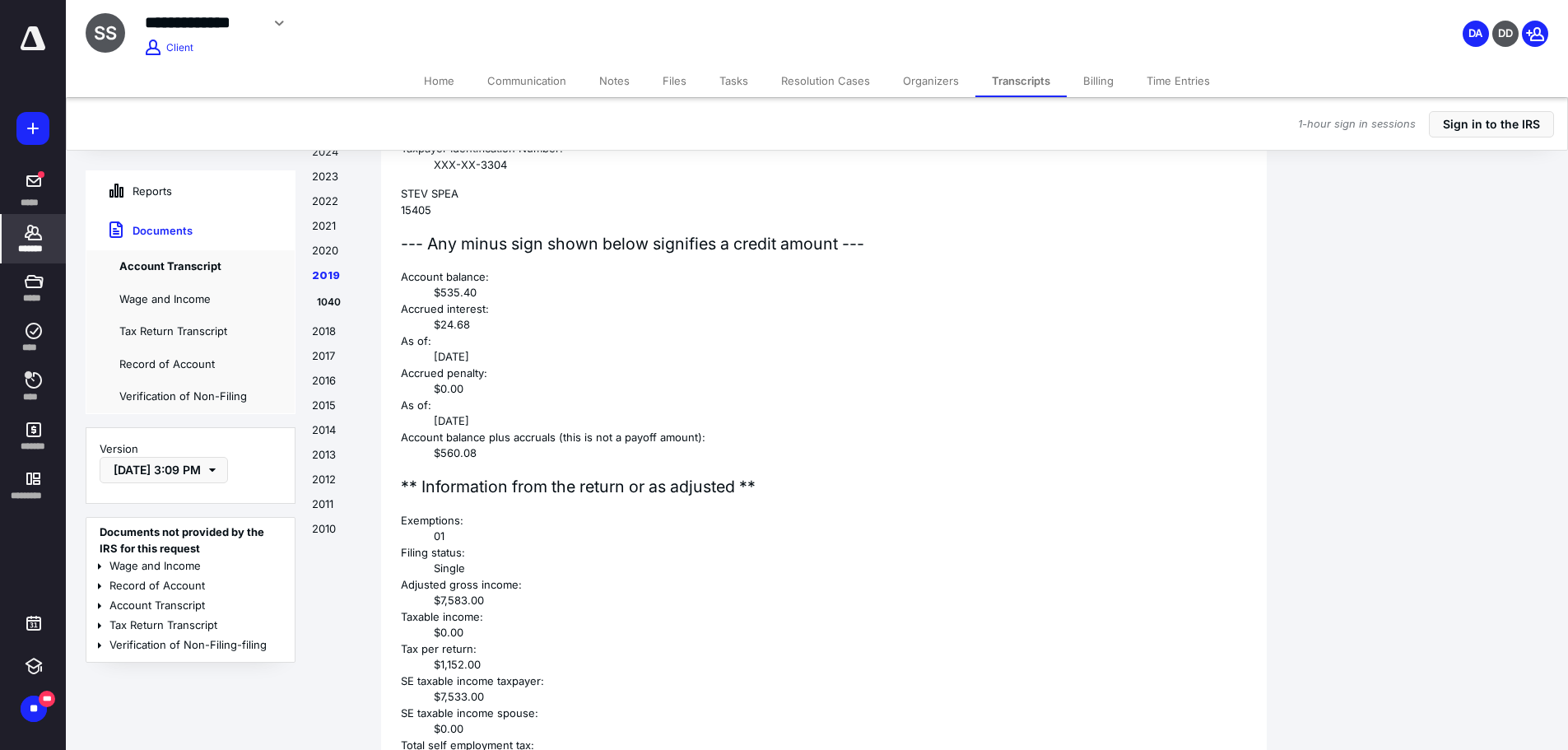 scroll, scrollTop: 9197, scrollLeft: 0, axis: vertical 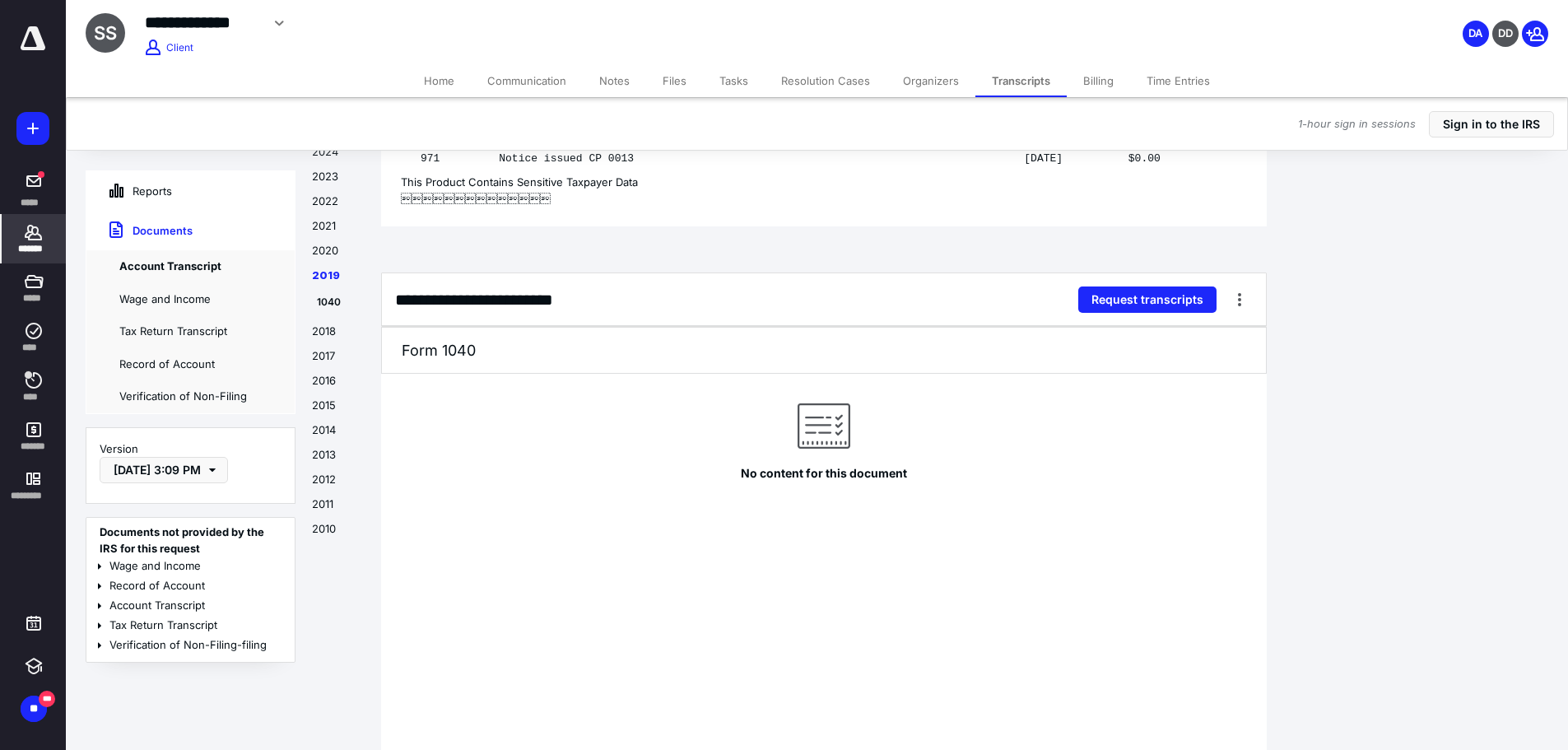 click on "No content for this document" at bounding box center [824, 580] 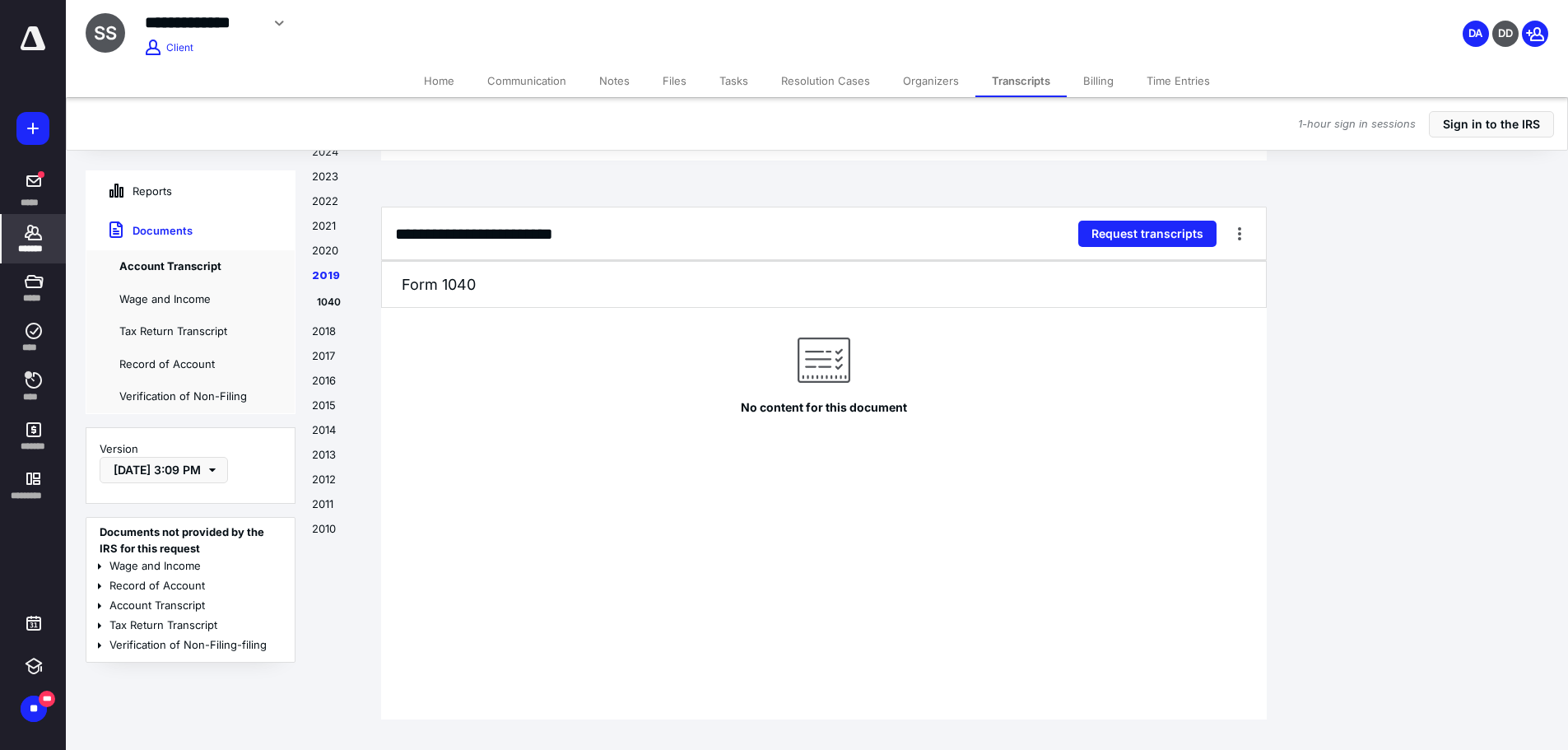 scroll, scrollTop: 9296, scrollLeft: 0, axis: vertical 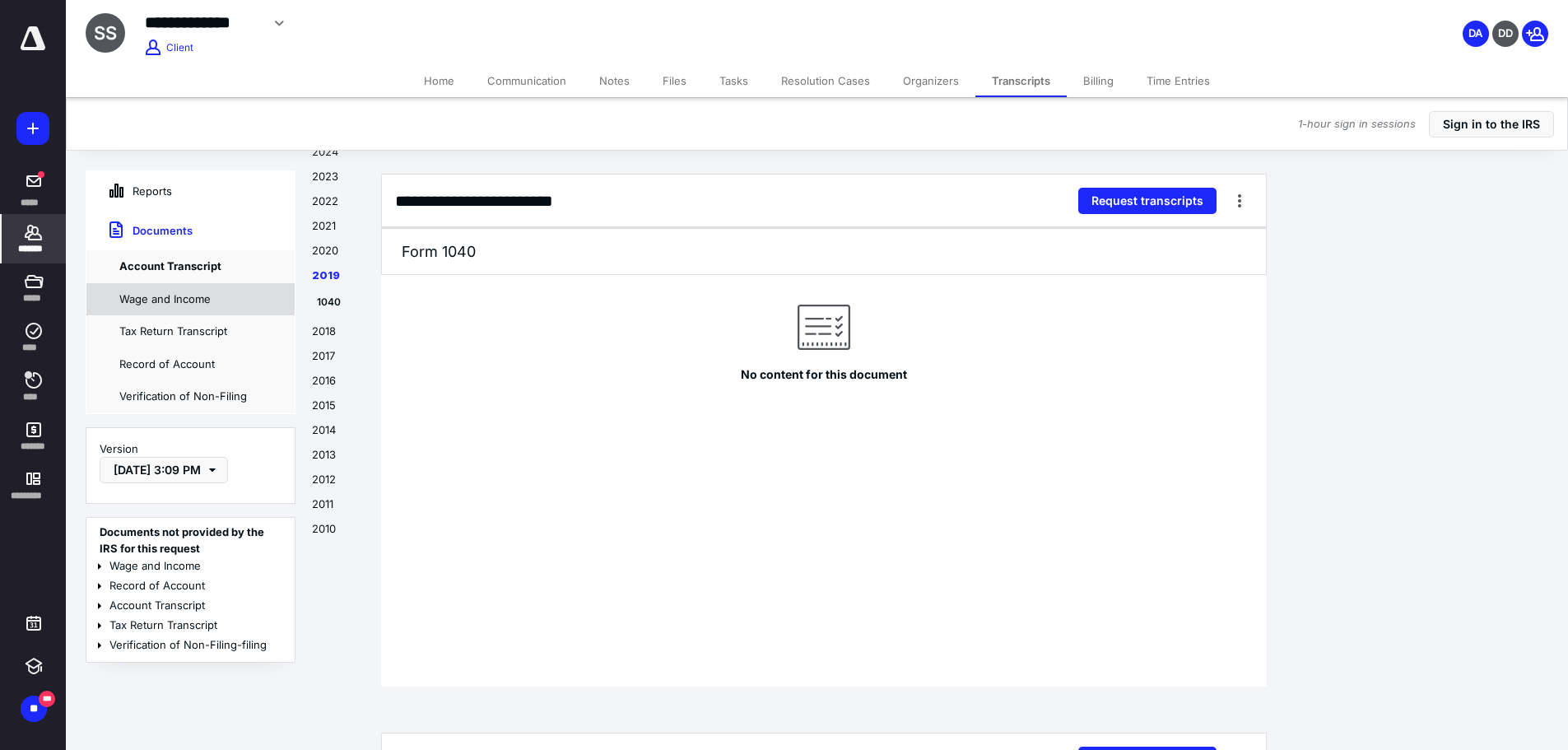 click on "Wage and Income" at bounding box center (190, 300) 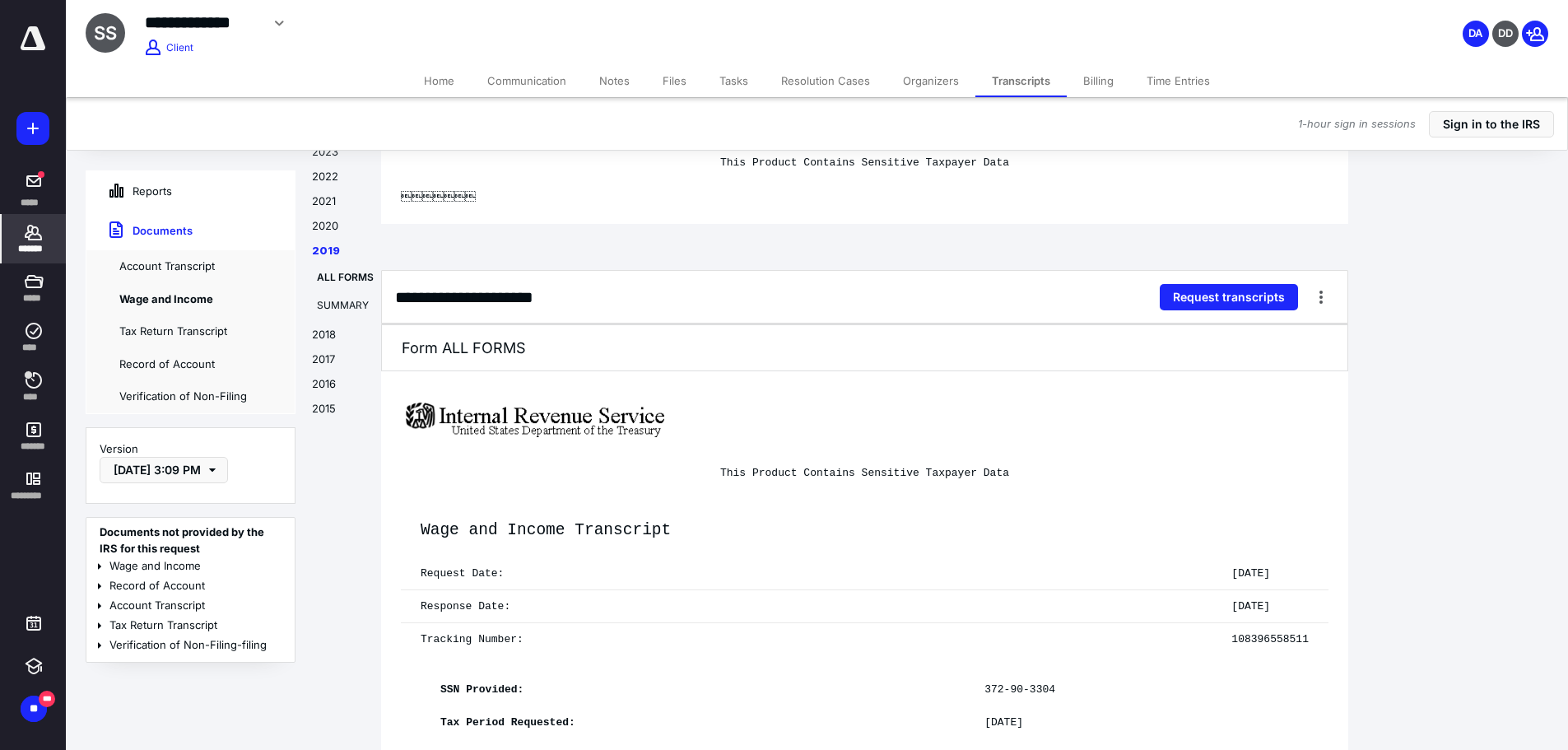 click at bounding box center [677, 417] 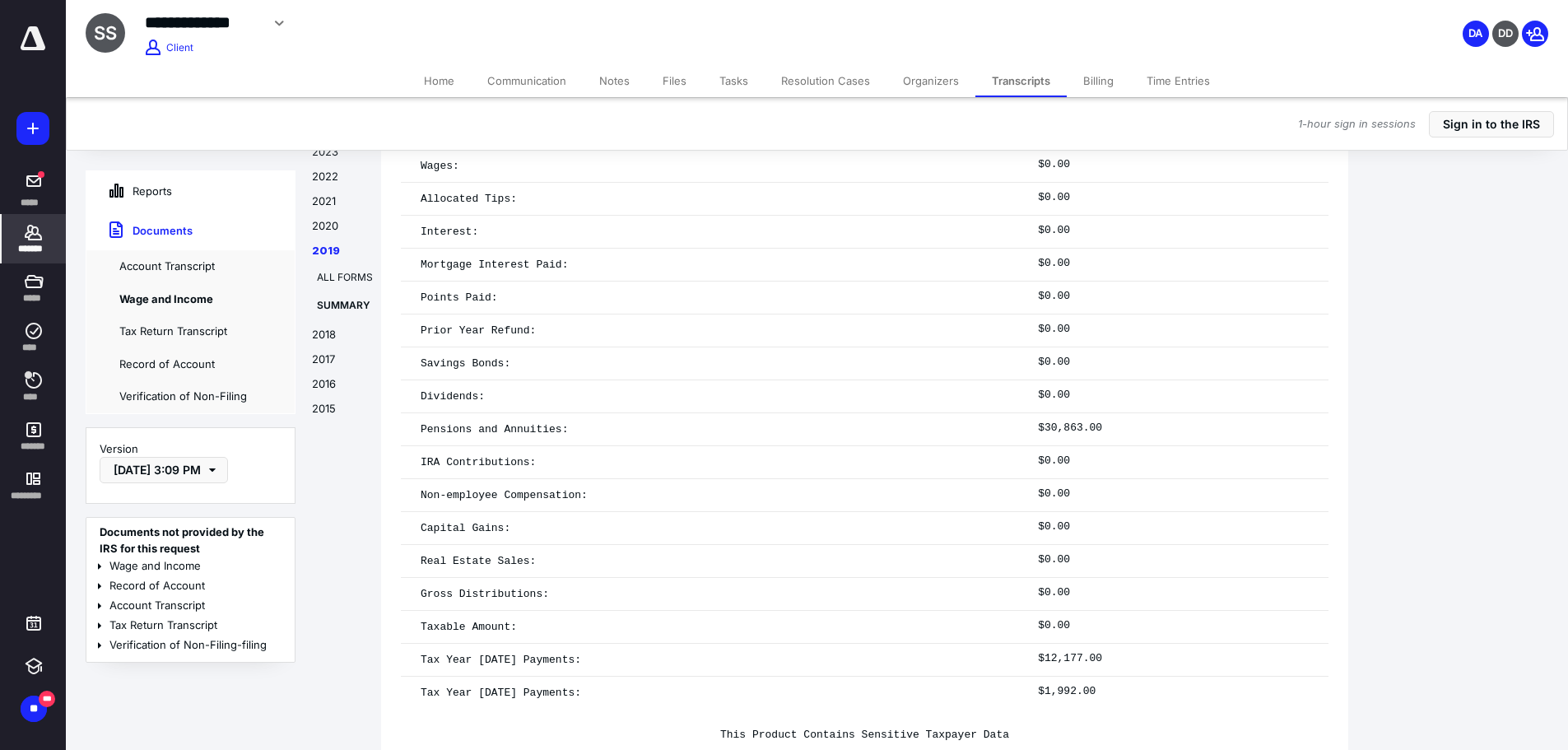 scroll, scrollTop: 13381, scrollLeft: 0, axis: vertical 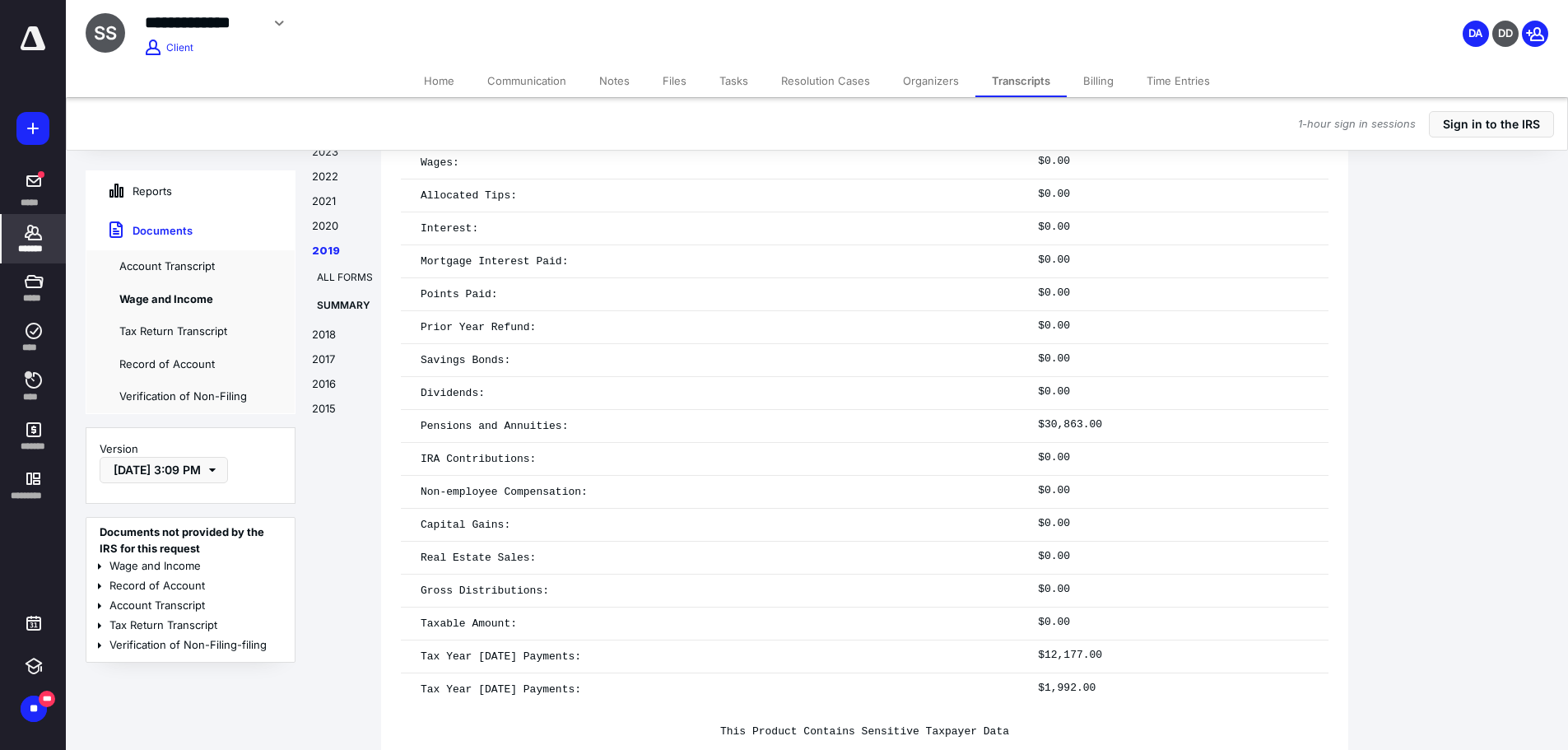 click on "Notes" at bounding box center [614, 81] 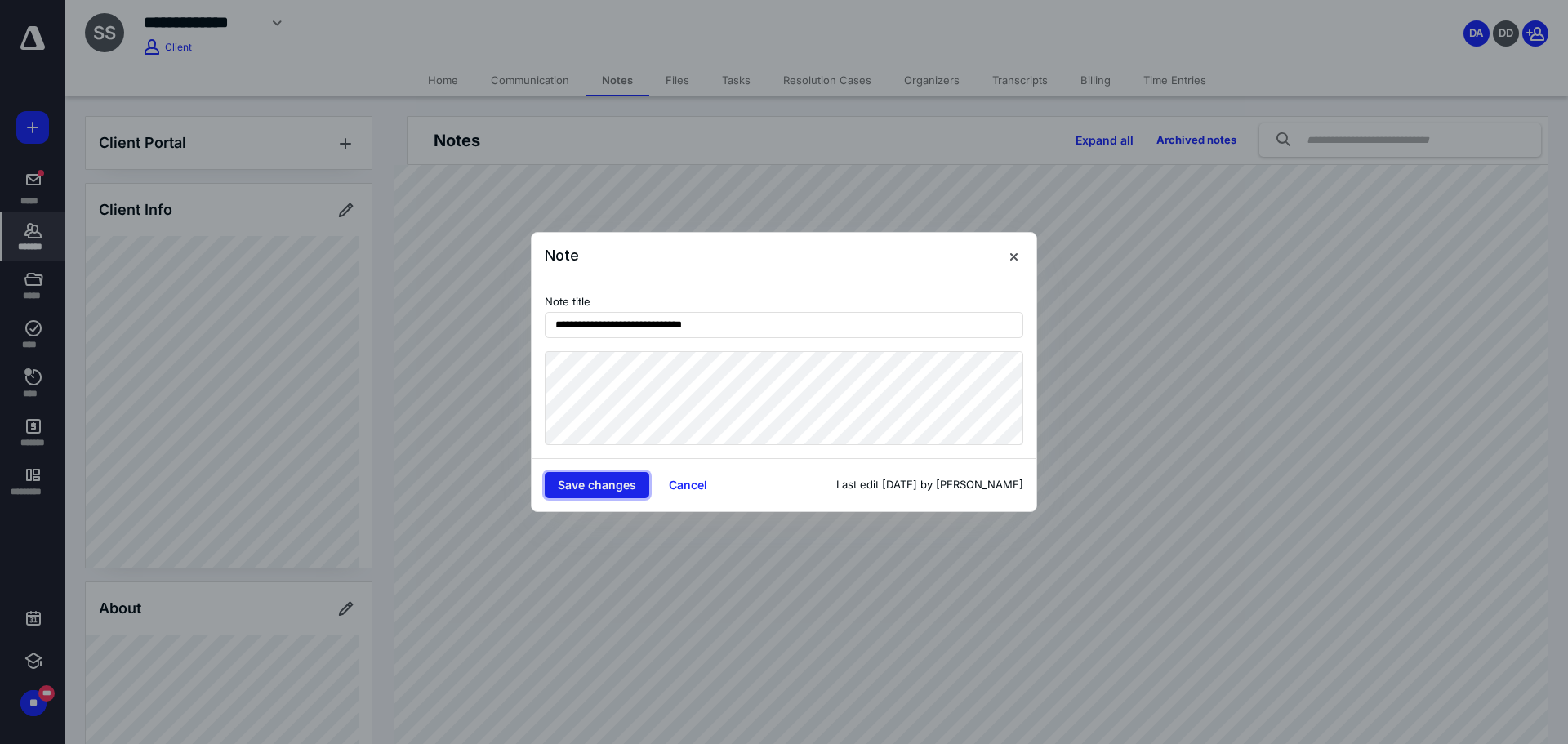 click on "Save changes" at bounding box center (597, 485) 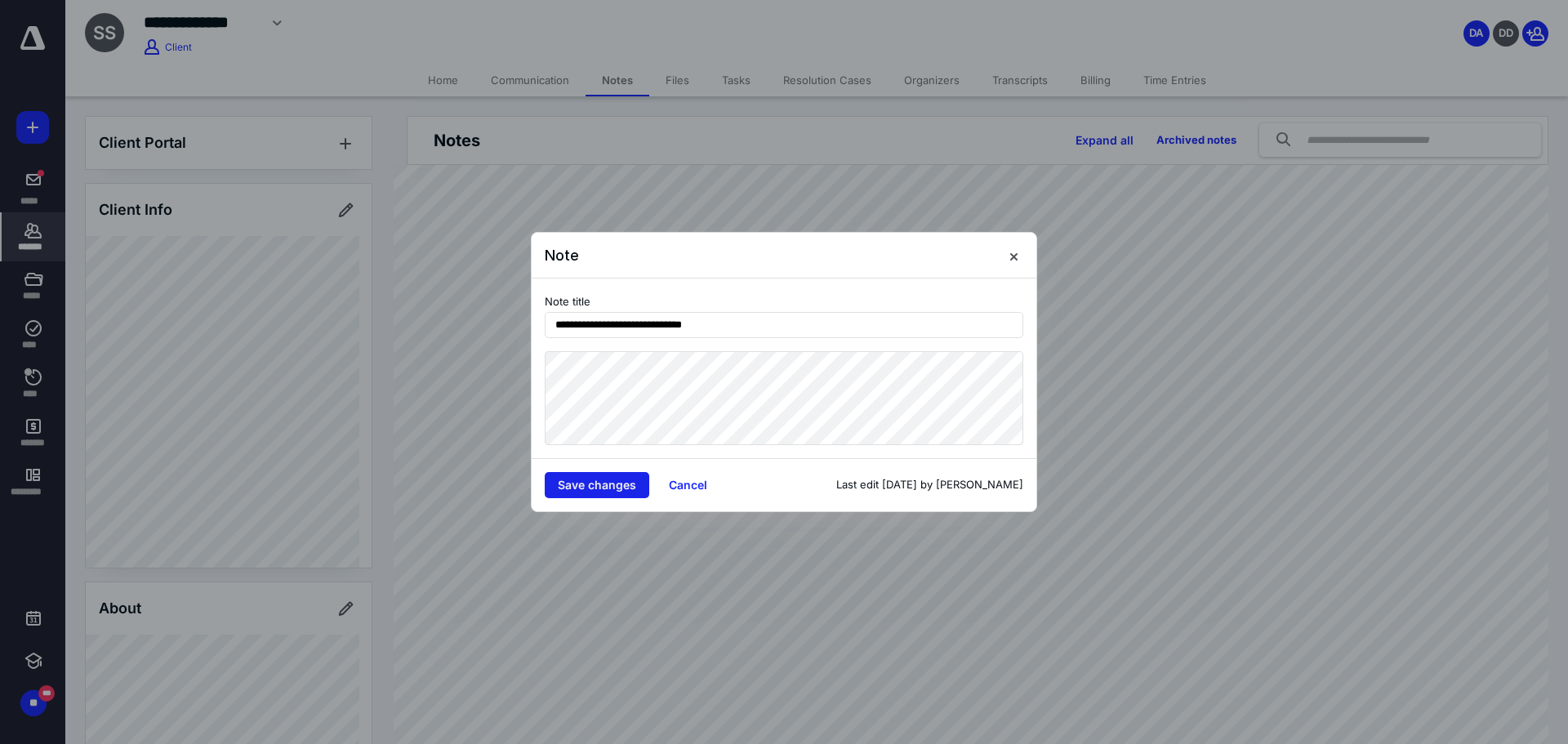 click on "Save changes" at bounding box center (597, 485) 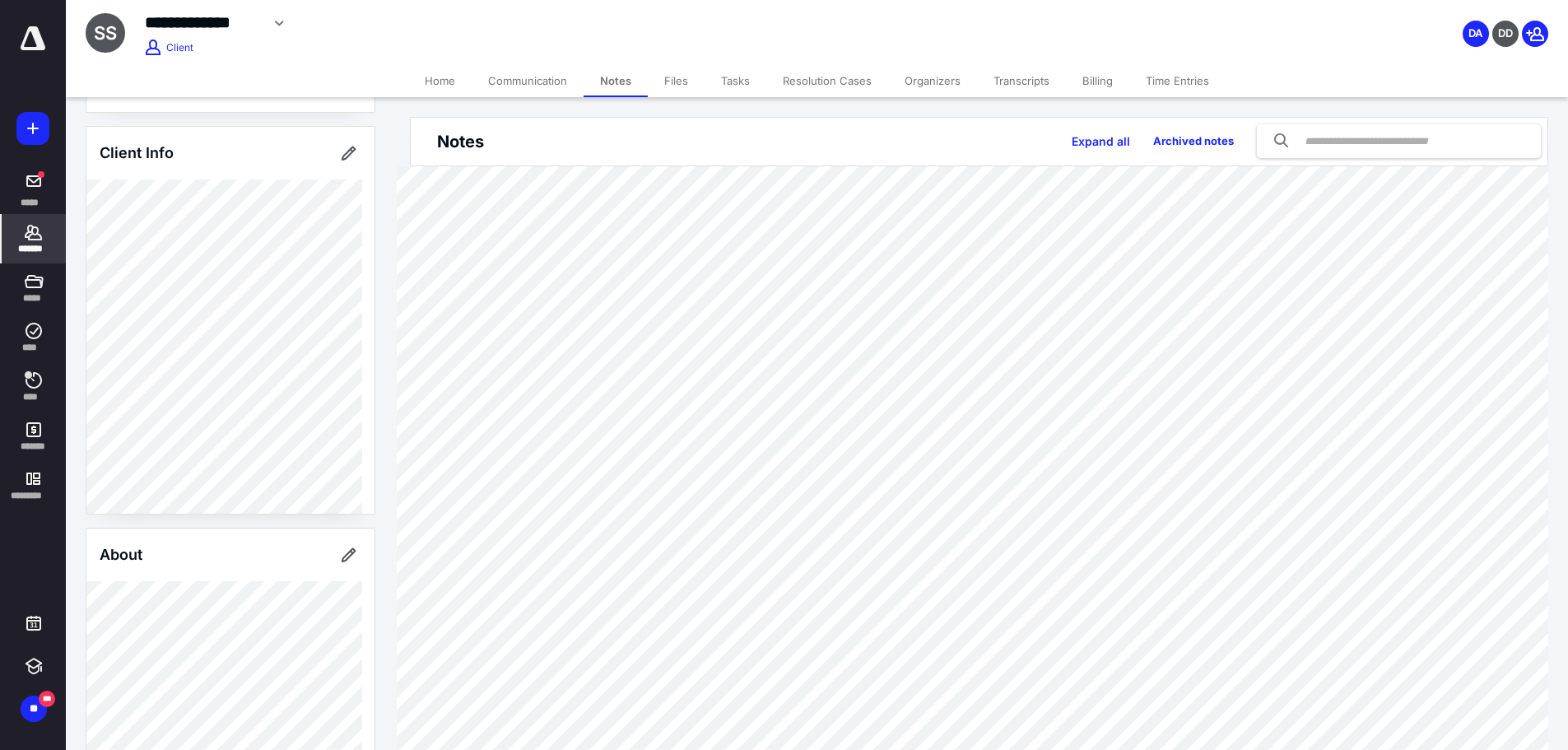 scroll, scrollTop: 70, scrollLeft: 0, axis: vertical 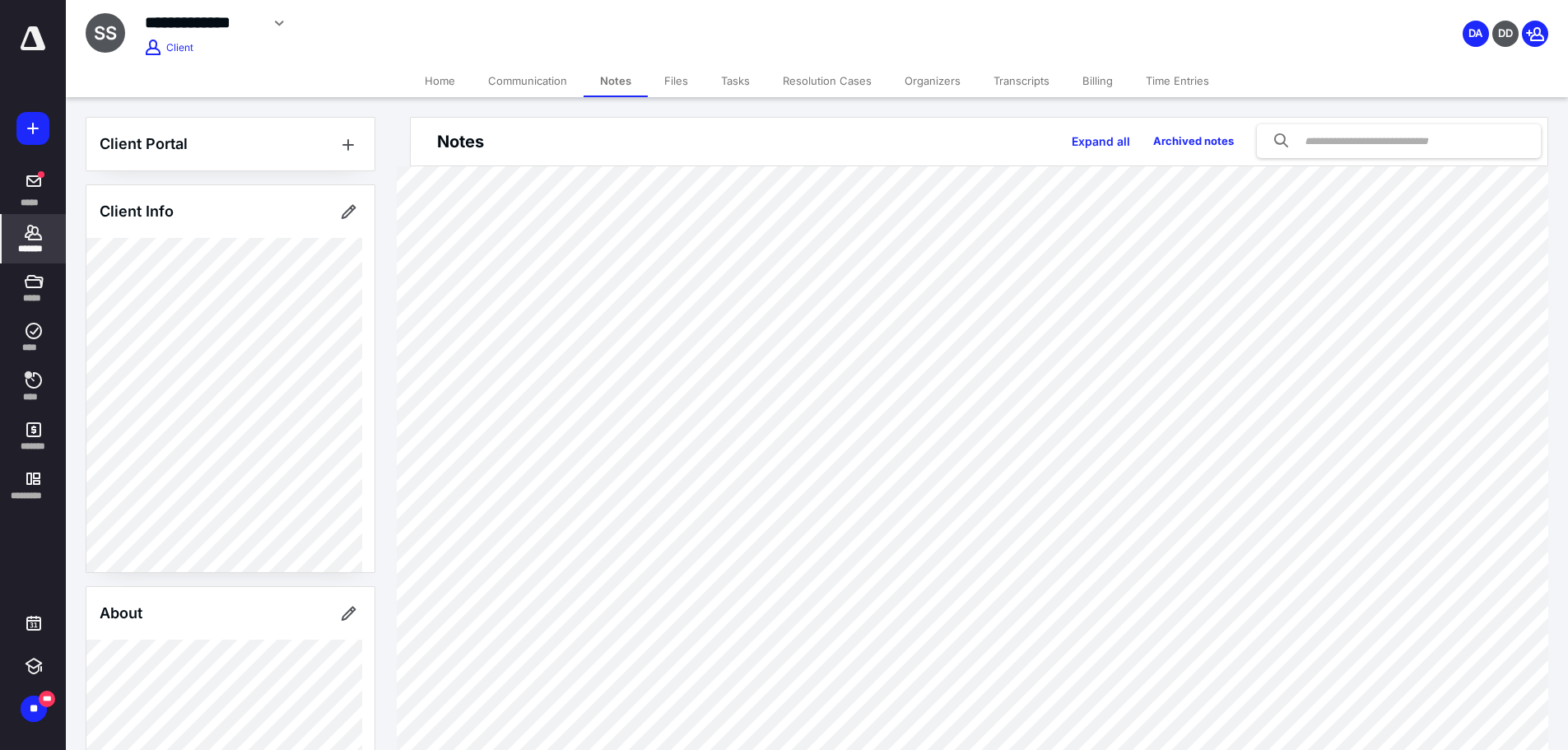 click on "Notes Expand all Archived notes" at bounding box center (989, 141) 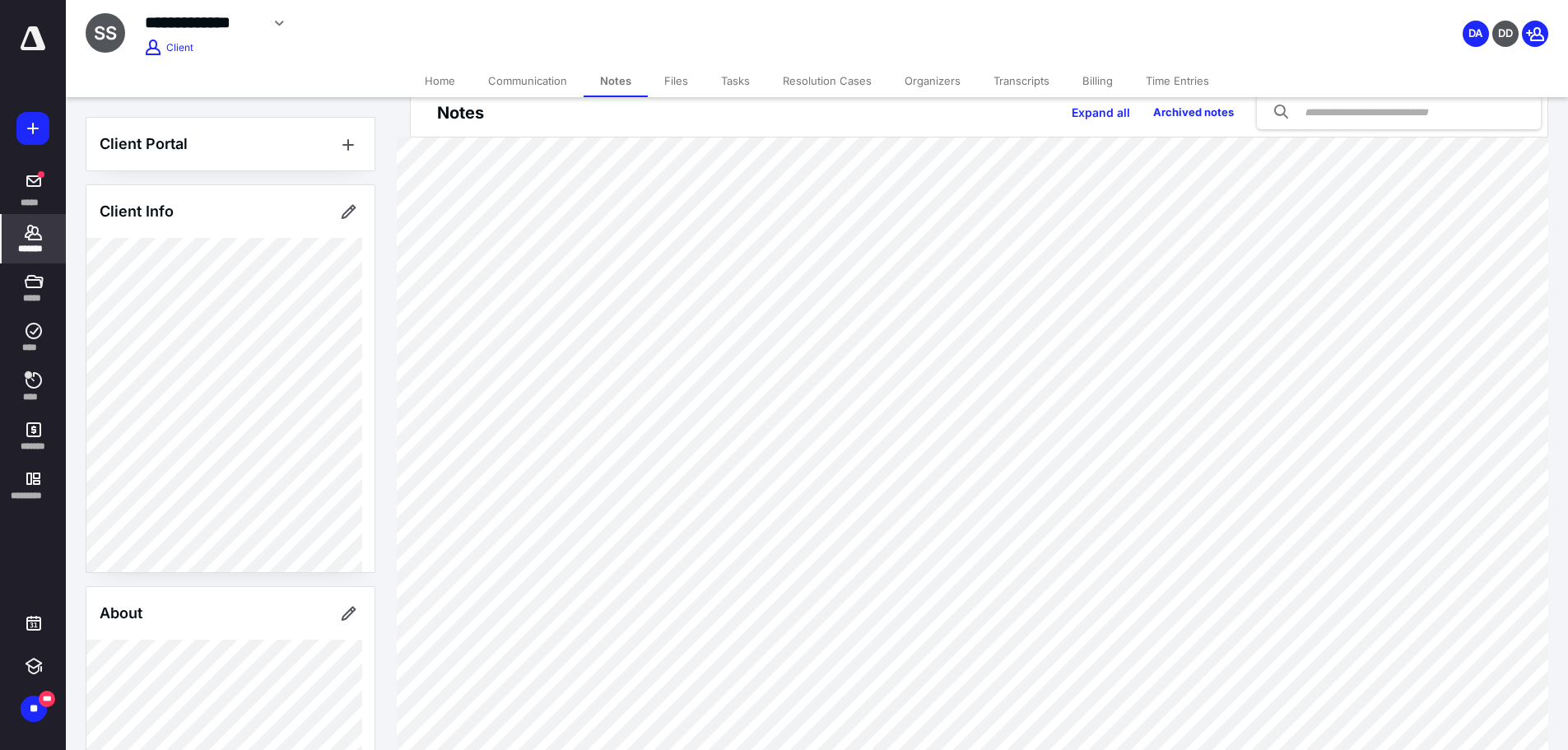 scroll, scrollTop: 0, scrollLeft: 0, axis: both 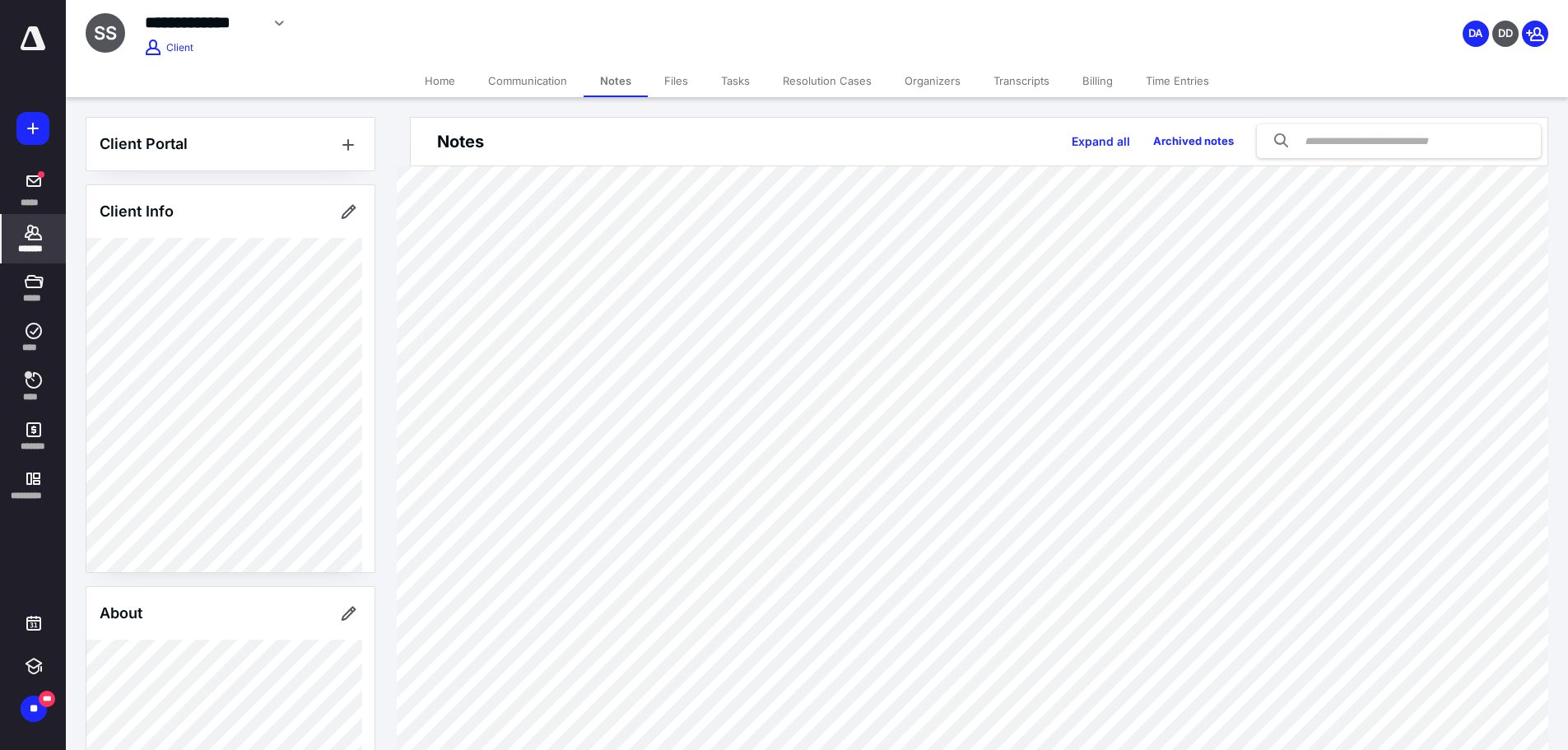 click on "Tasks" at bounding box center (735, 81) 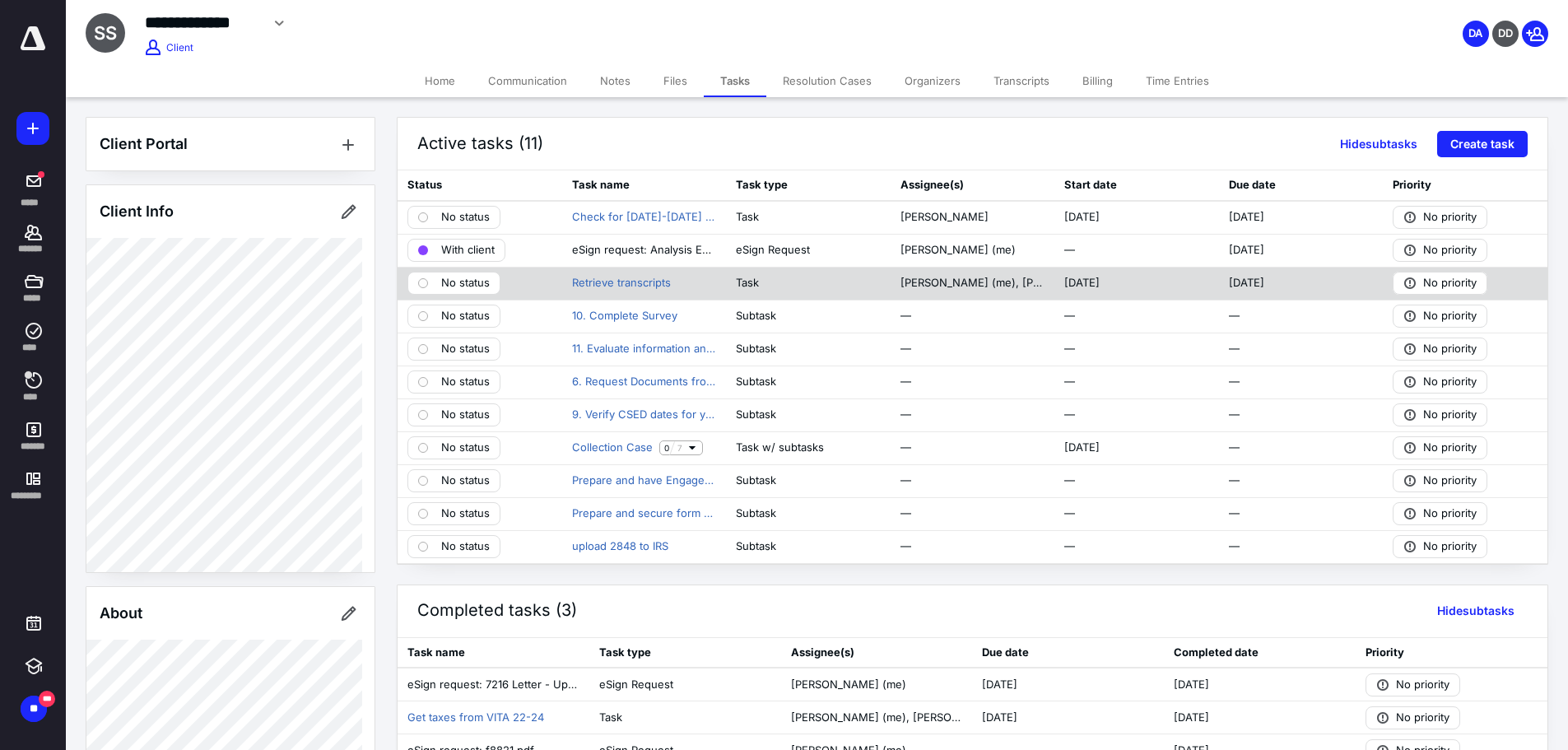 click on "No status" at bounding box center [465, 283] 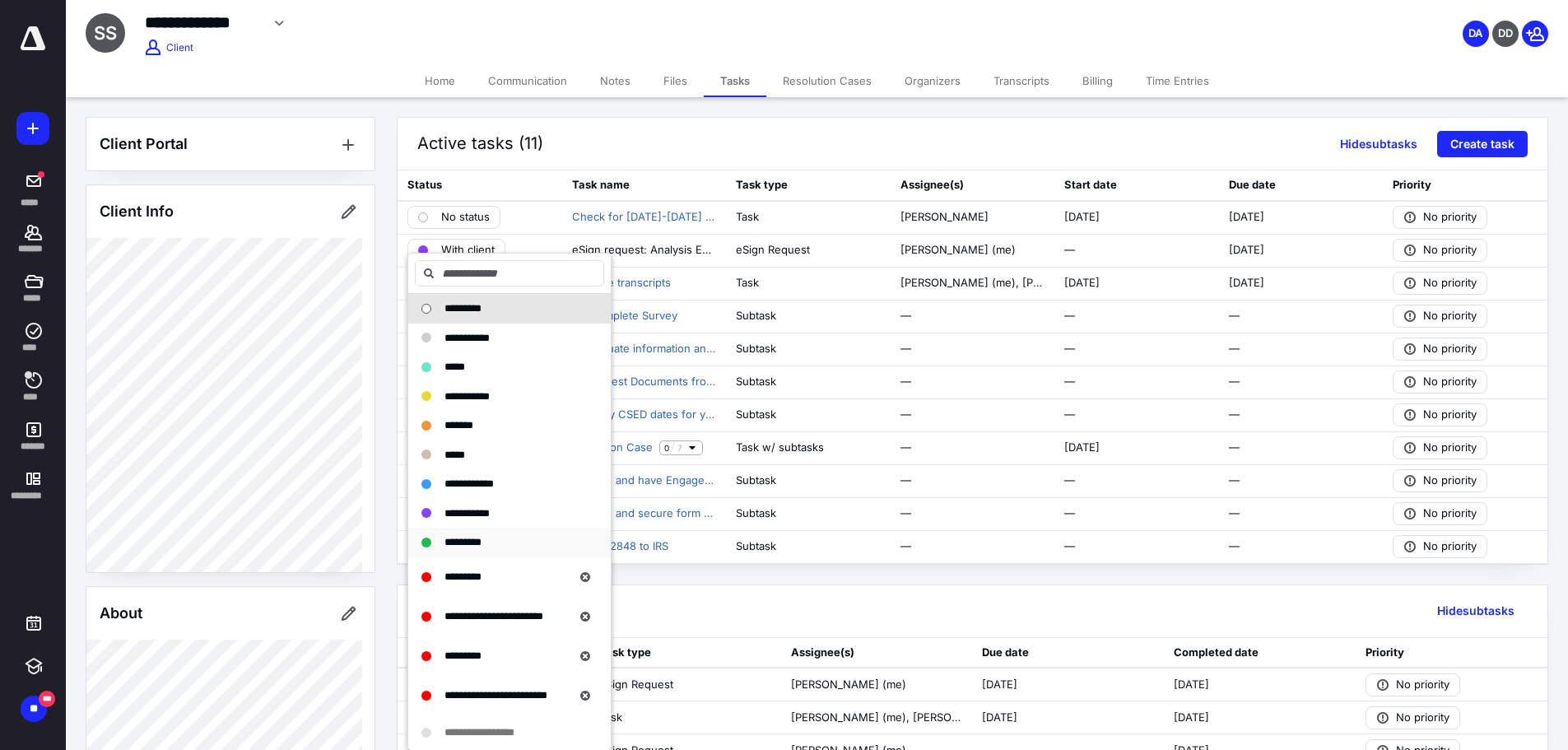click on "*********" at bounding box center (463, 542) 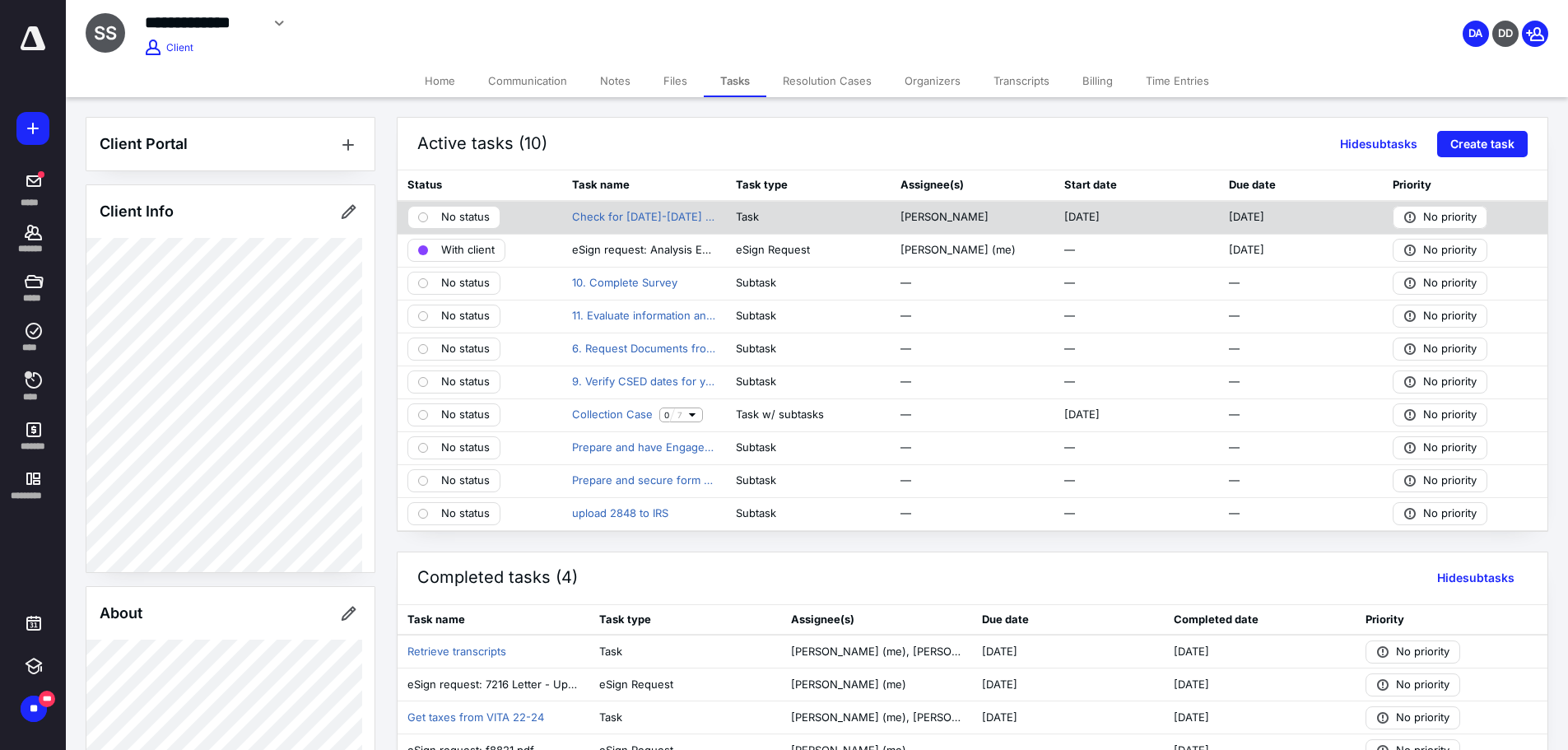 click on "No status" at bounding box center (465, 217) 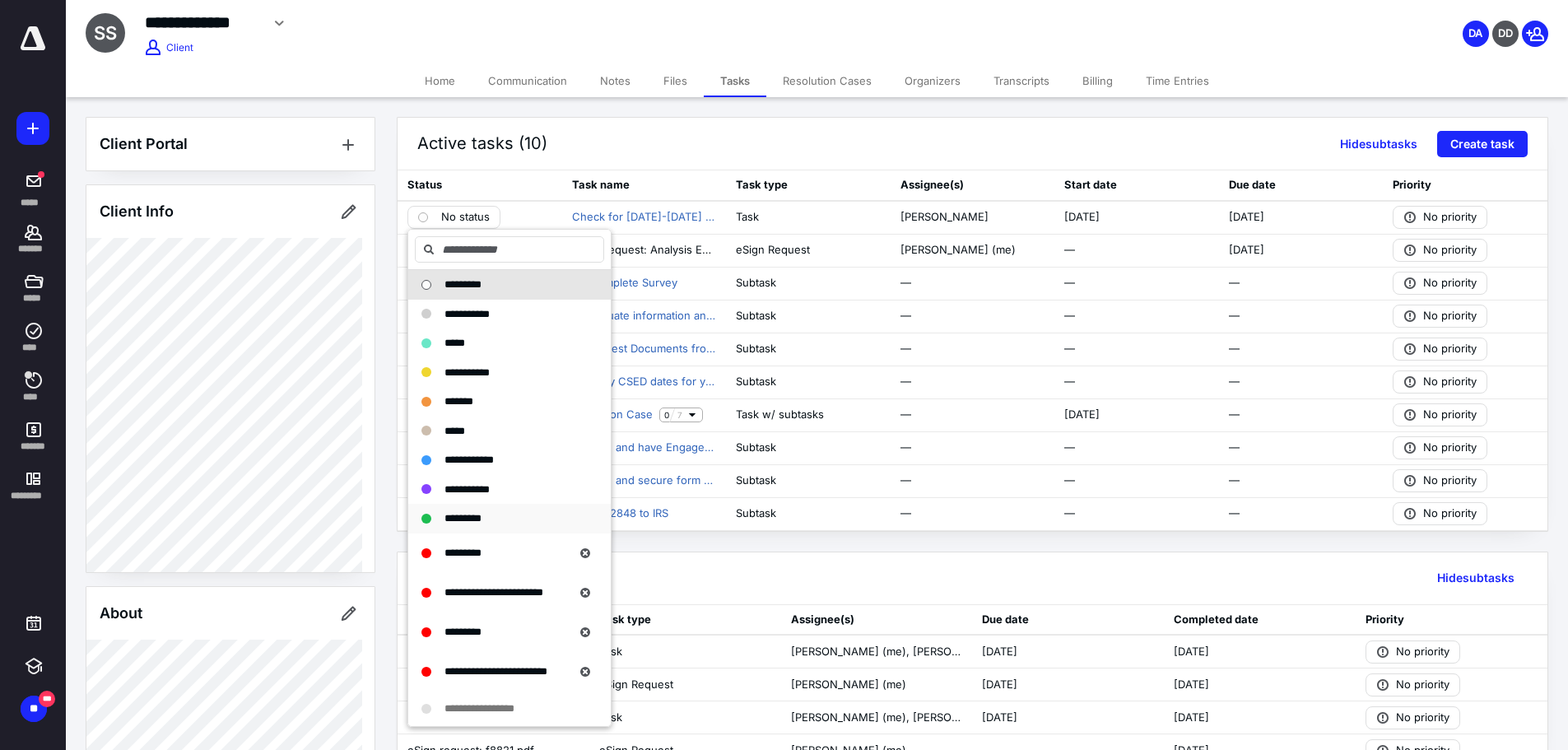 click on "*********" at bounding box center (500, 519) 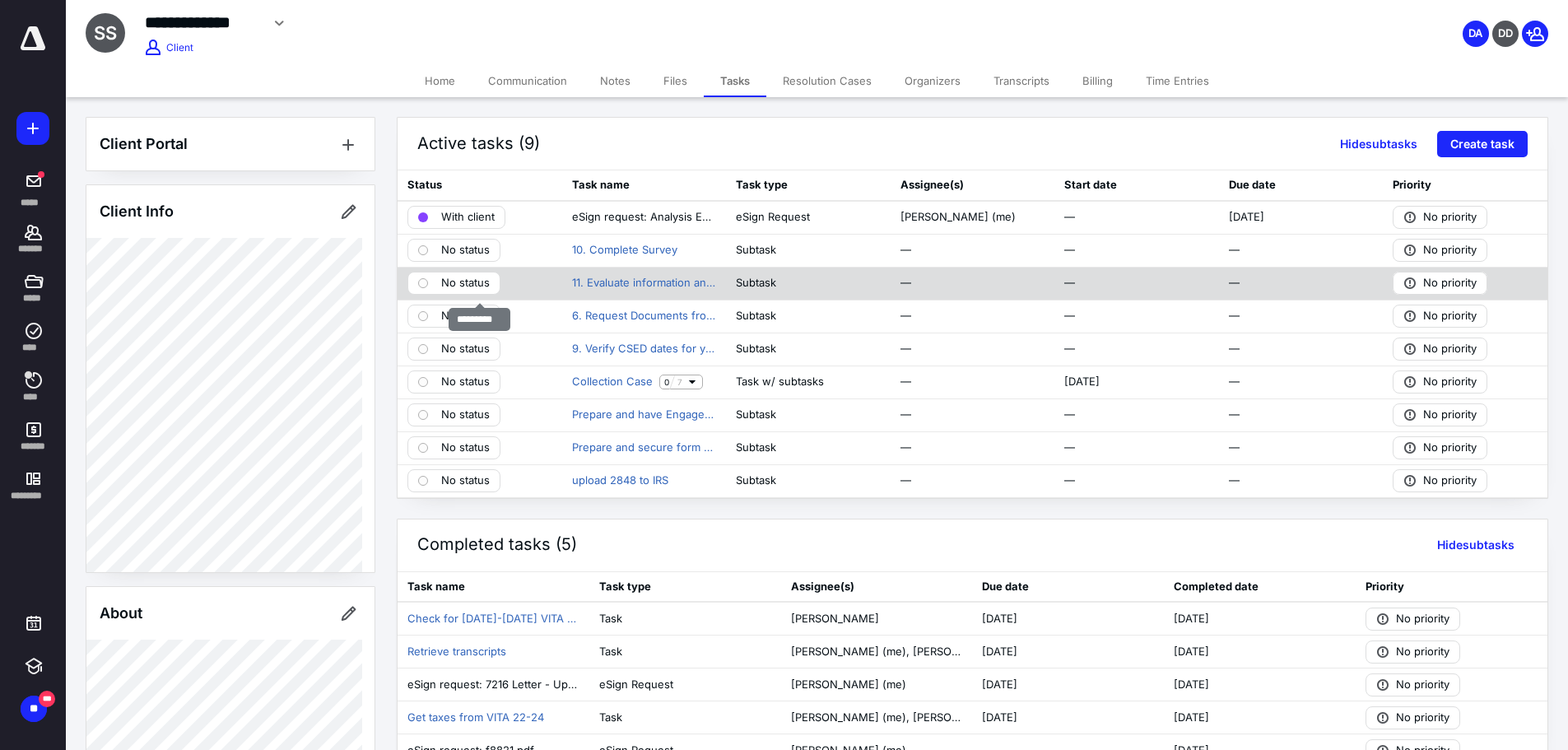 click on "No status" at bounding box center [465, 283] 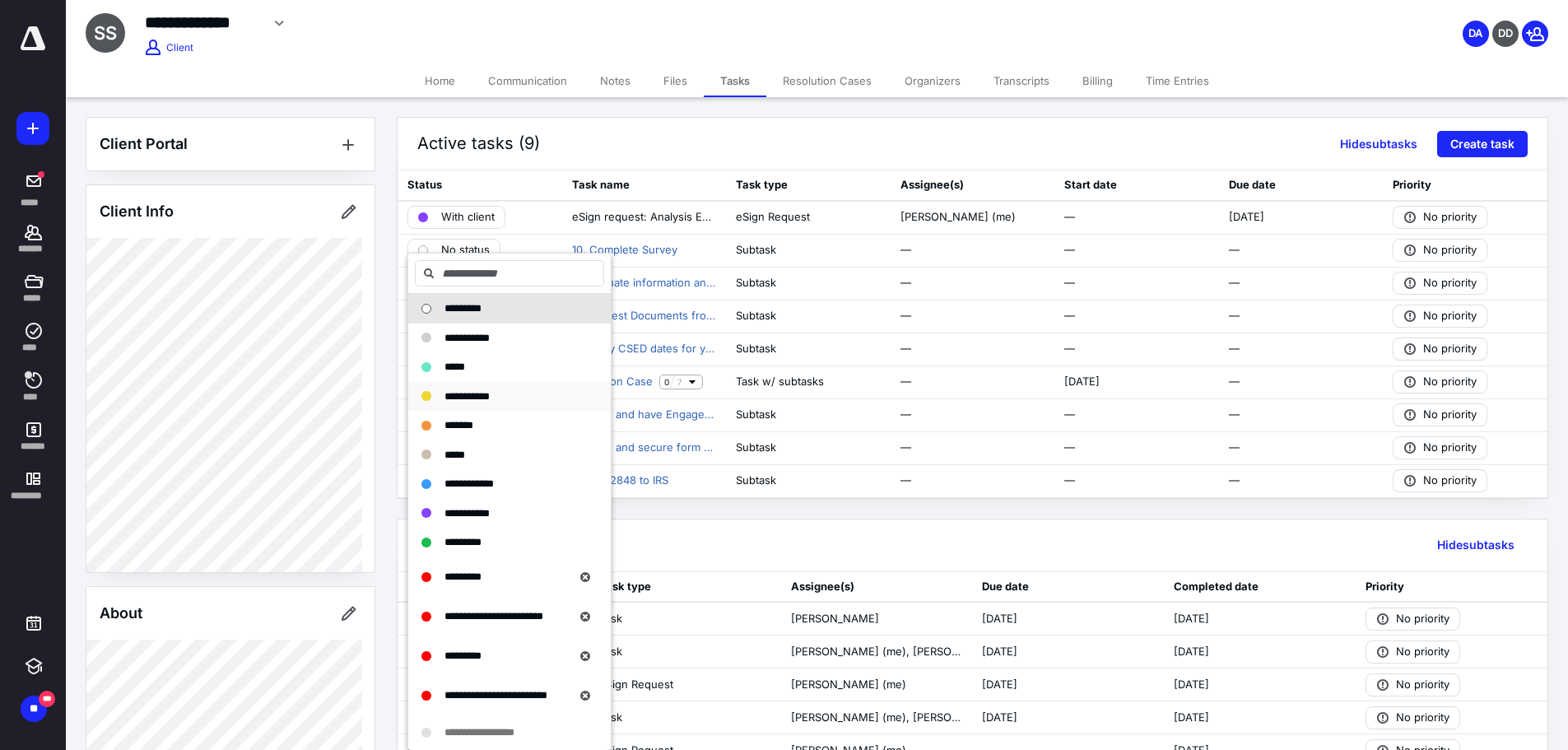 click on "**********" at bounding box center (467, 396) 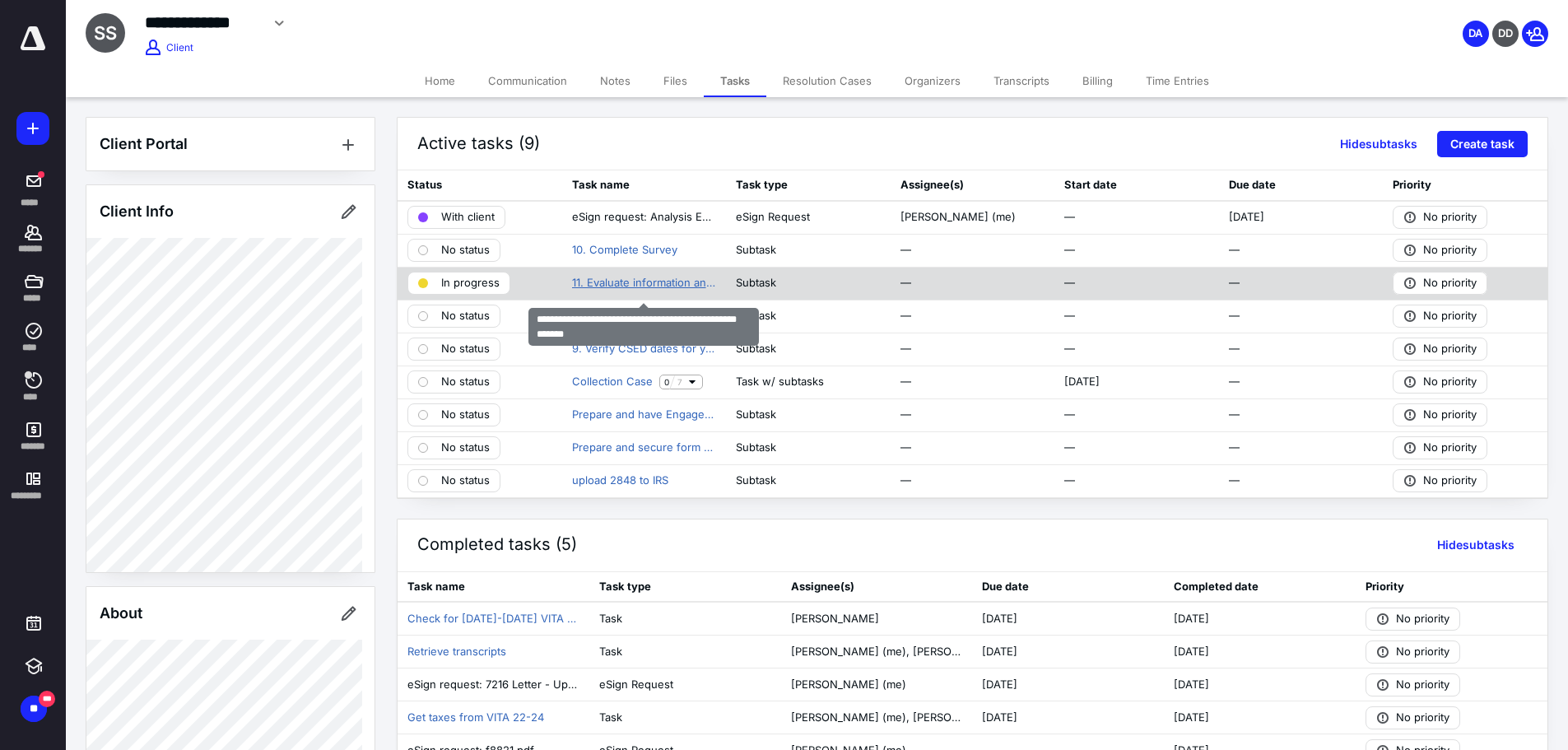 click on "11. Evaluate information and determine path of resolution" at bounding box center (644, 283) 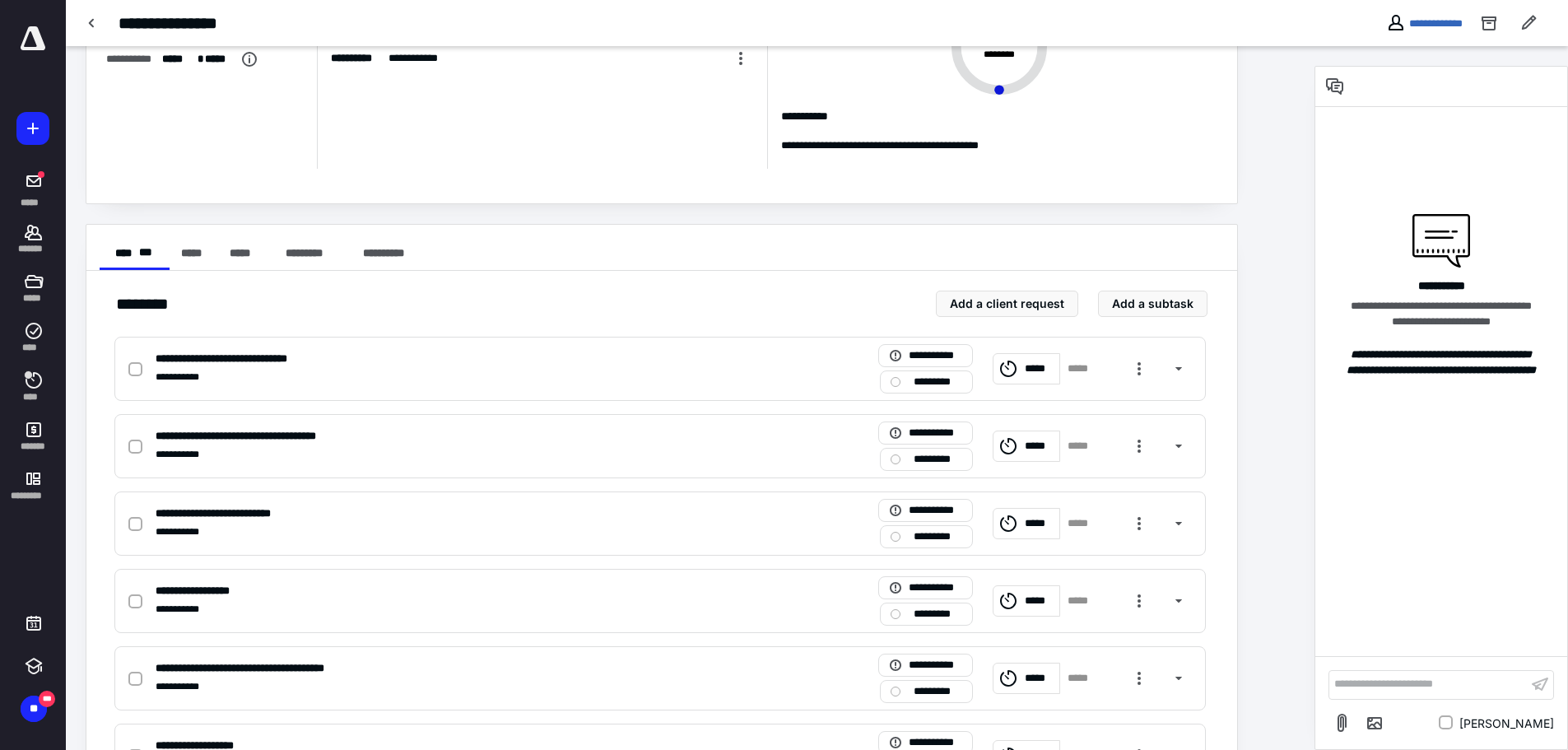 scroll, scrollTop: 142, scrollLeft: 0, axis: vertical 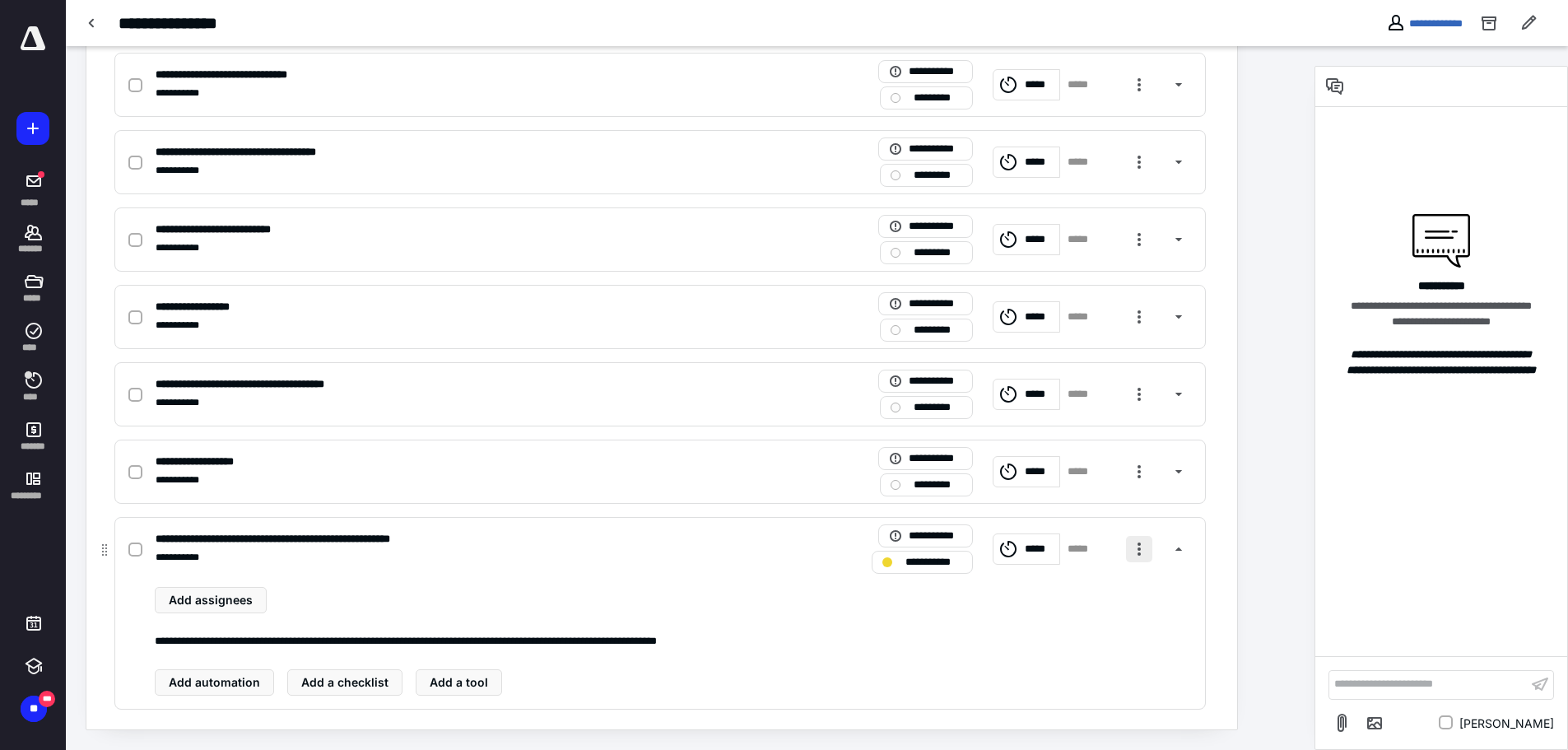 click at bounding box center (1139, 549) 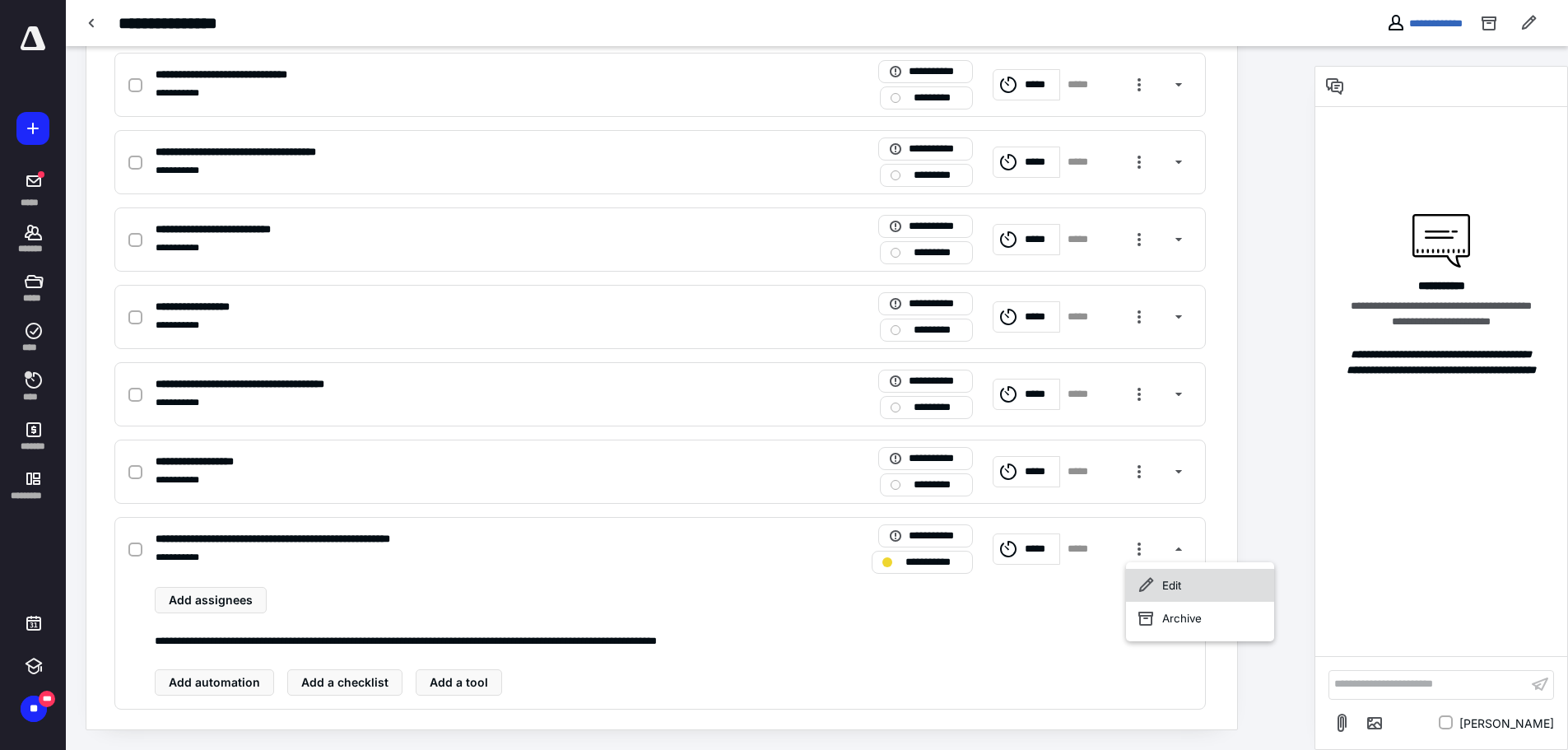 click on "Edit" at bounding box center (1200, 585) 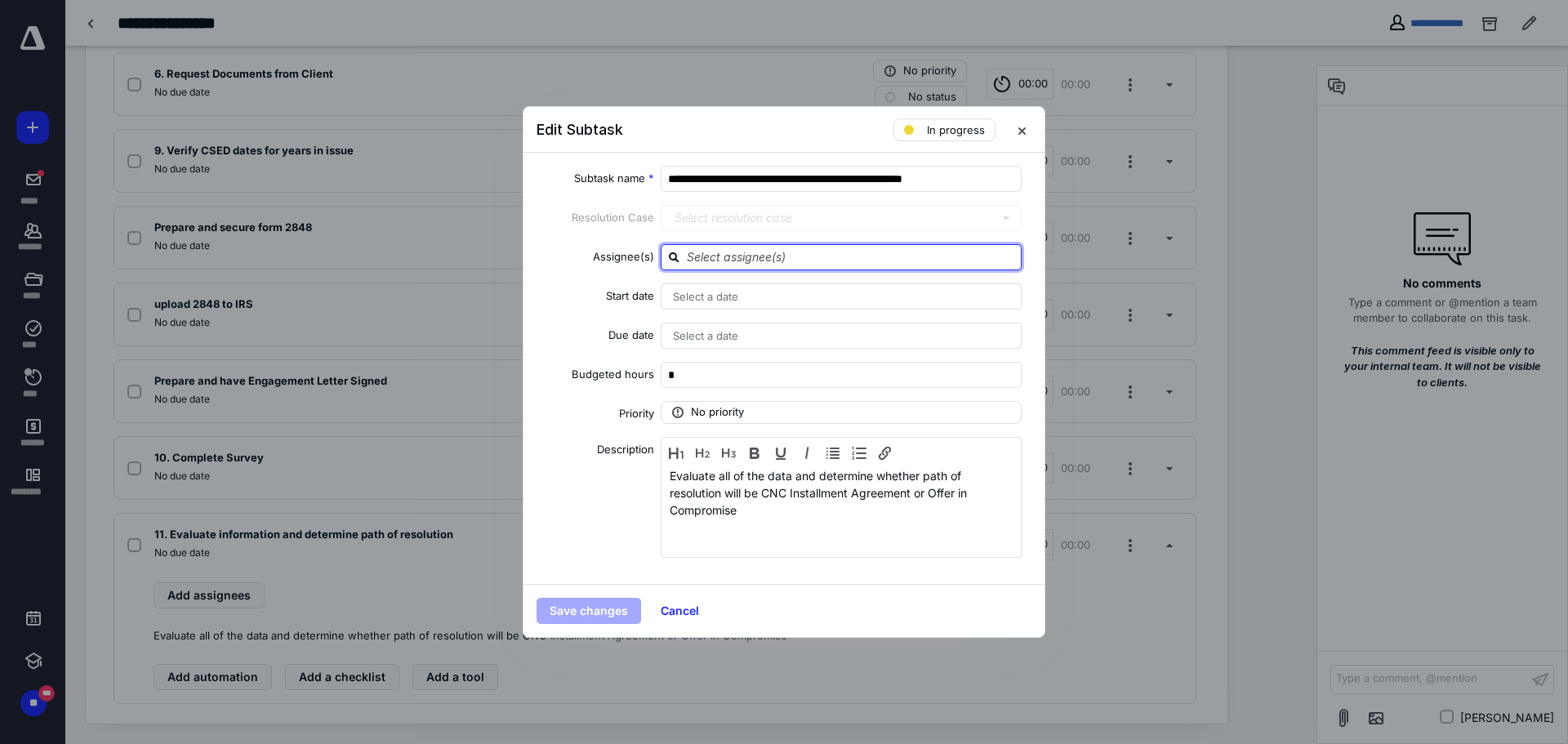 click at bounding box center [851, 256] 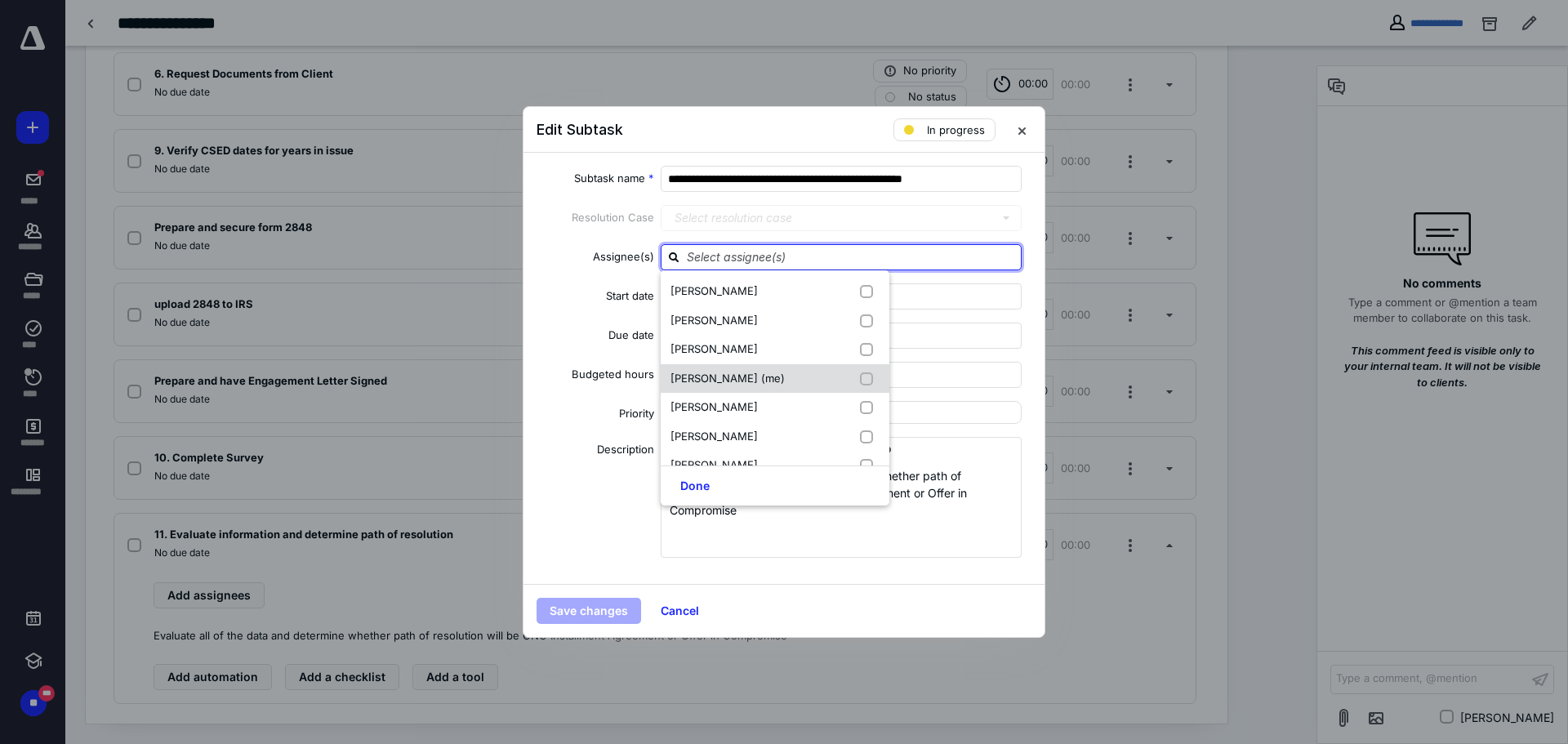 click on "[PERSON_NAME] (me)" at bounding box center (775, 379) 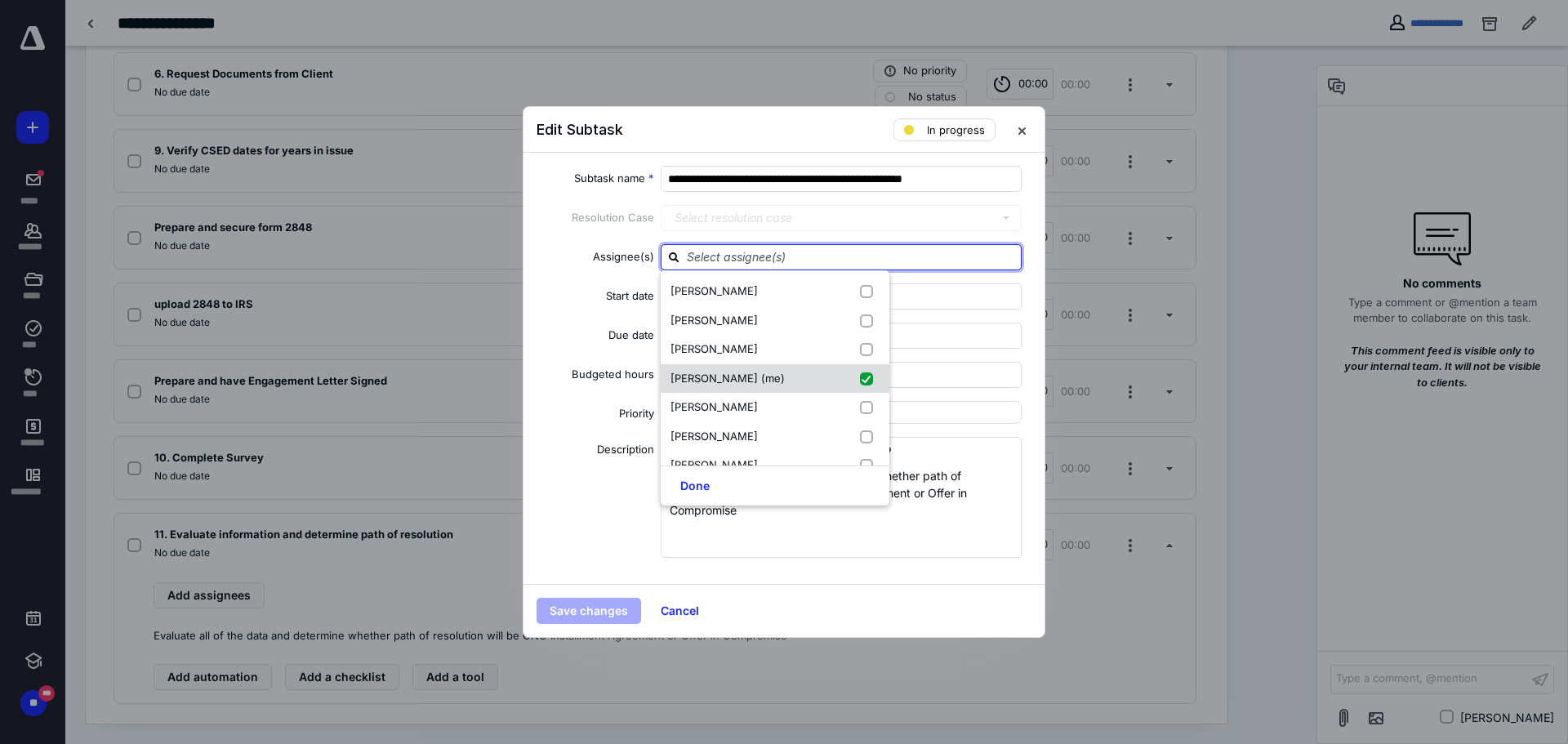 checkbox on "true" 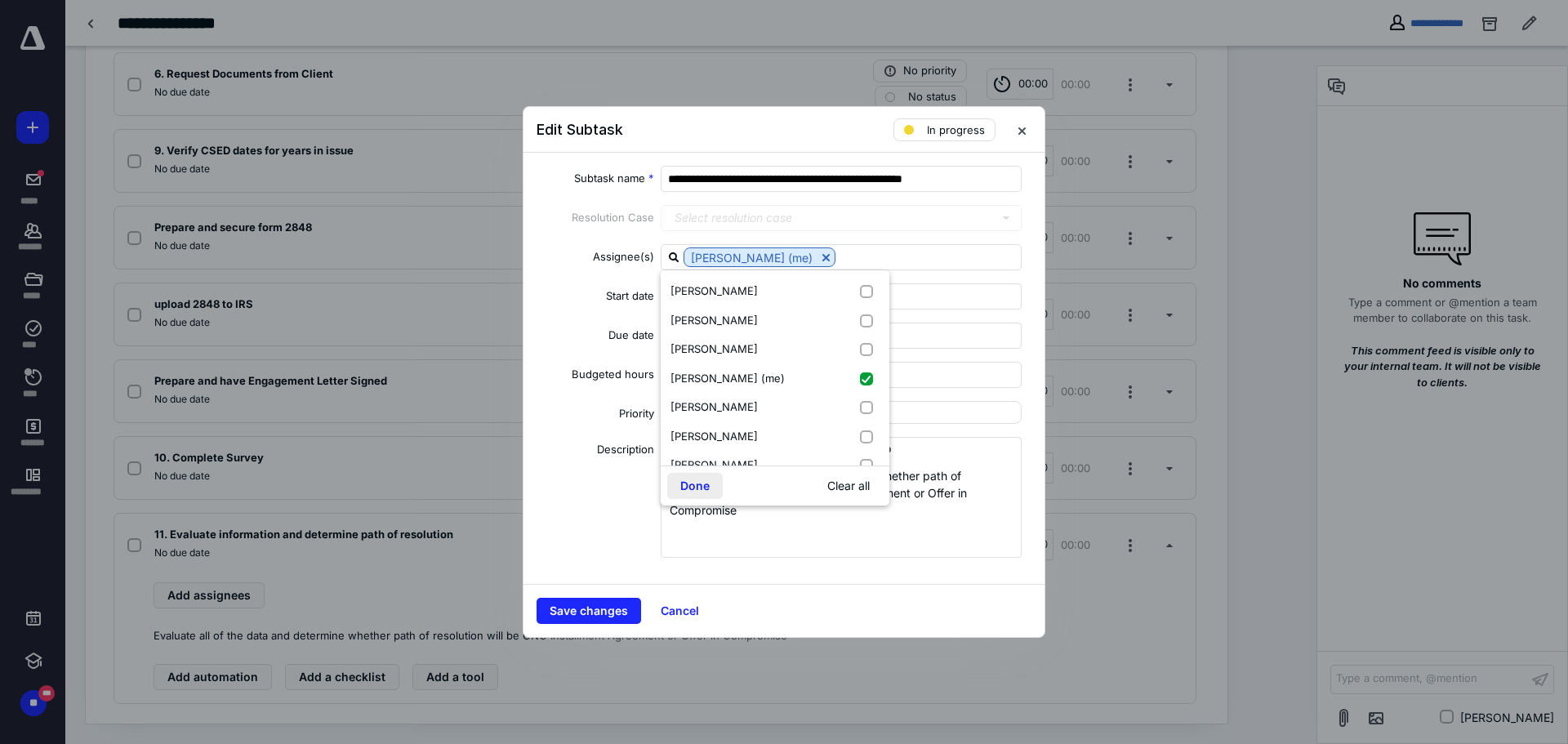 click on "Done" at bounding box center [695, 486] 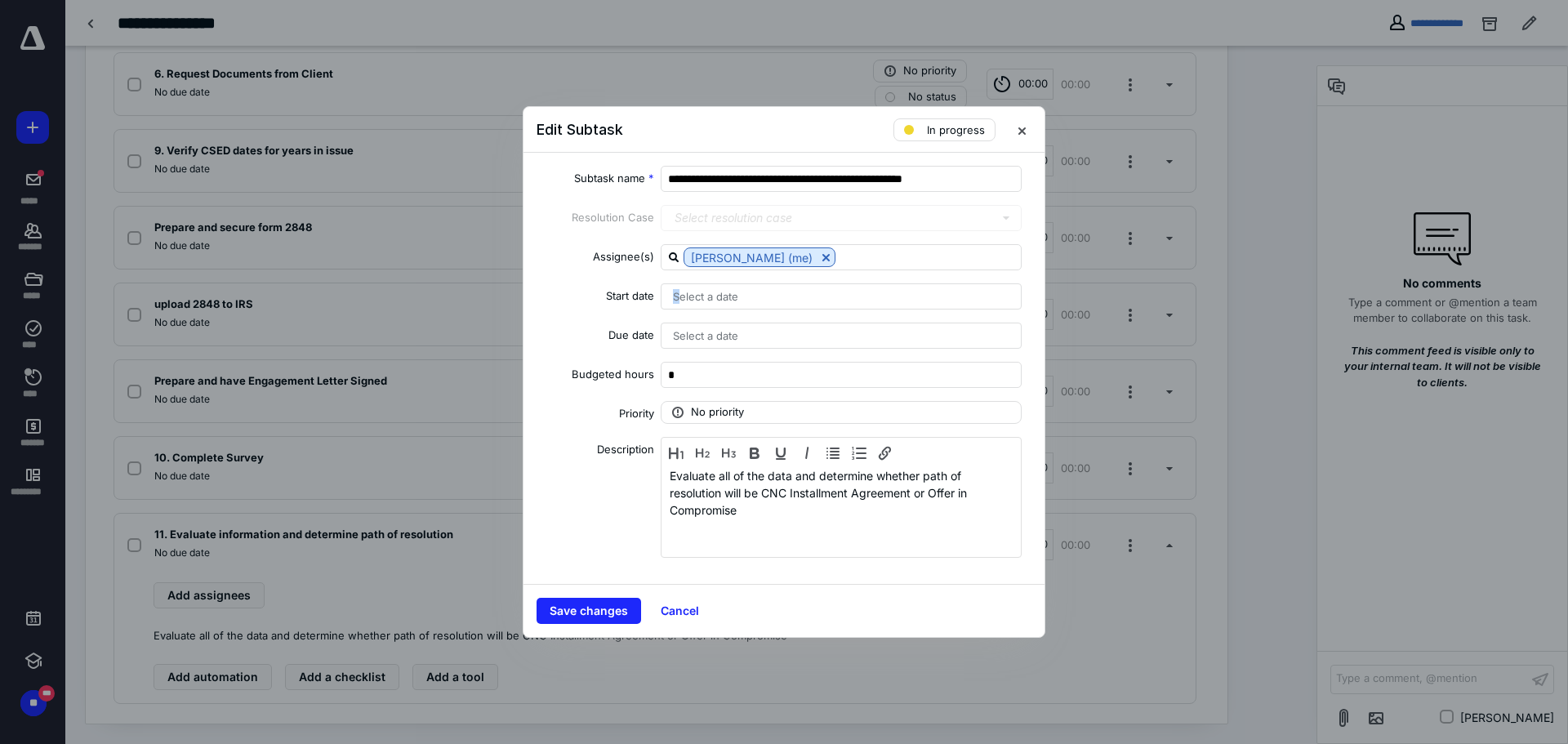 drag, startPoint x: 677, startPoint y: 290, endPoint x: 654, endPoint y: 291, distance: 23.02173 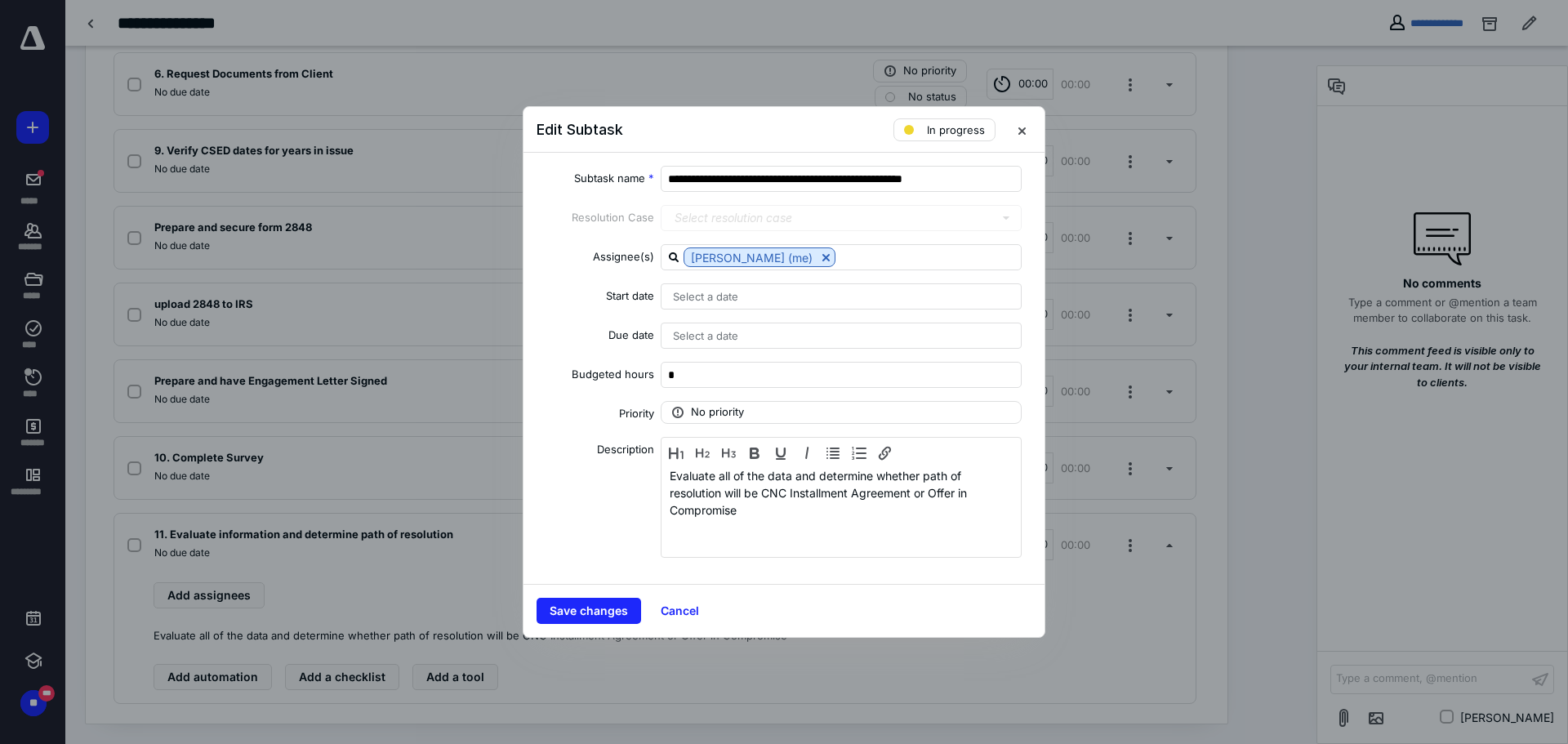 click on "Select a date" at bounding box center (841, 296) 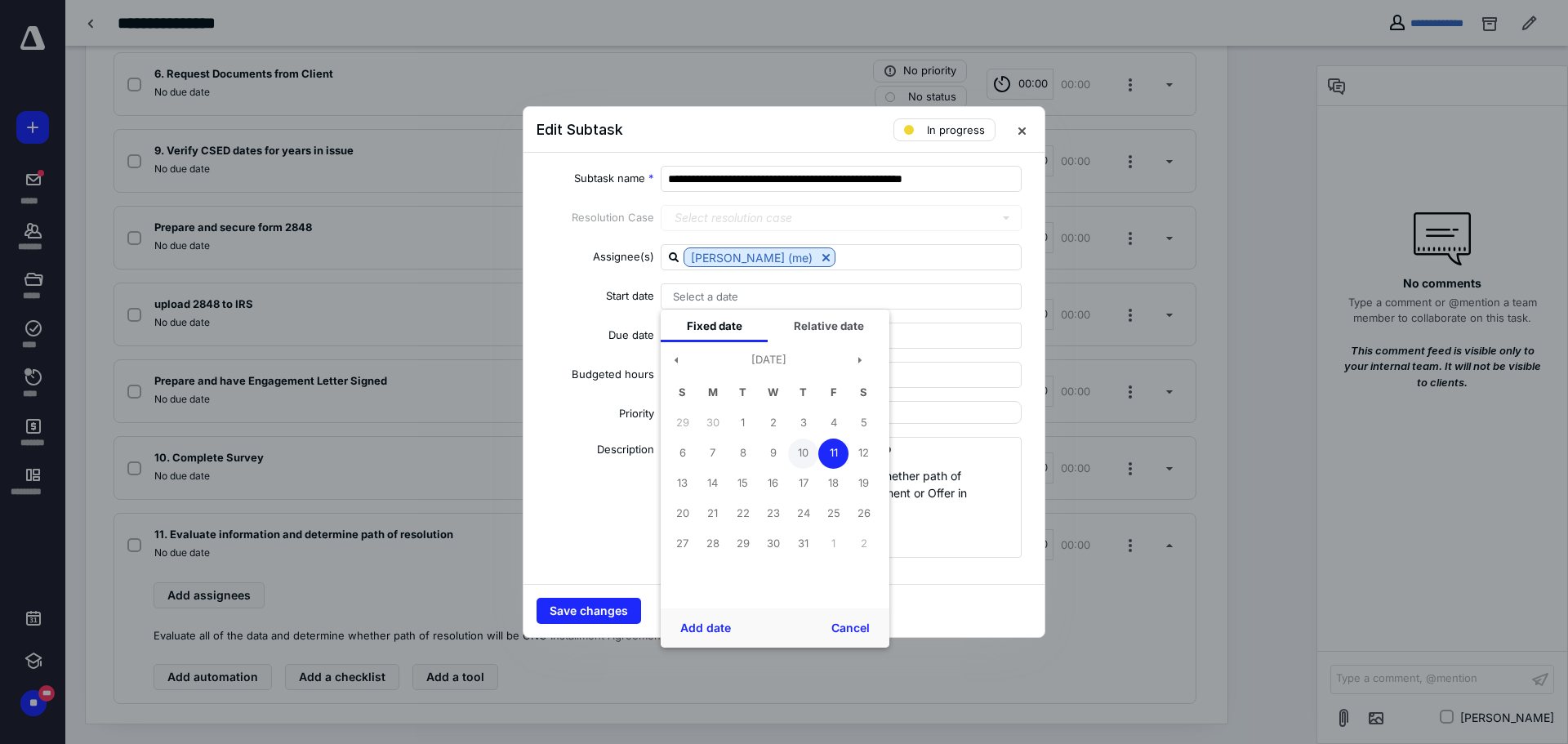 click on "10" at bounding box center (803, 453) 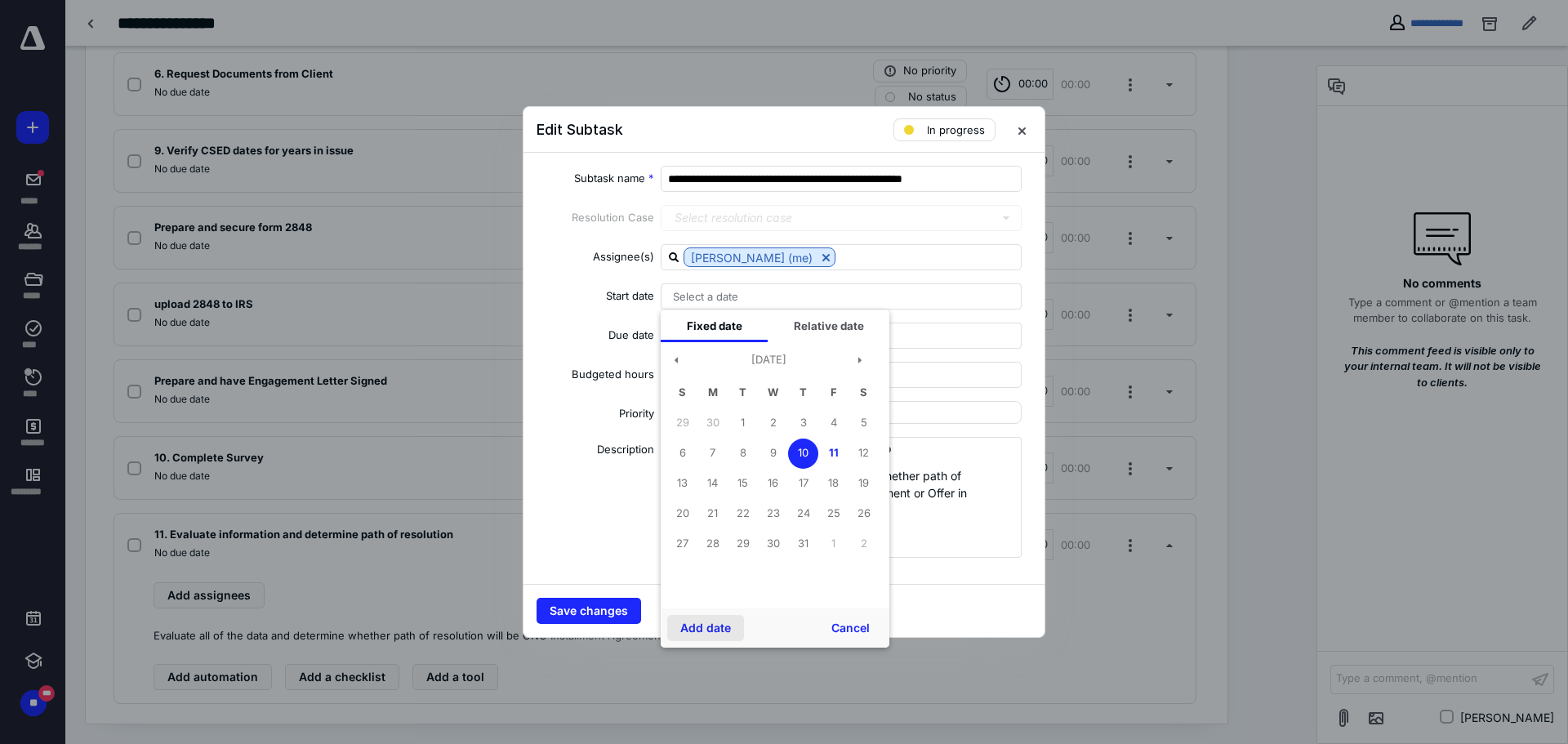 click on "Add date" at bounding box center [706, 628] 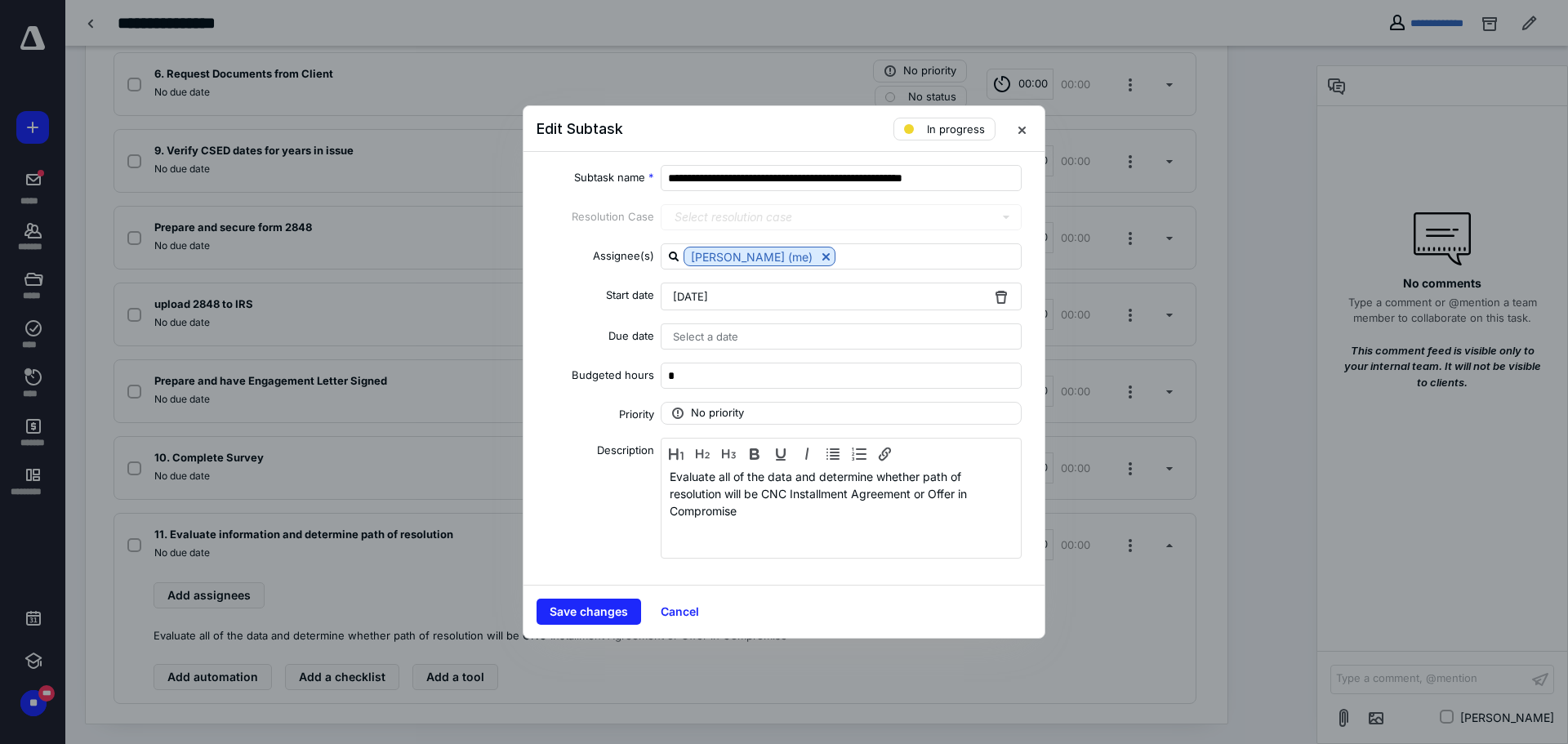click on "Select a date" at bounding box center [841, 336] 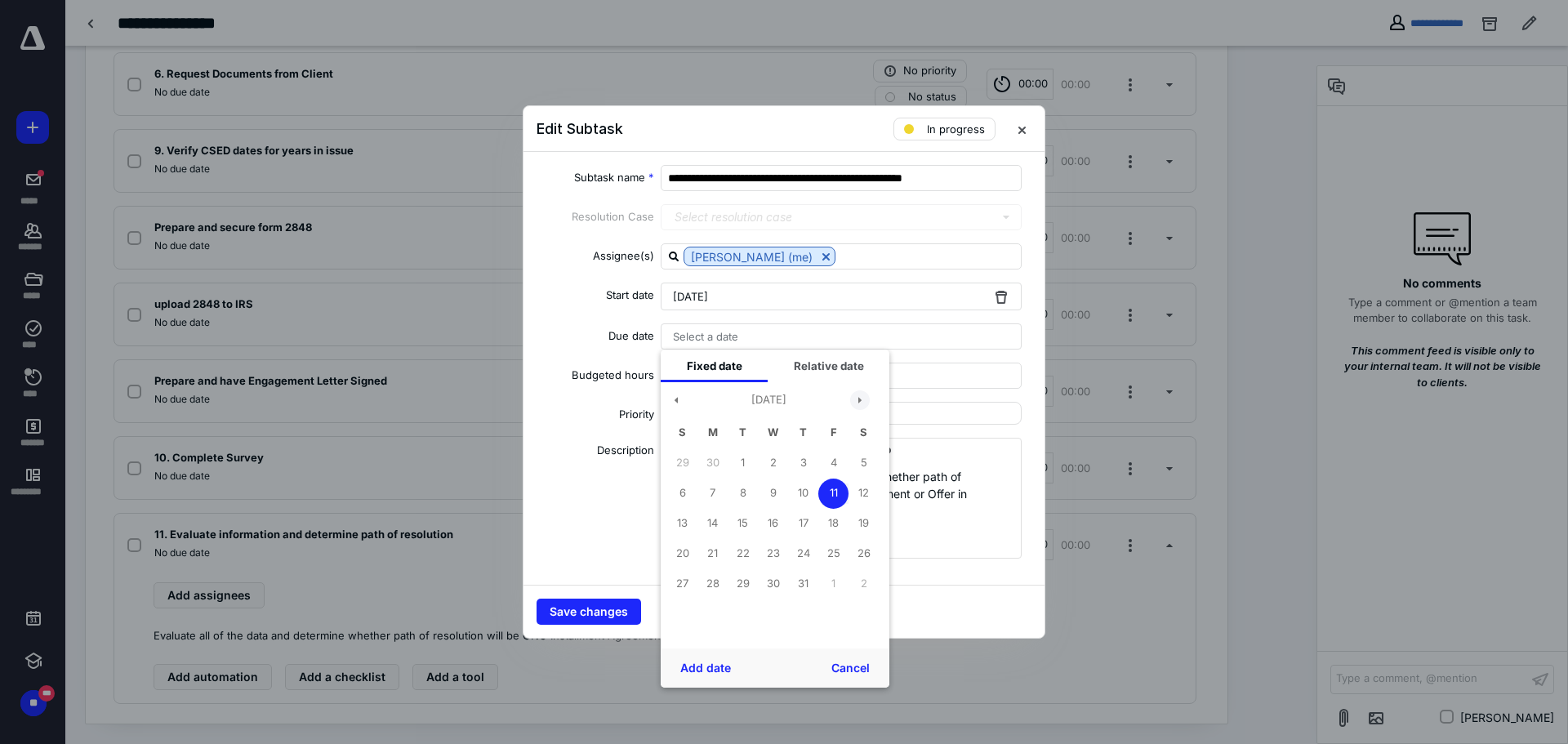 click at bounding box center (860, 400) 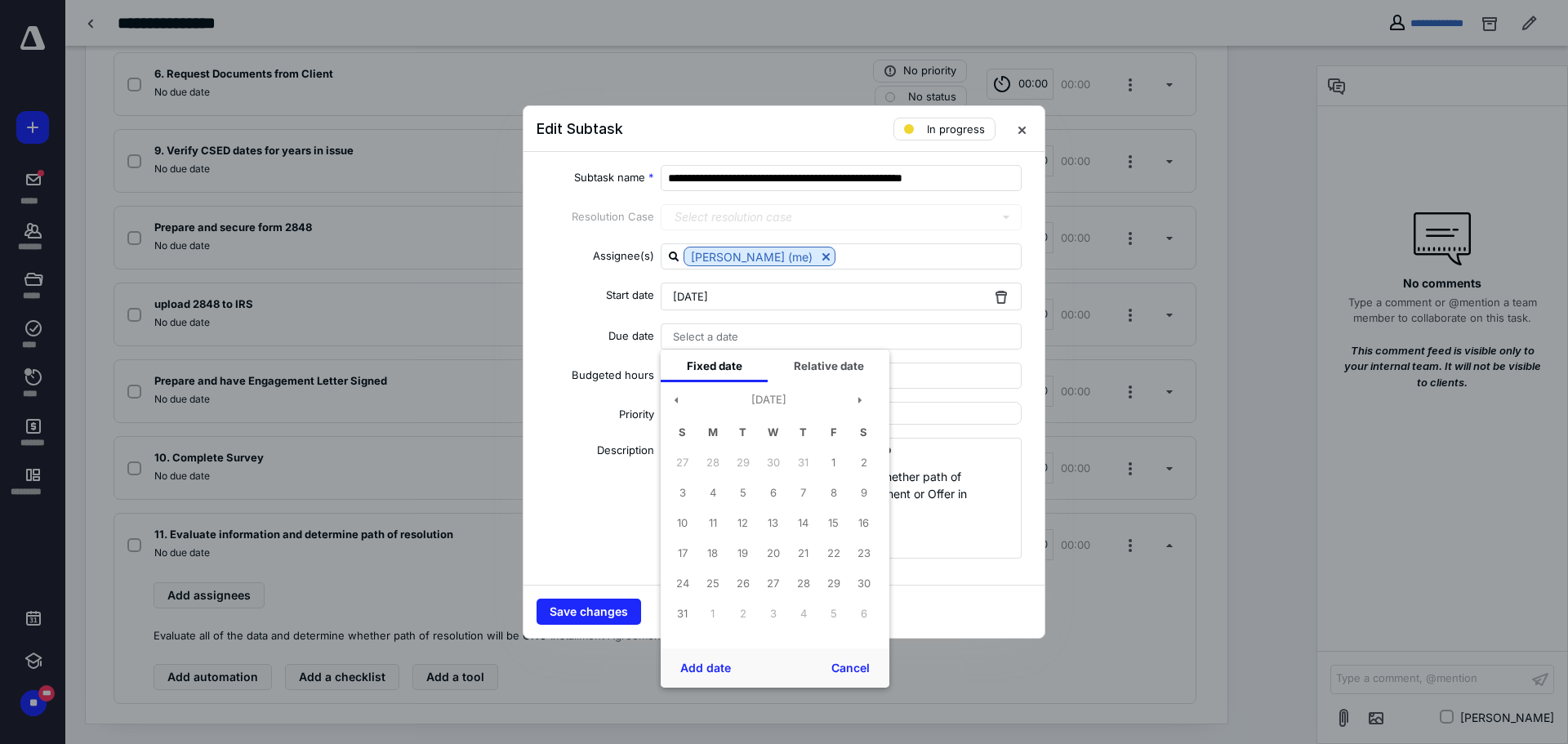 click on "[DATE]" at bounding box center (768, 403) 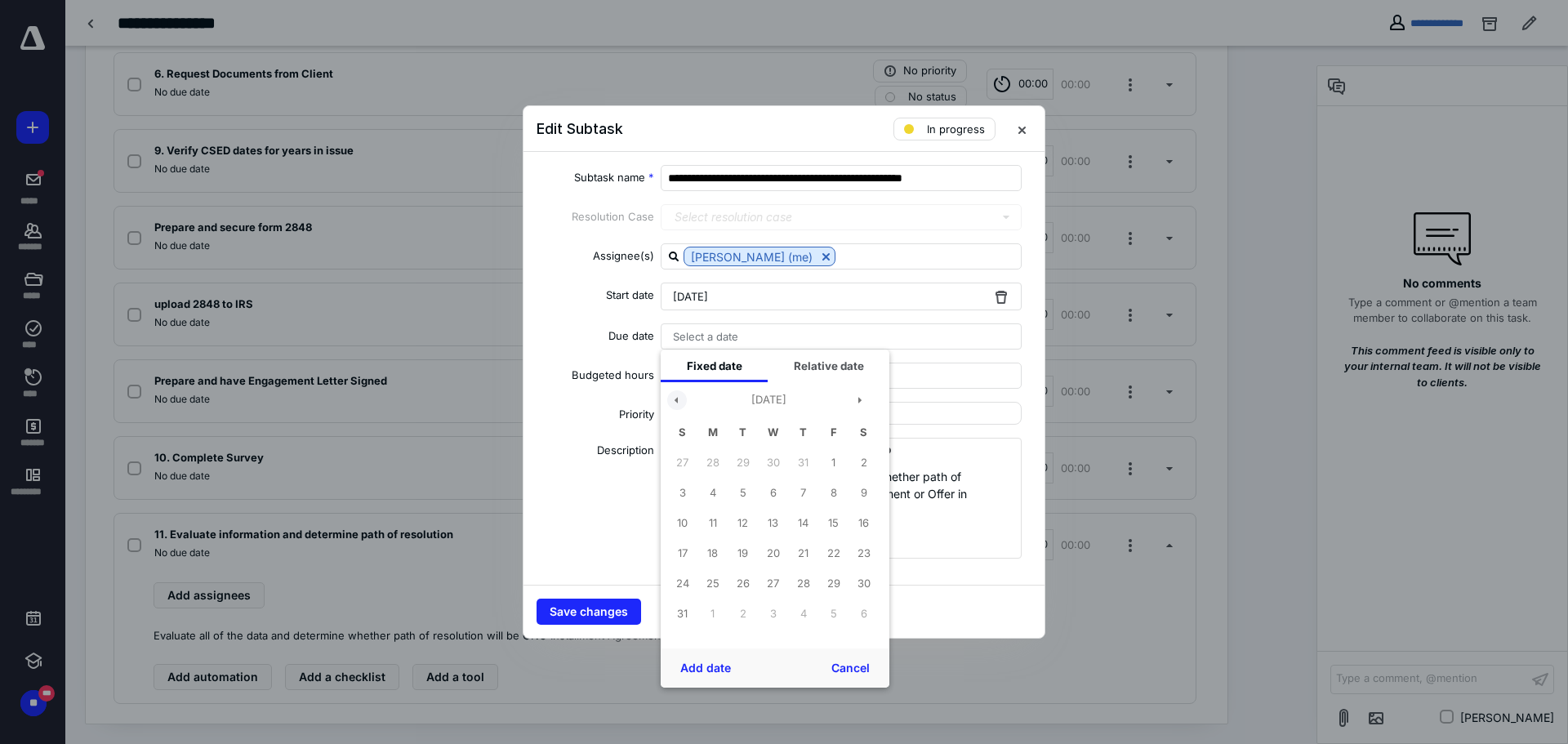 click at bounding box center (677, 400) 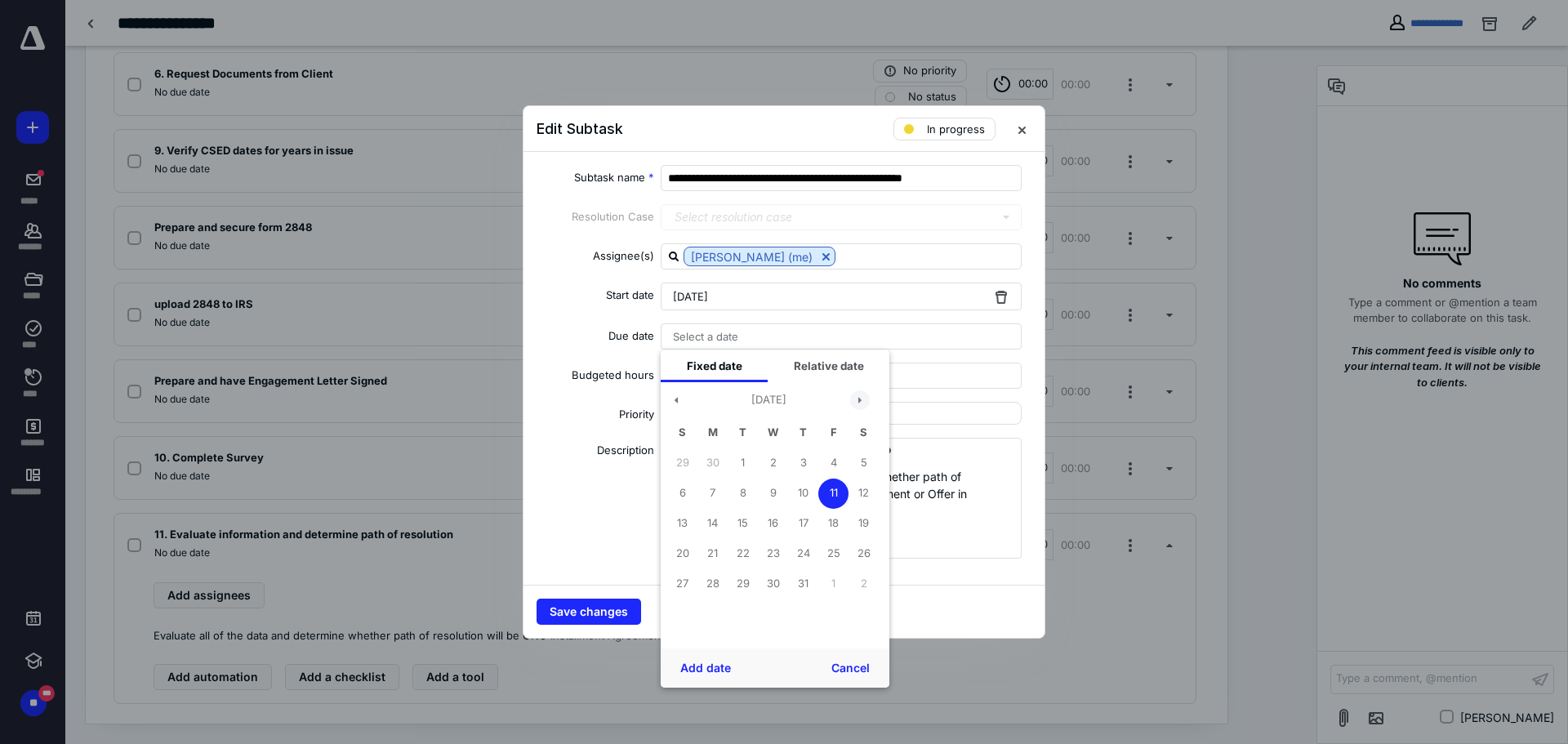 click at bounding box center (860, 400) 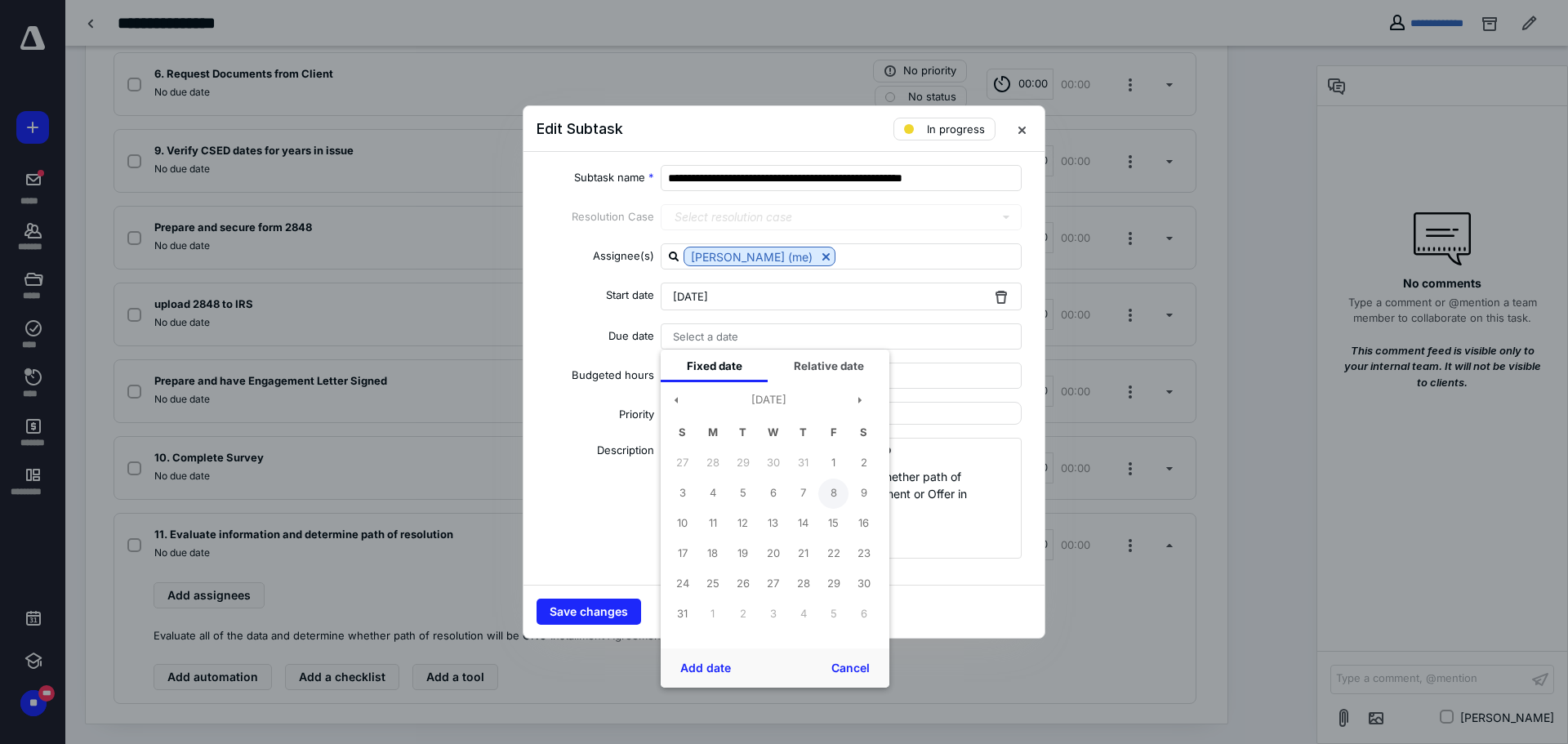 click on "8" at bounding box center [833, 493] 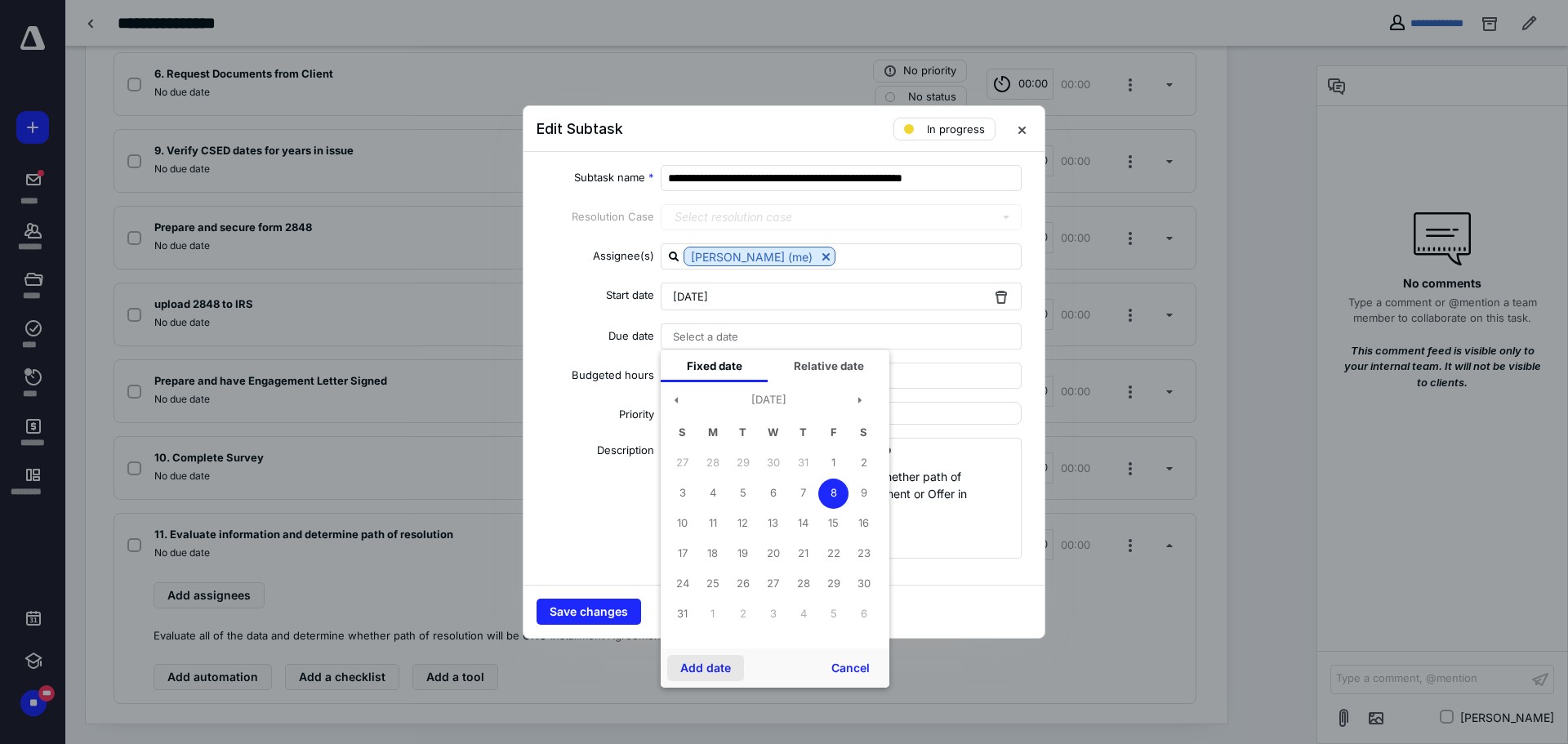 click on "Add date" at bounding box center [706, 668] 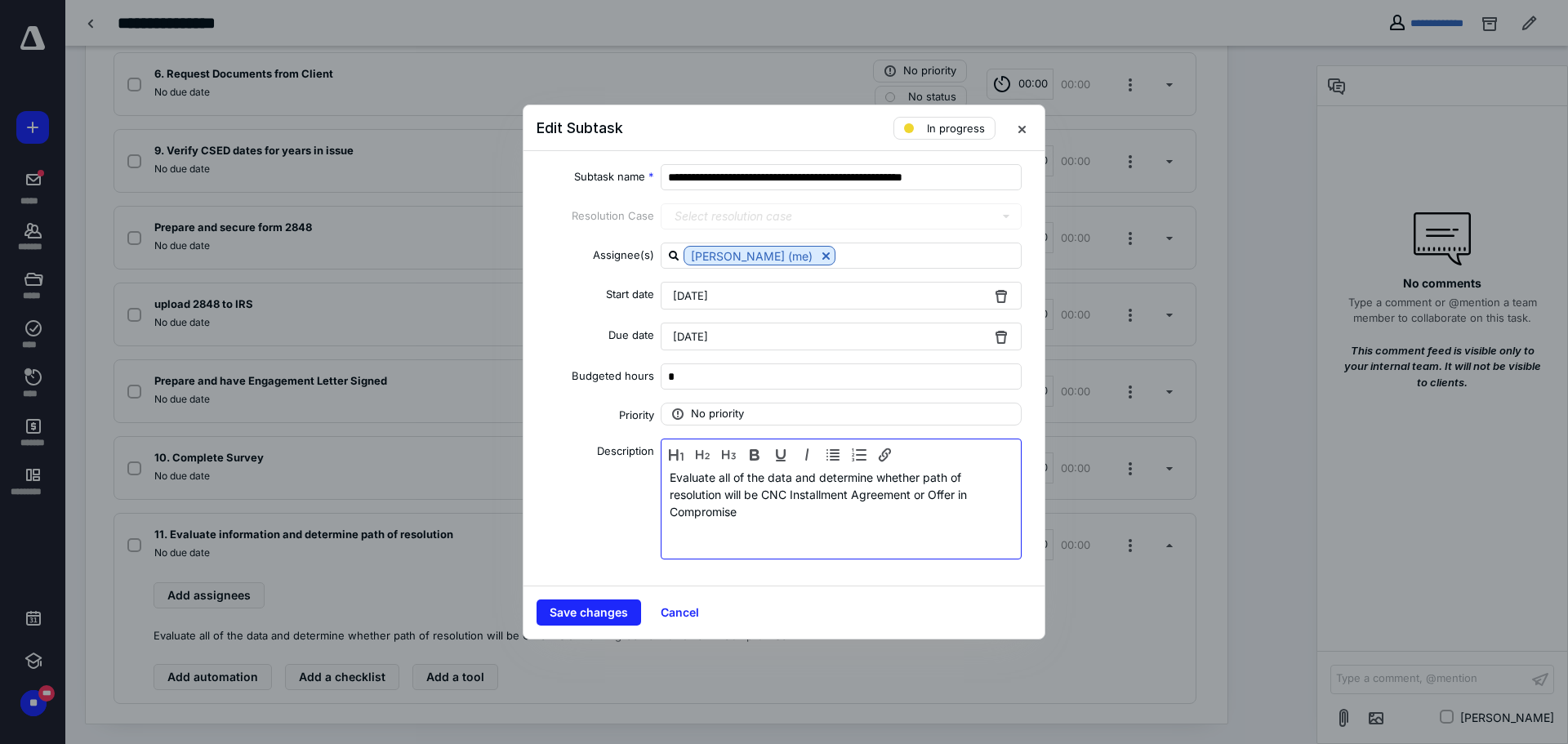 click on "Evaluate all of the data and determine whether path of resolution will be CNC Installment Agreement or Offer in Compromise" at bounding box center [841, 494] 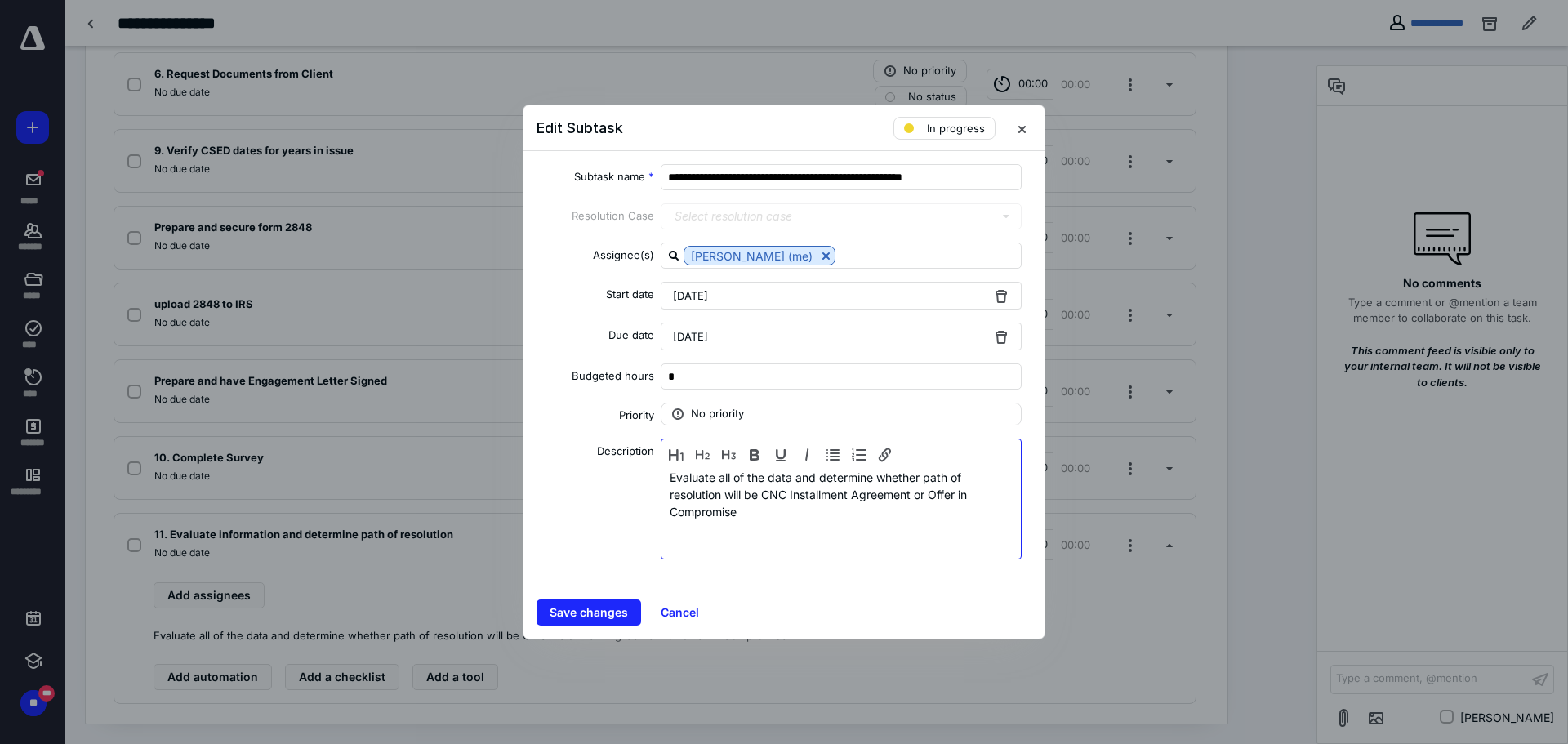 type 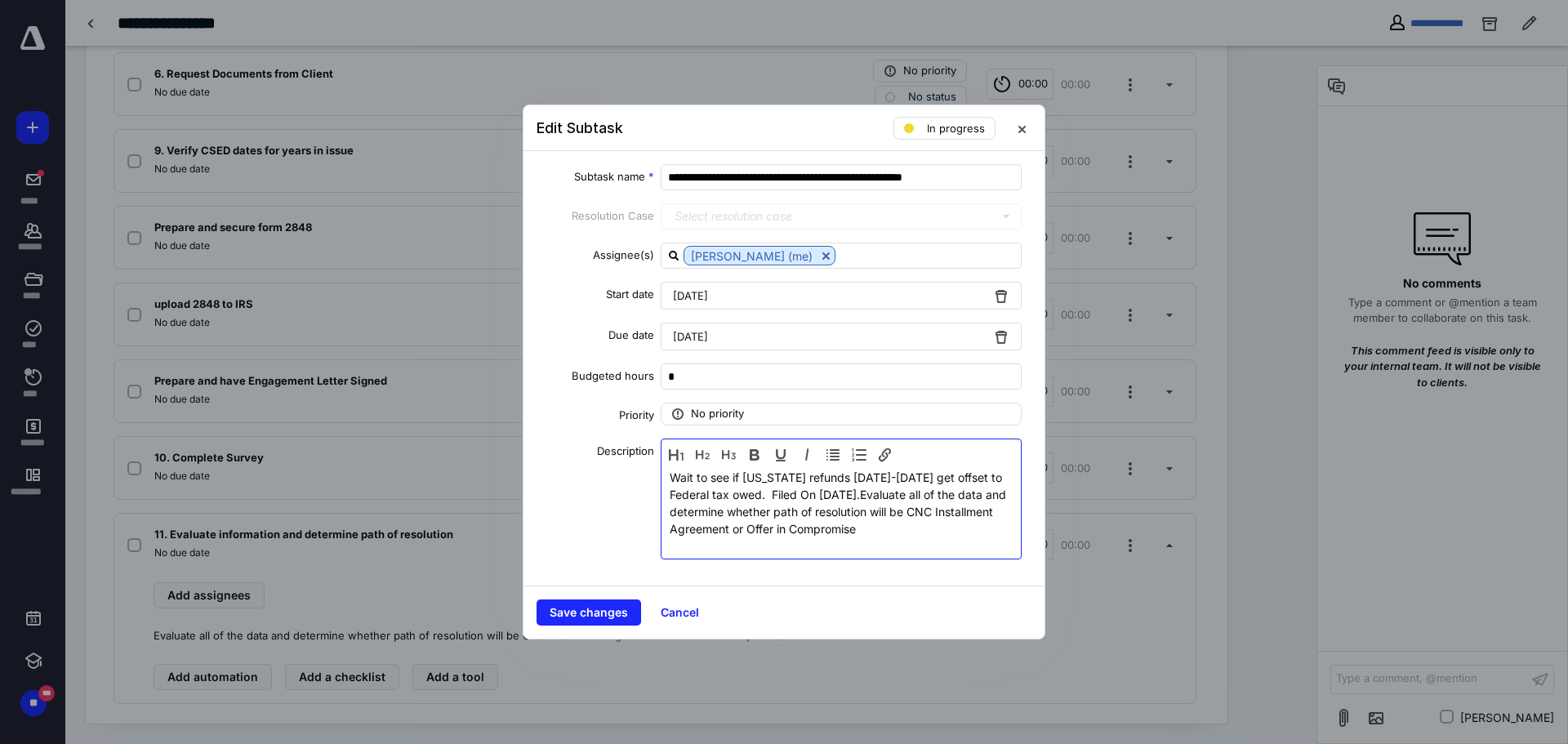 click on "Wait to see if [US_STATE] refunds [DATE]-[DATE] get offset to Federal tax owed.  Filed On [DATE].Evaluate all of the data and determine whether path of resolution will be CNC Installment Agreement or Offer in Compromise" at bounding box center (841, 503) 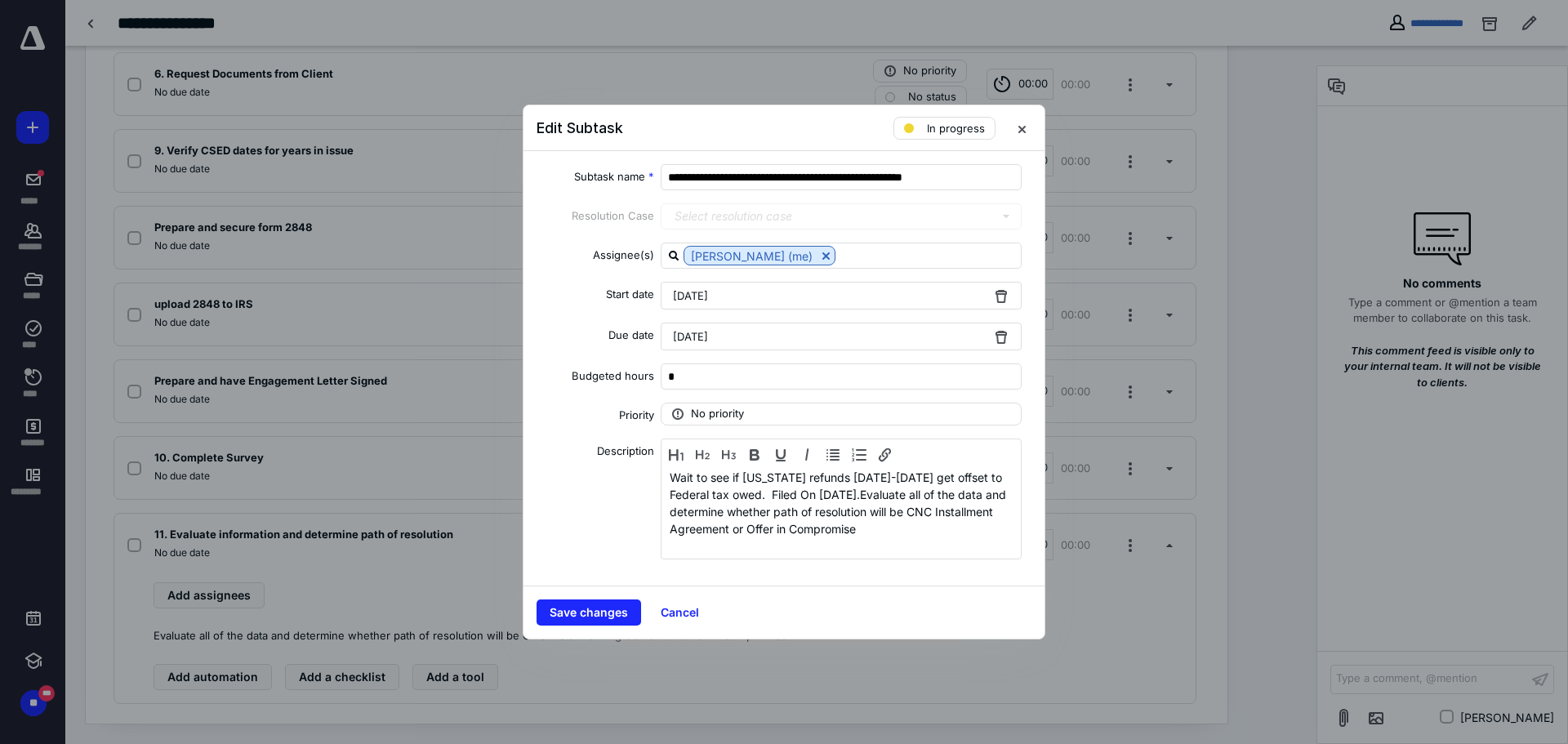 click on "Wait to see if [US_STATE] refunds [DATE]-[DATE] get offset to Federal tax owed.  Filed On [DATE].Evaluate all of the data and determine whether path of resolution will be CNC Installment Agreement or Offer in Compromise" at bounding box center [841, 511] 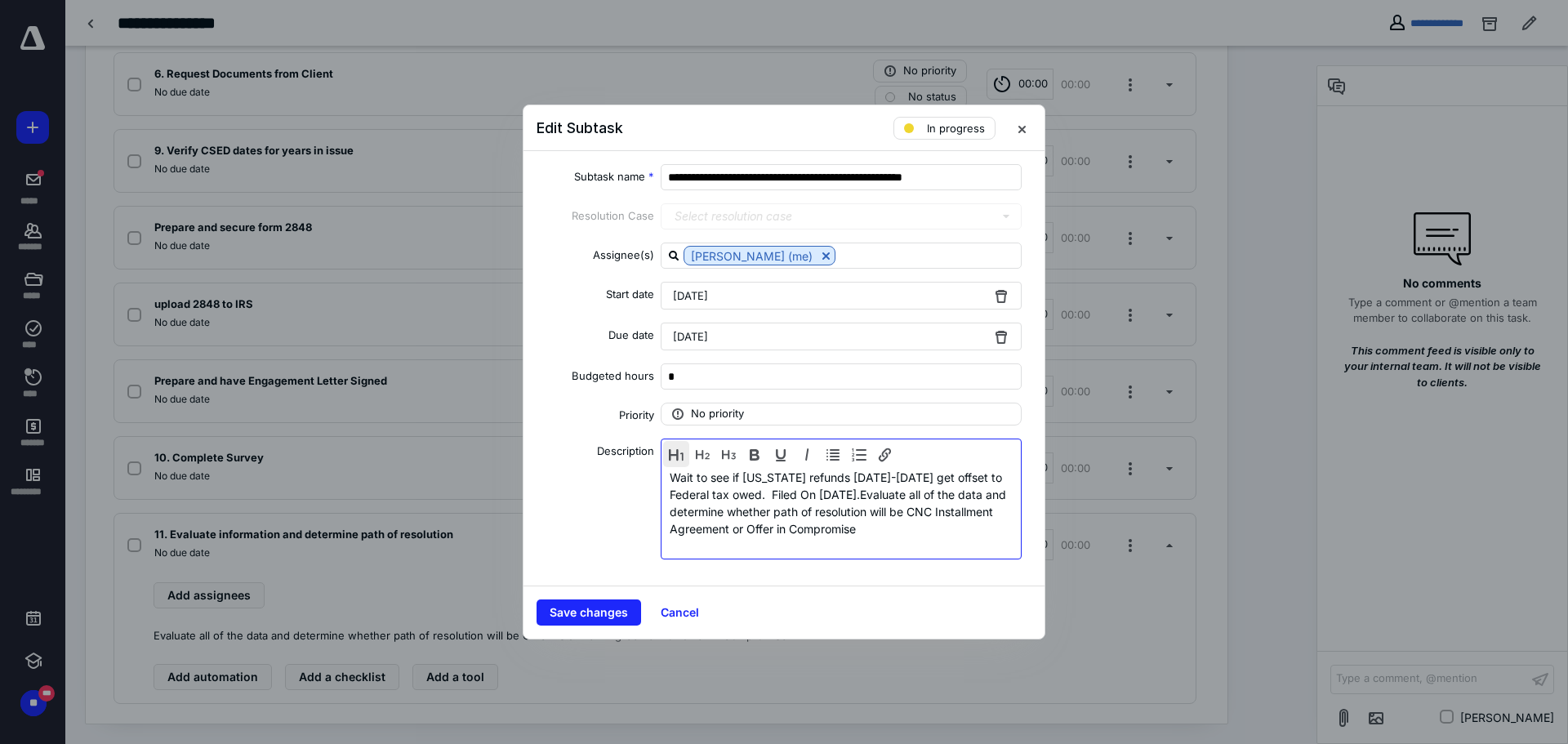 click at bounding box center [676, 454] 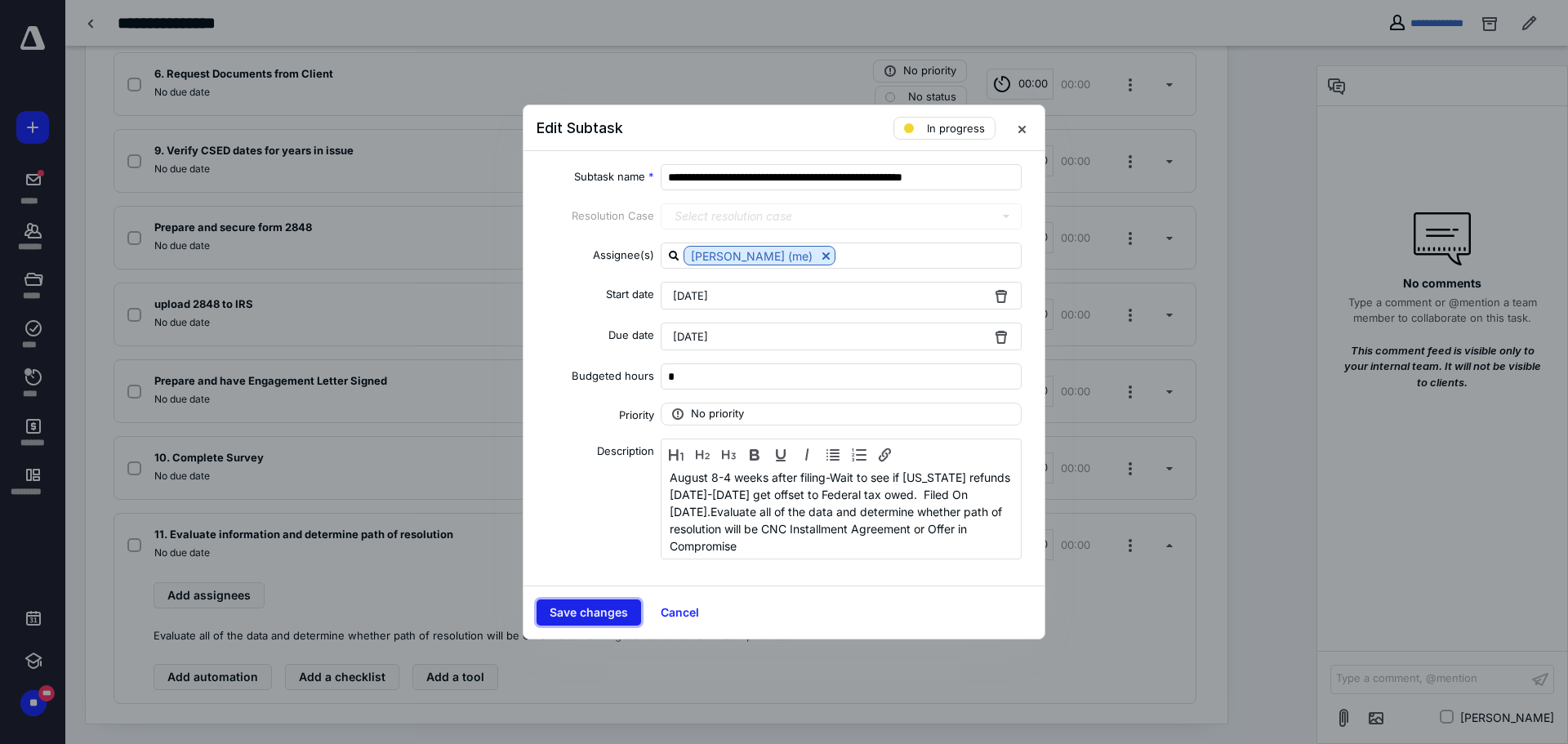 click on "Save changes" at bounding box center (589, 613) 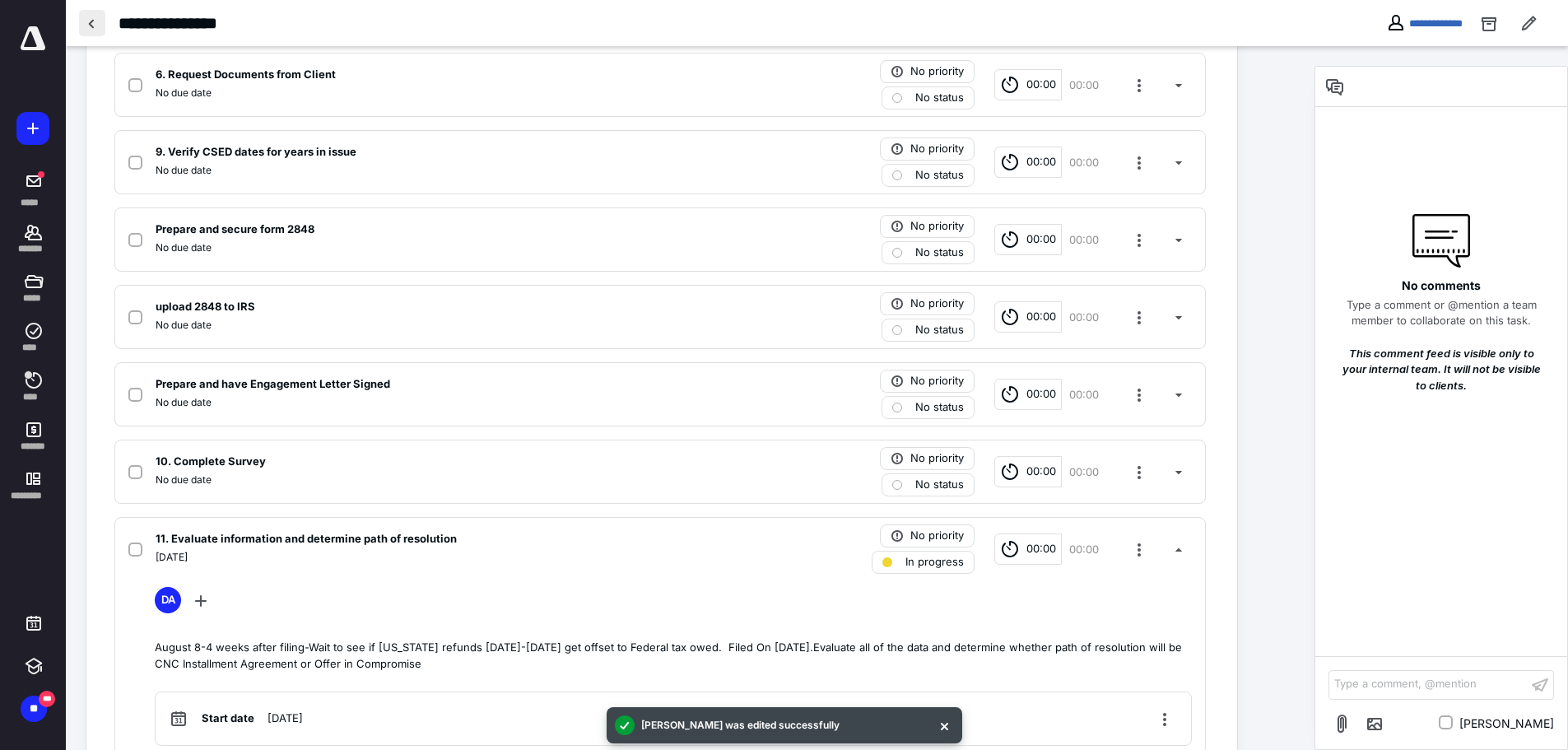 click at bounding box center [92, 23] 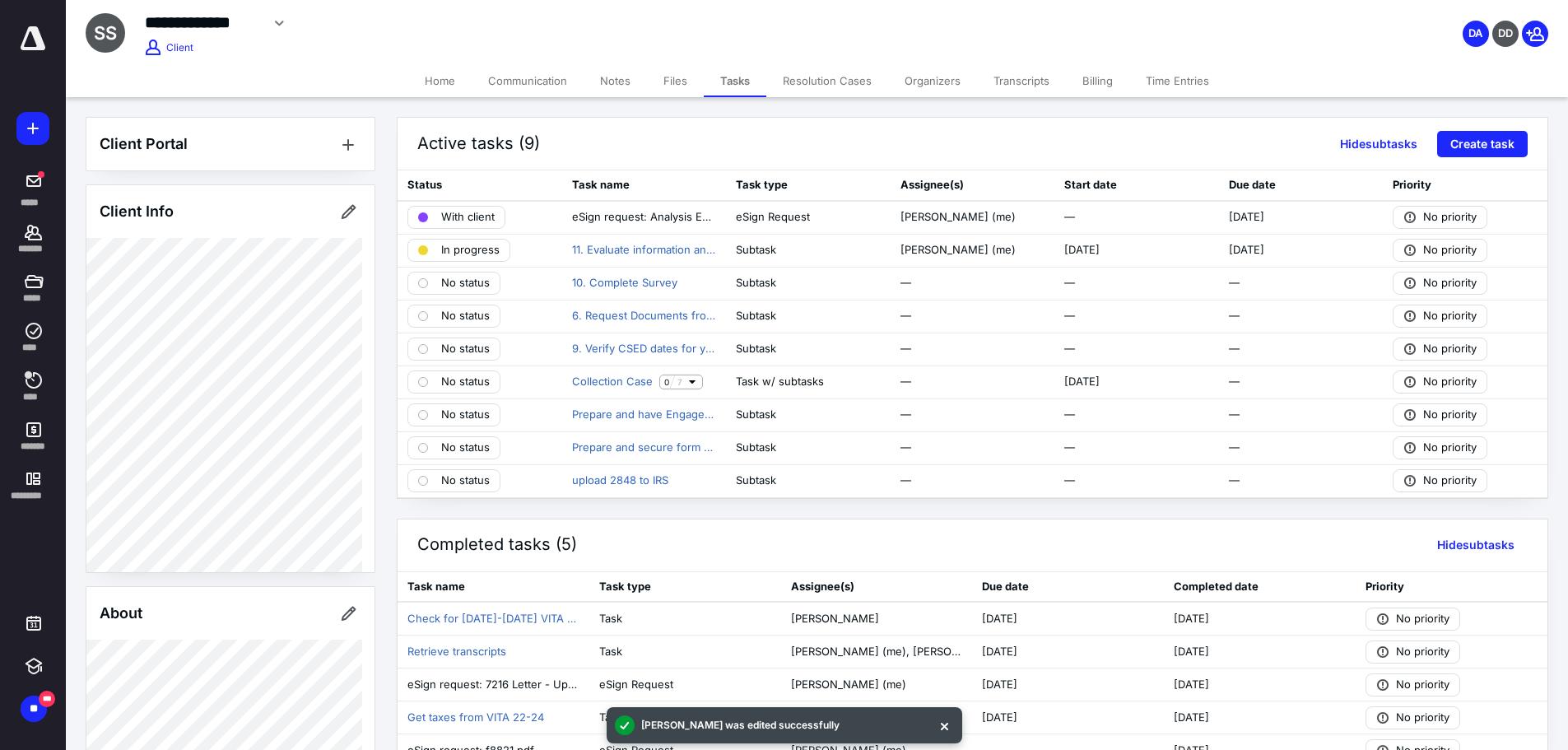 click on "Notes" at bounding box center (615, 81) 